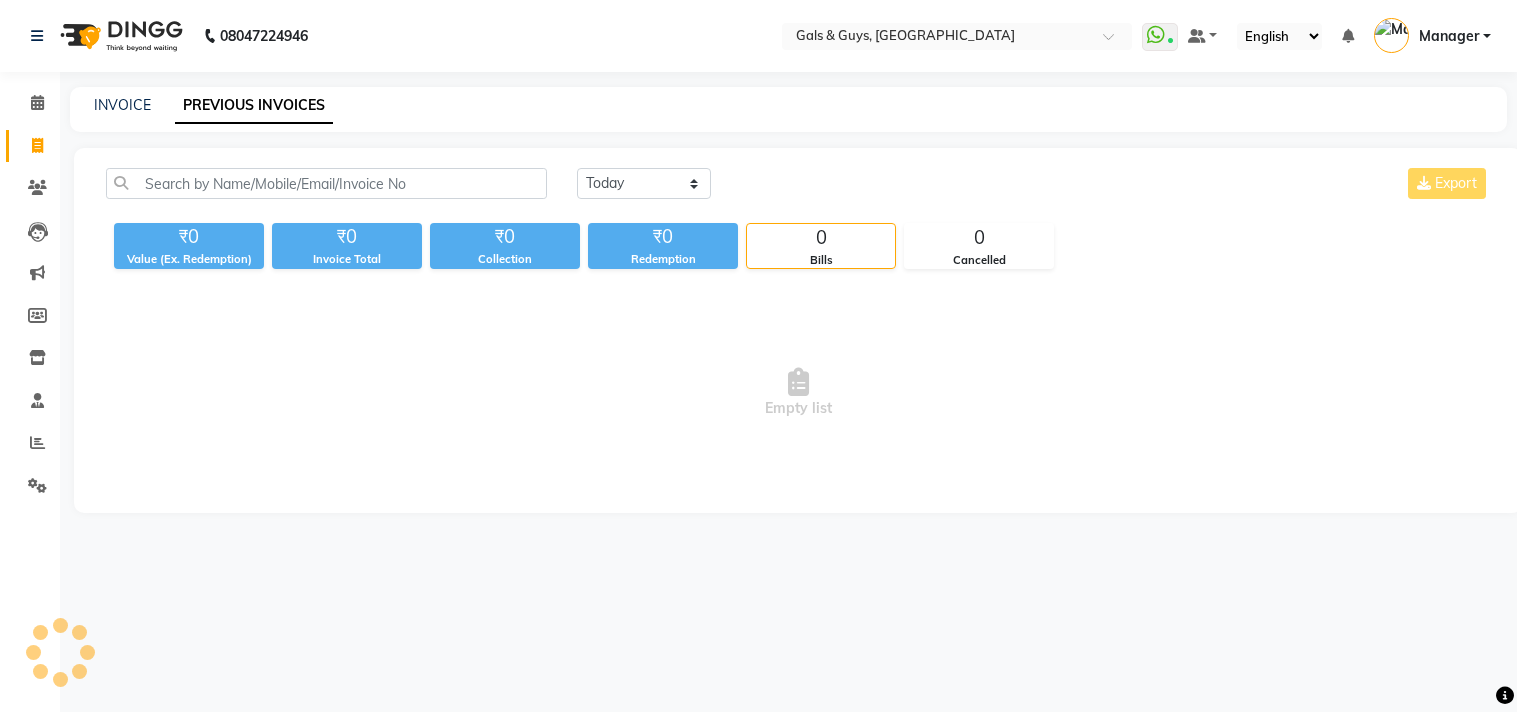 scroll, scrollTop: 0, scrollLeft: 0, axis: both 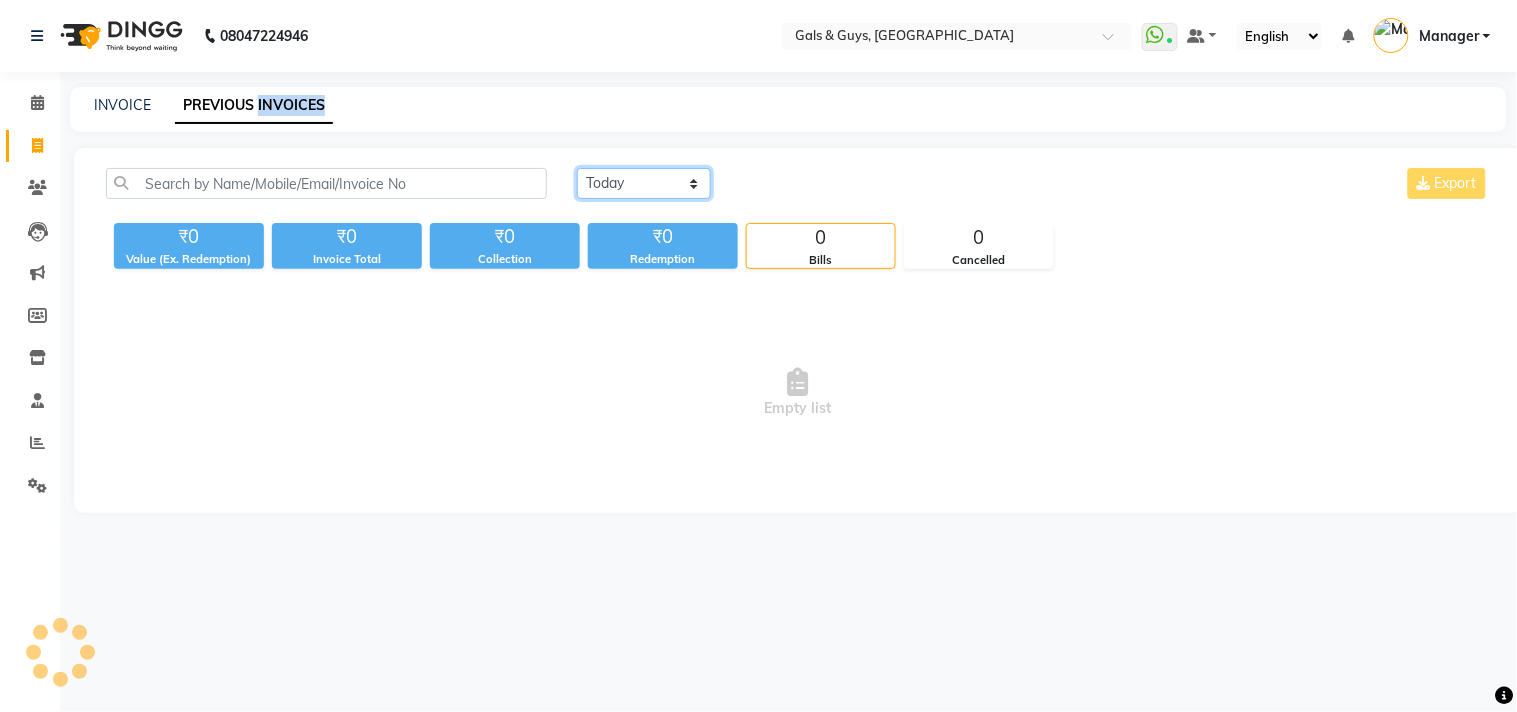 drag, startPoint x: 628, startPoint y: 177, endPoint x: 632, endPoint y: 190, distance: 13.601471 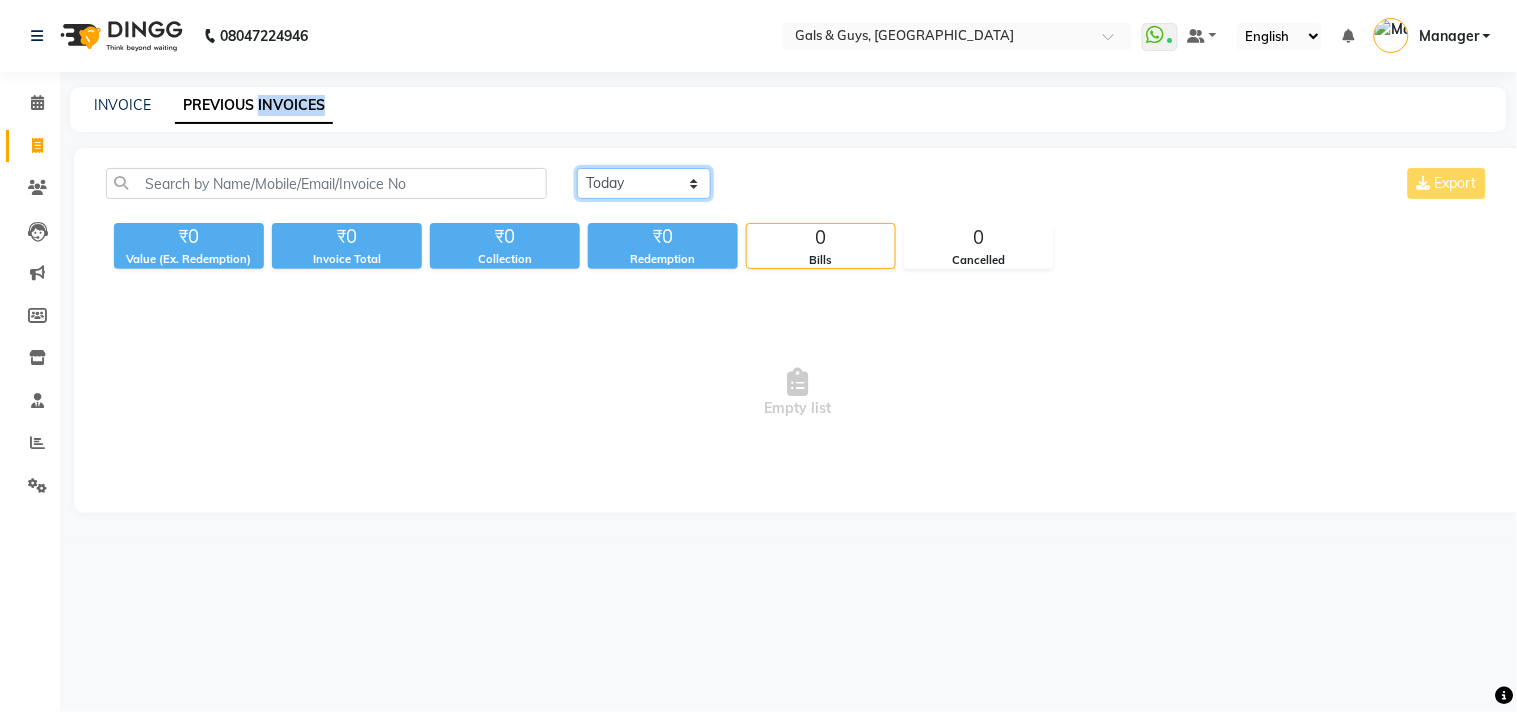 select on "yesterday" 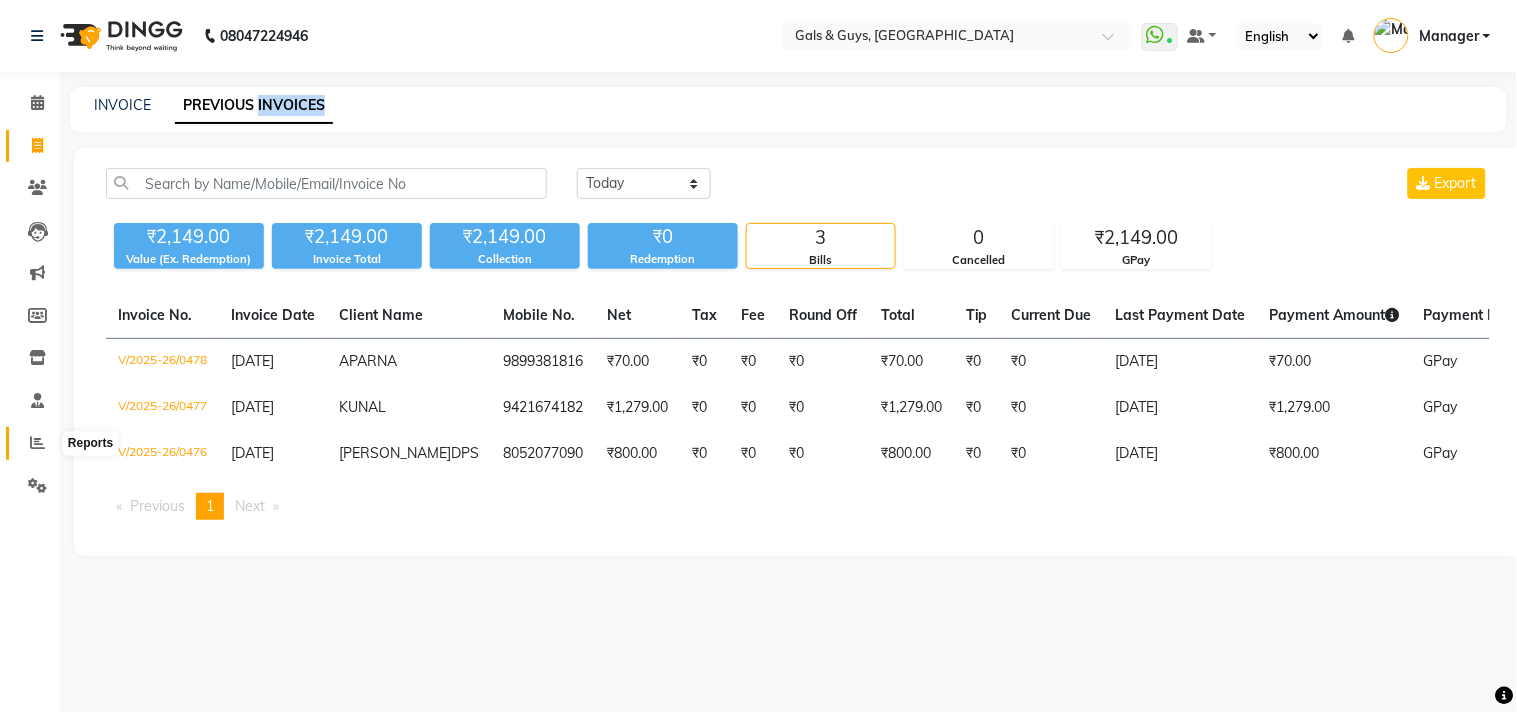 click 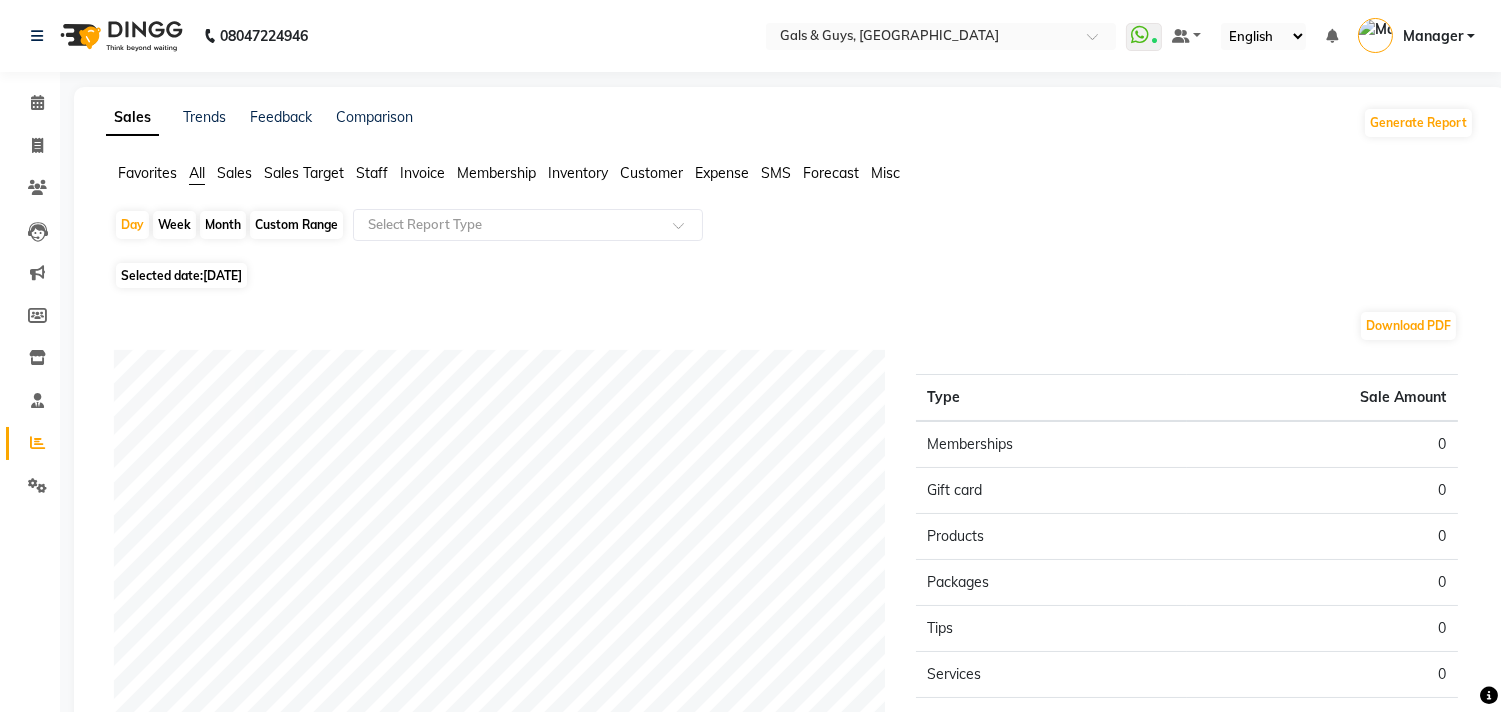 click on "[DATE]" 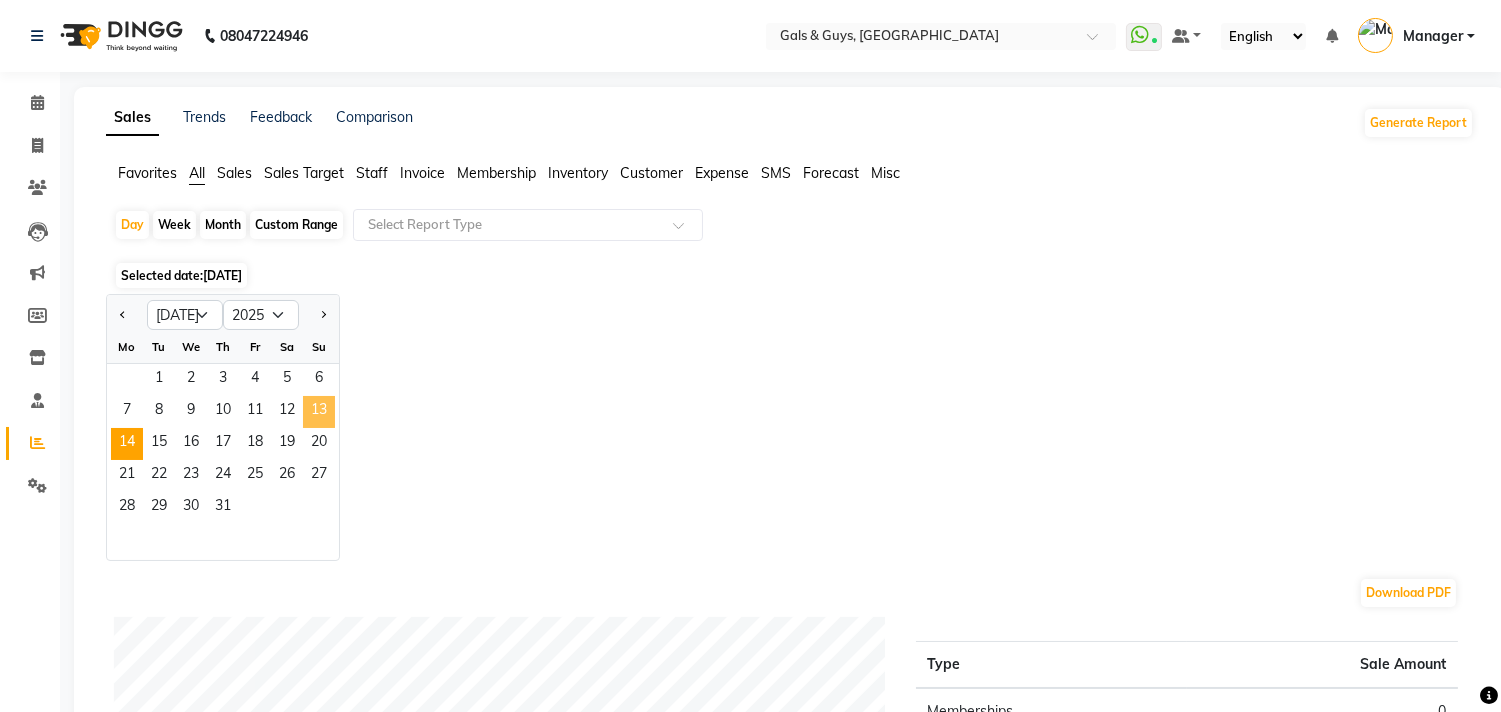 click on "13" 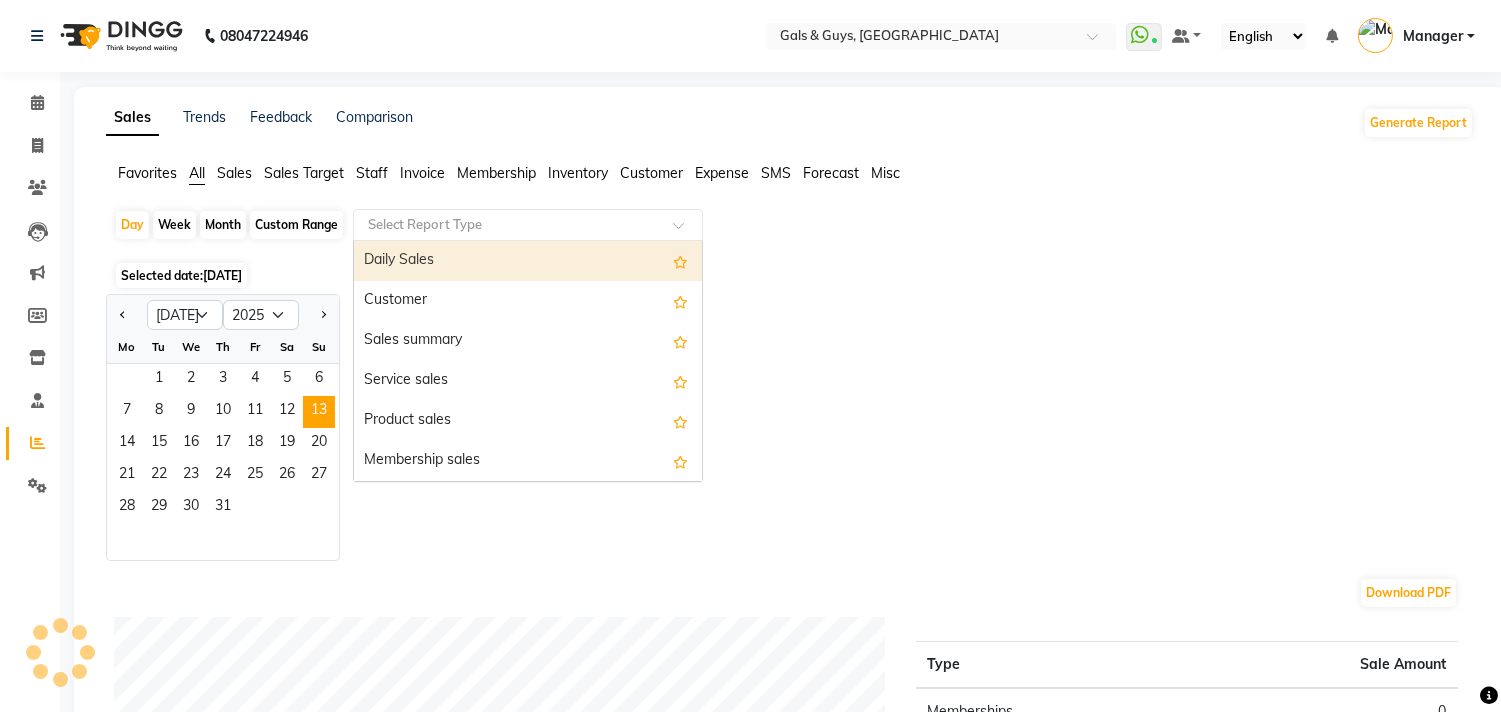 click 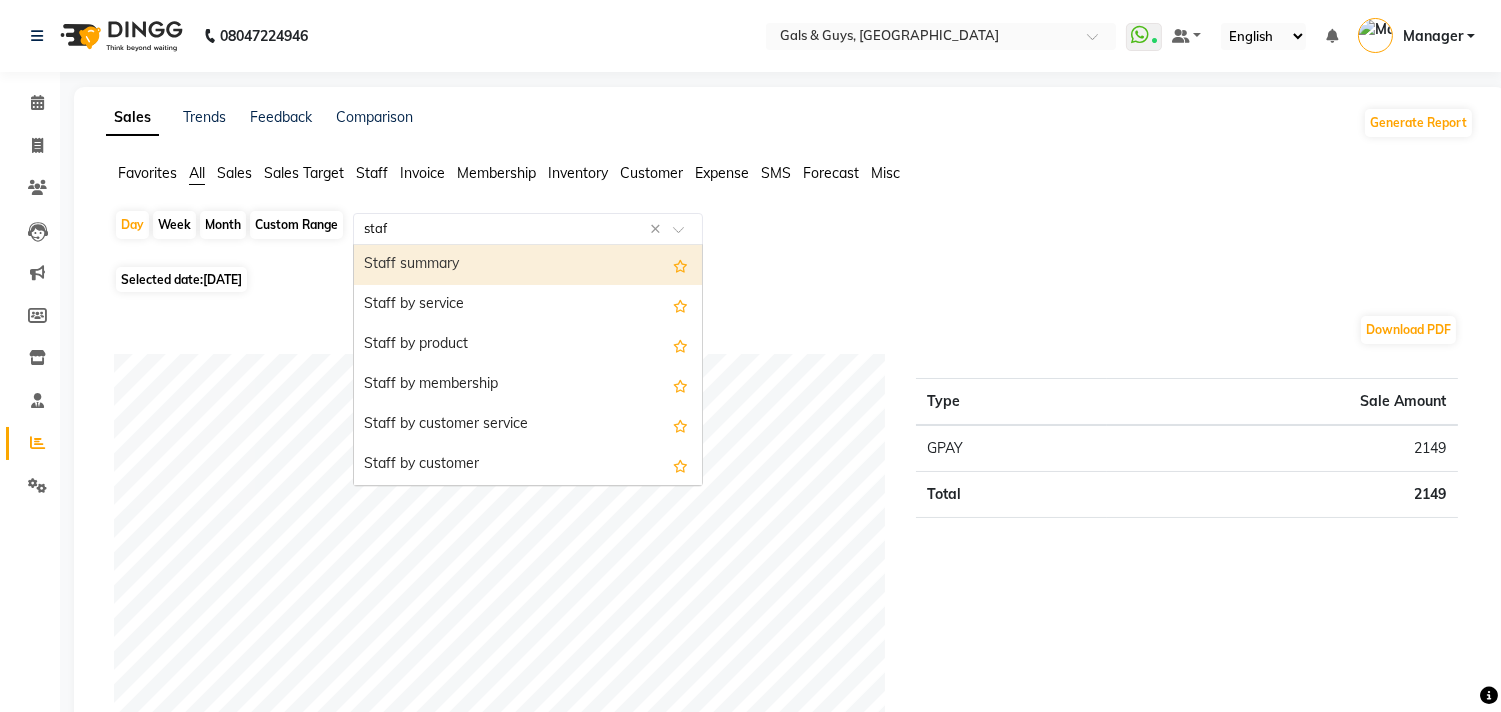 type on "staff" 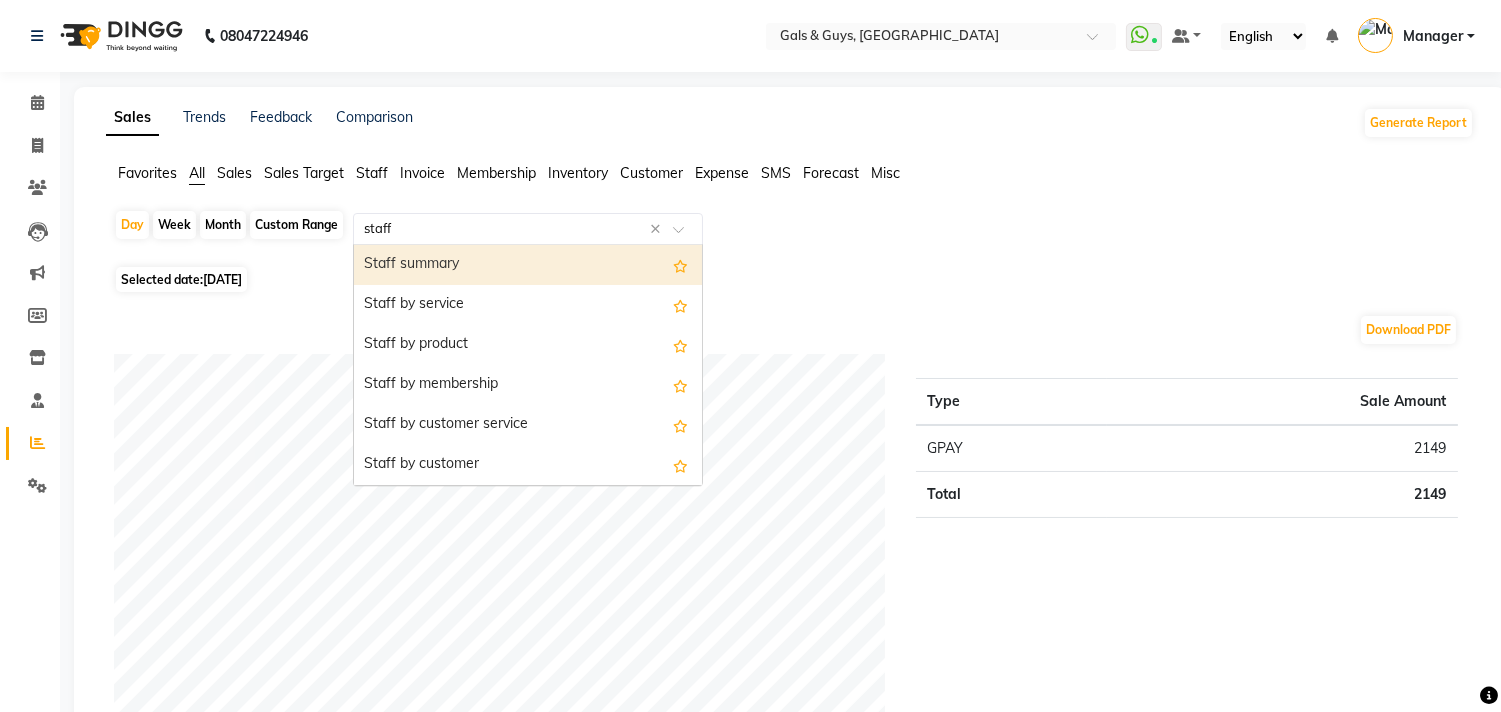 type 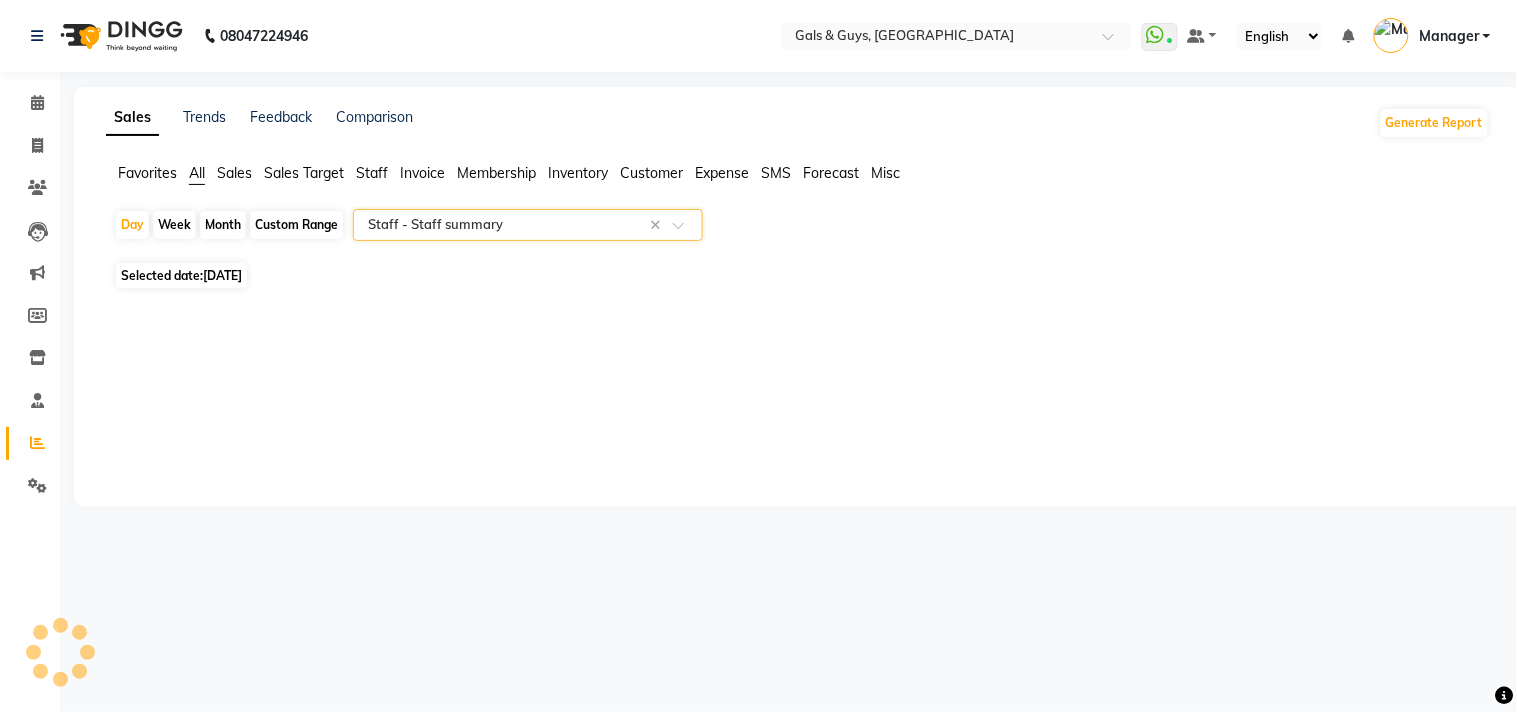 select on "filtered_report" 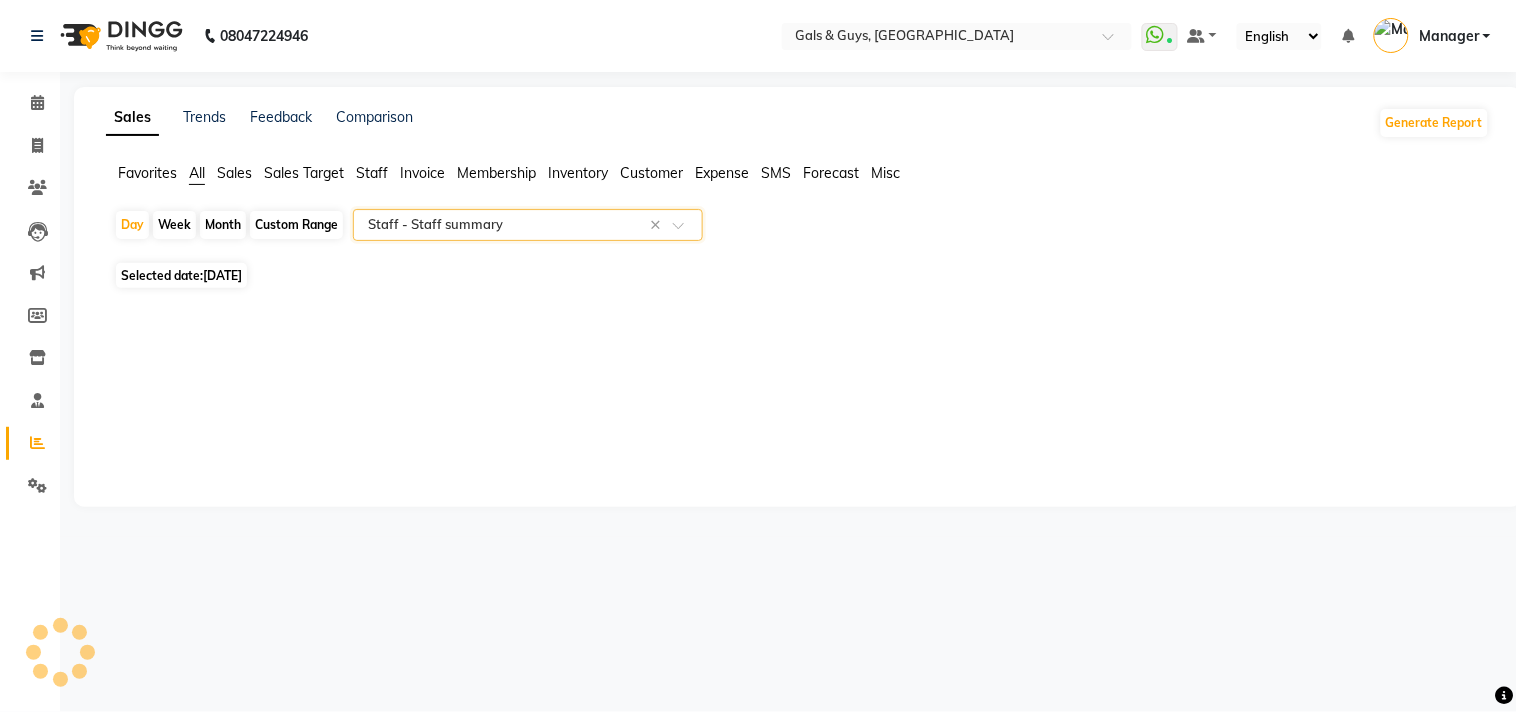 select on "csv" 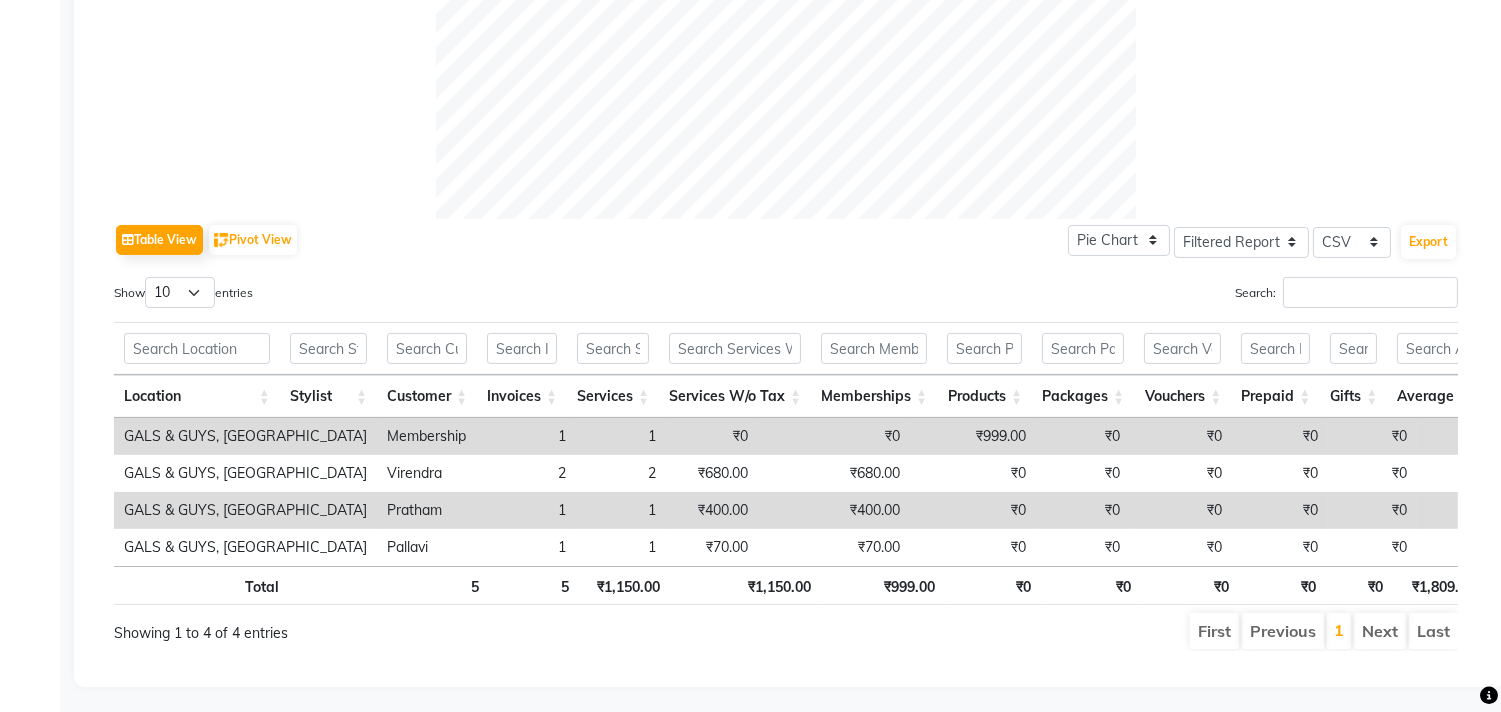 scroll, scrollTop: 854, scrollLeft: 0, axis: vertical 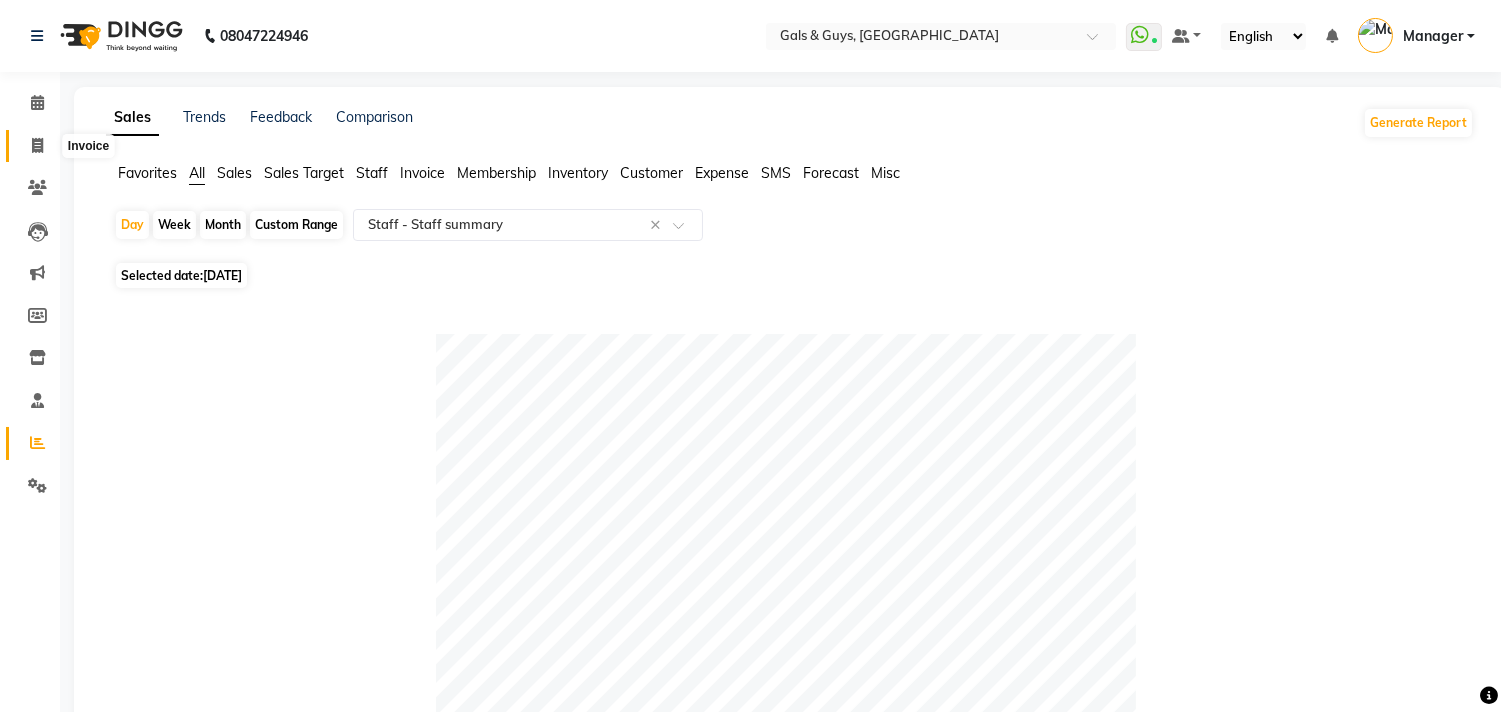 click 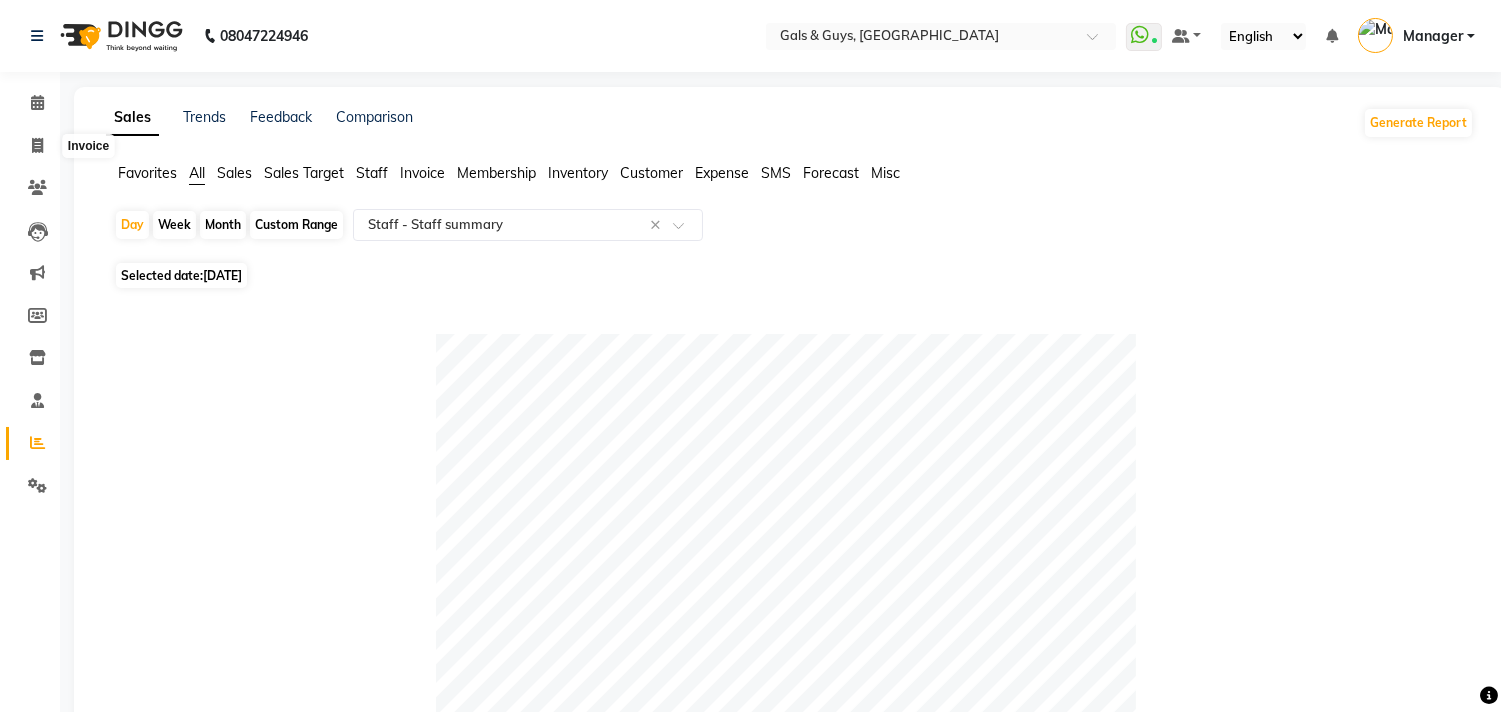 select on "service" 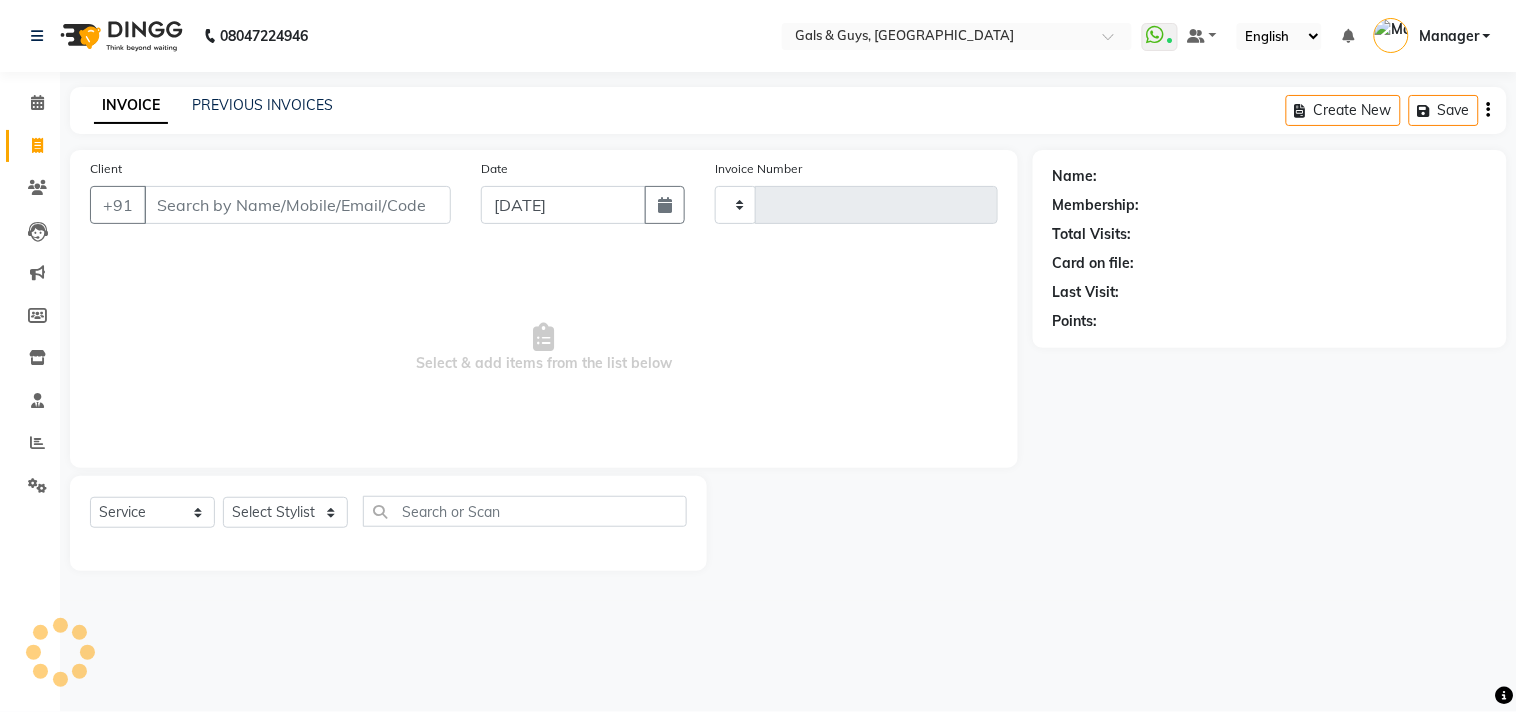 type on "0479" 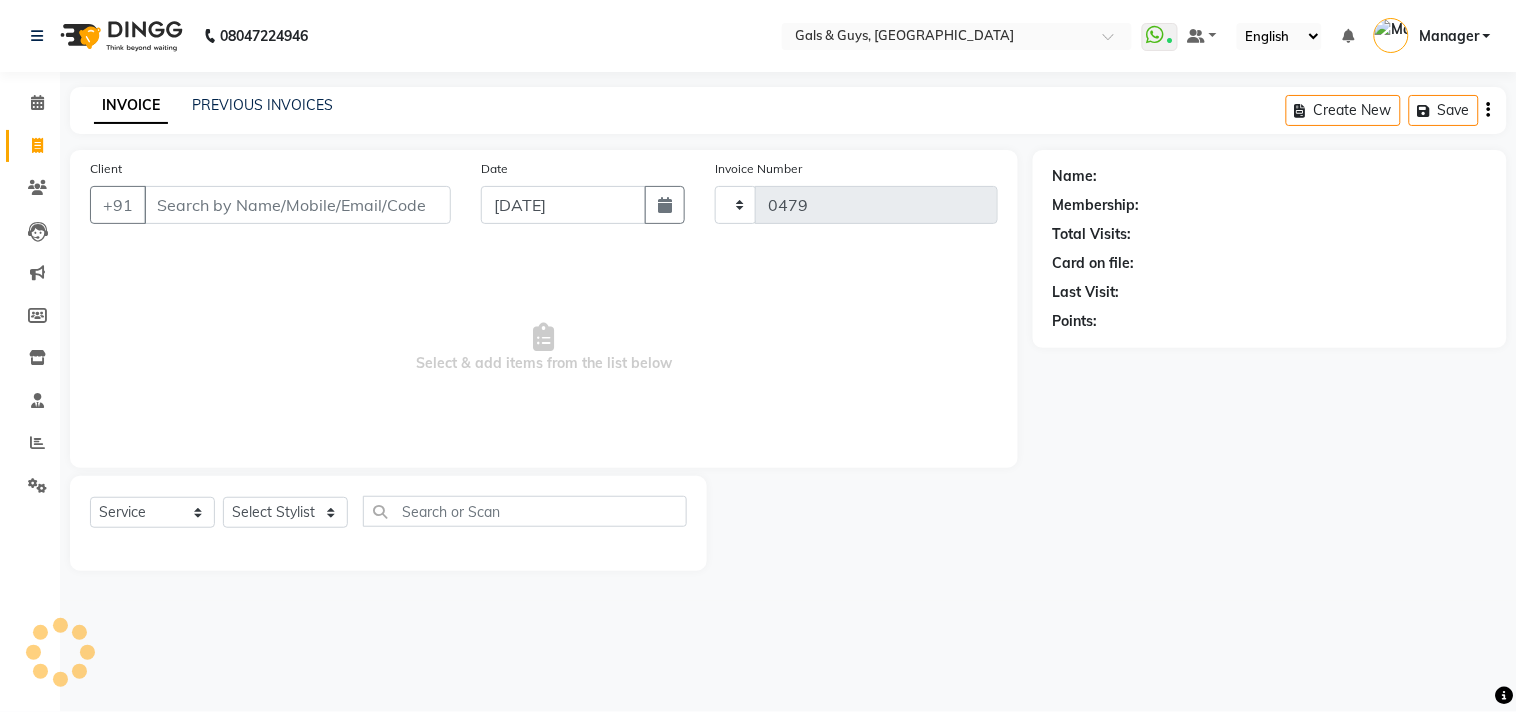 select on "7505" 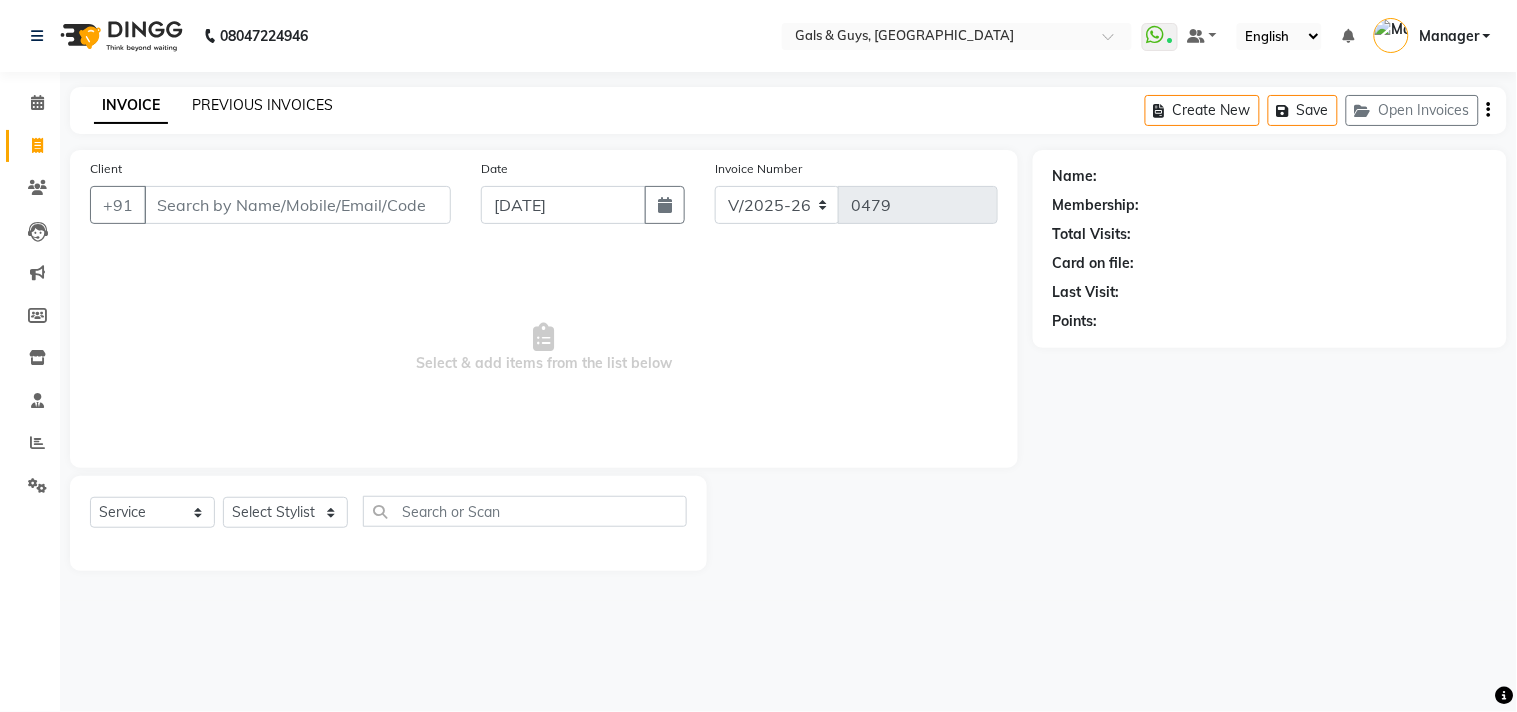 click on "PREVIOUS INVOICES" 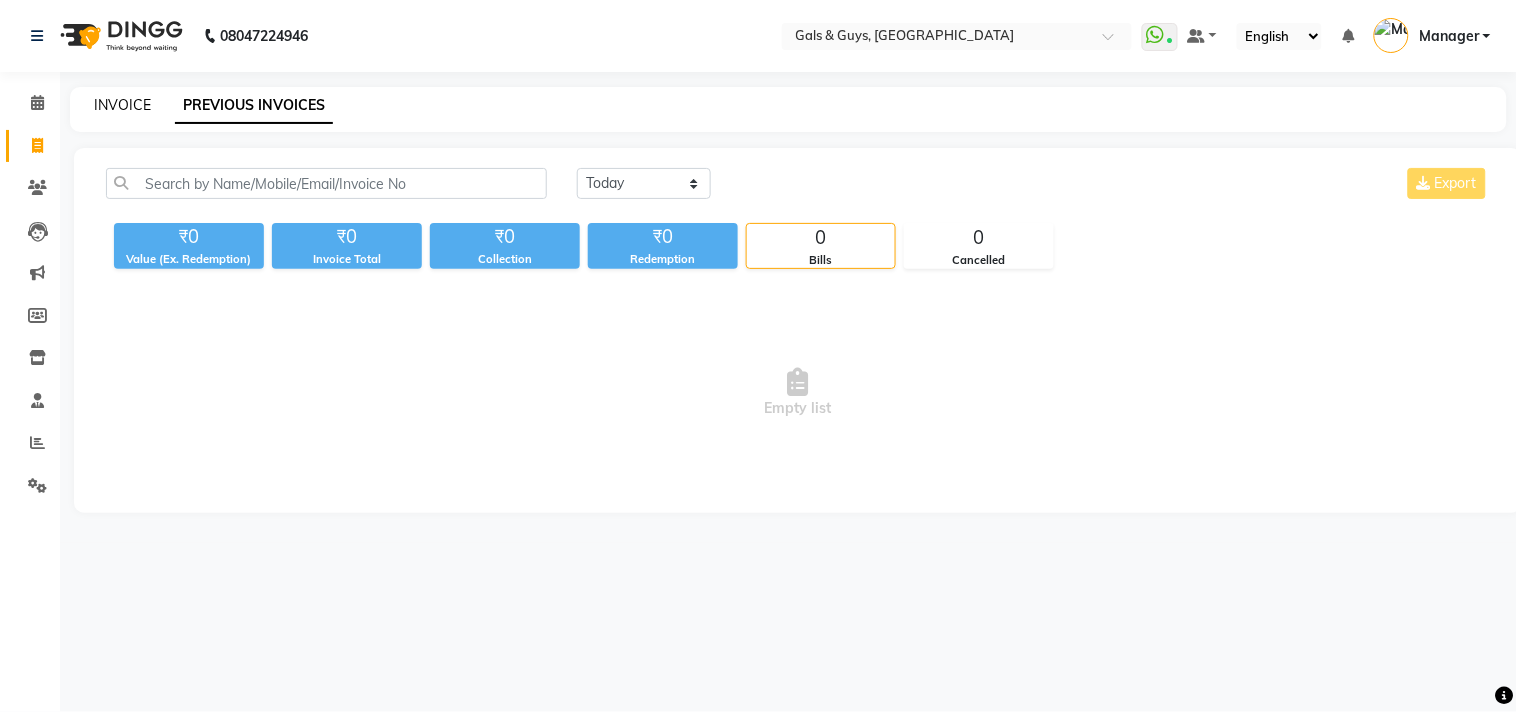 click on "INVOICE PREVIOUS INVOICES" 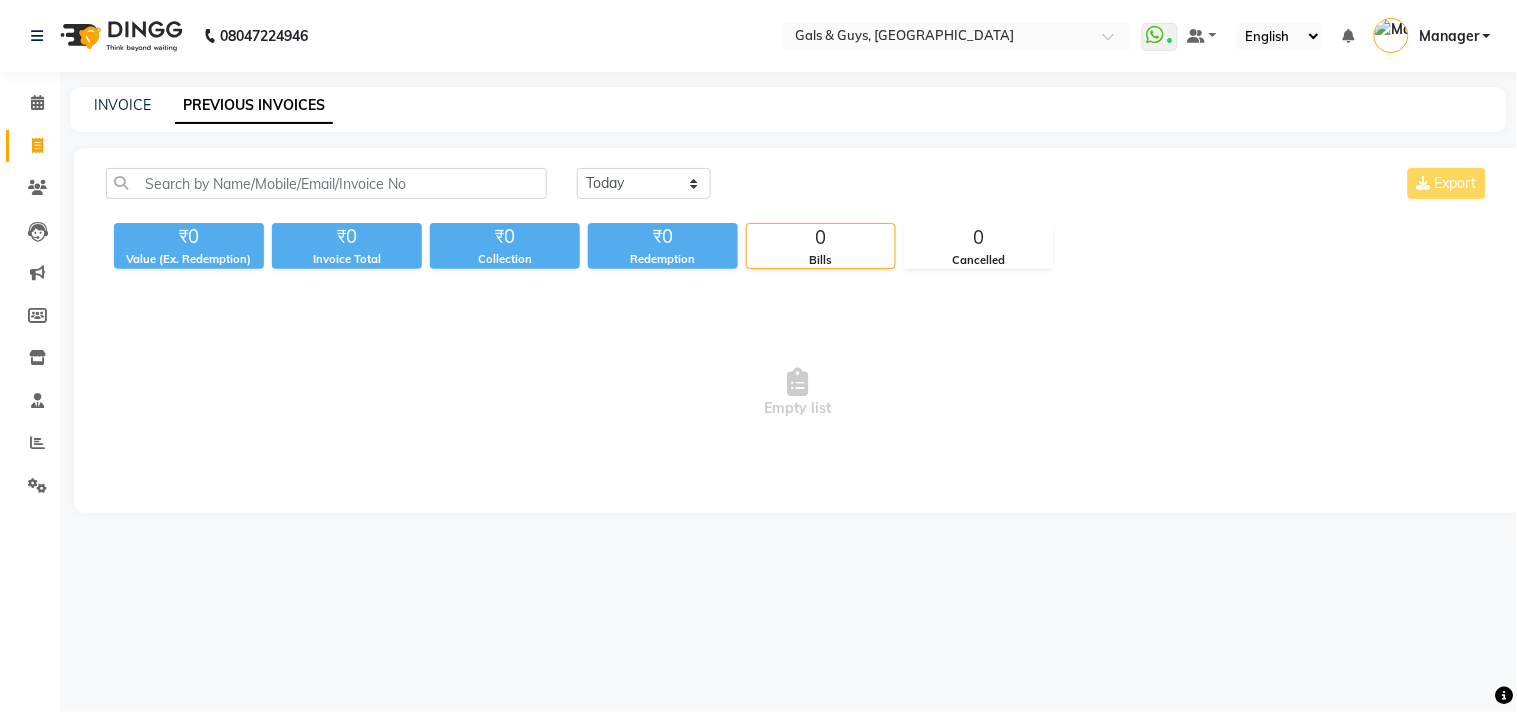 select on "service" 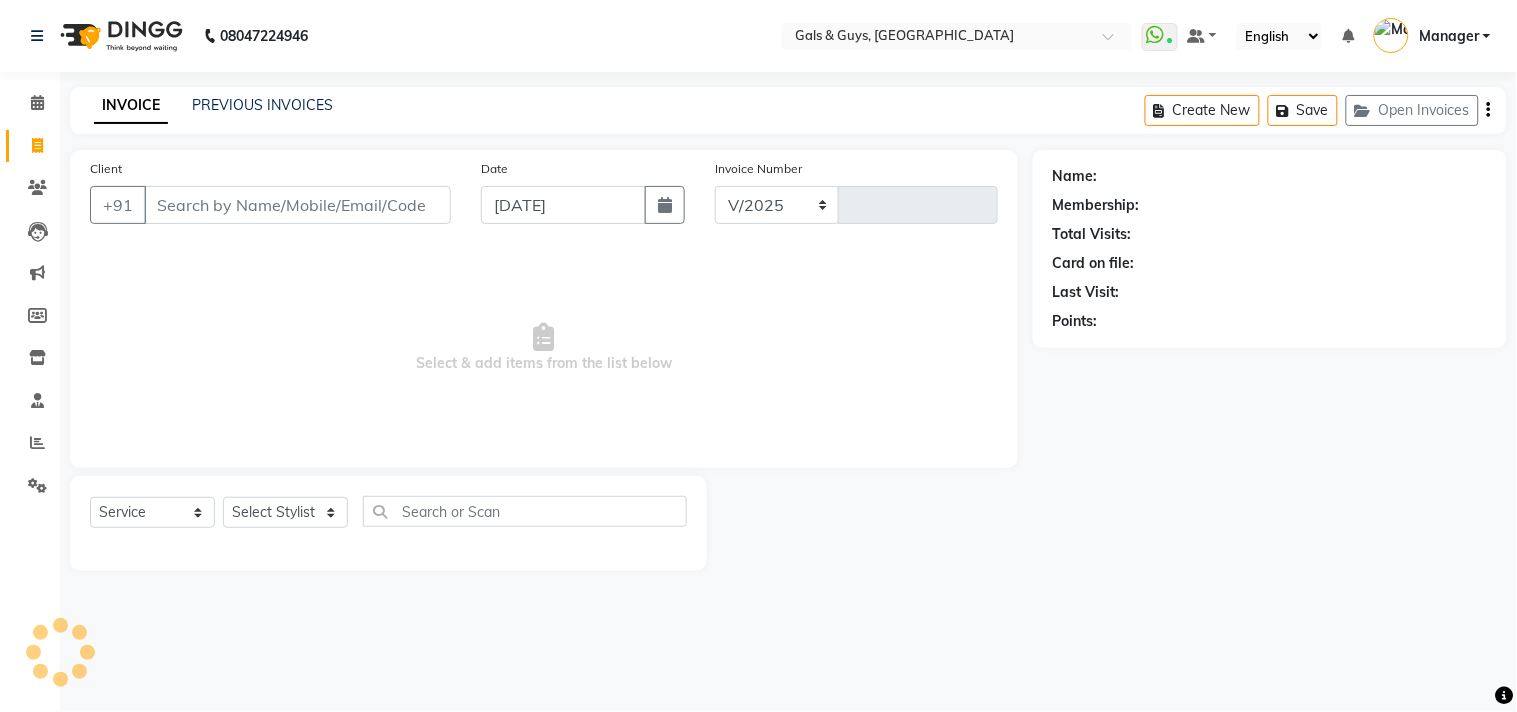 select on "7505" 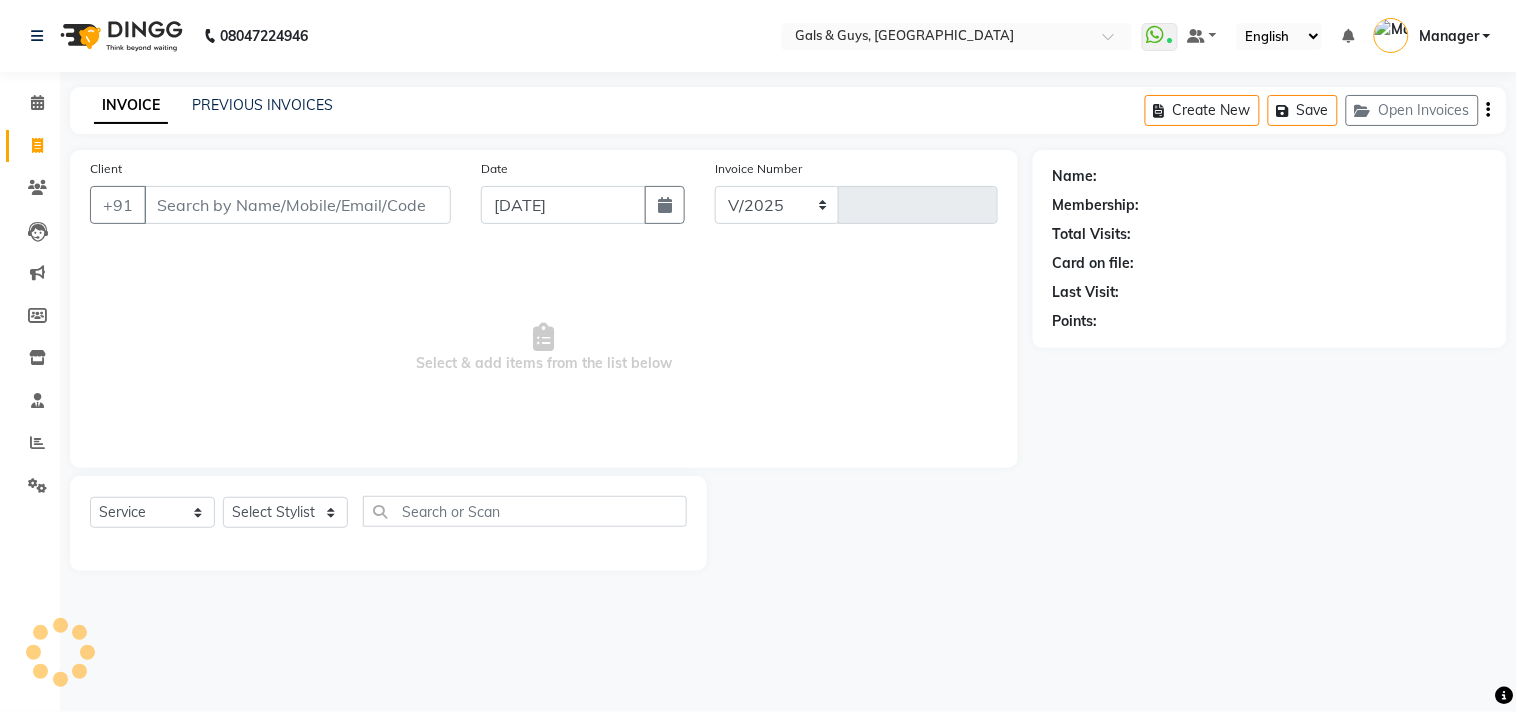 type on "0479" 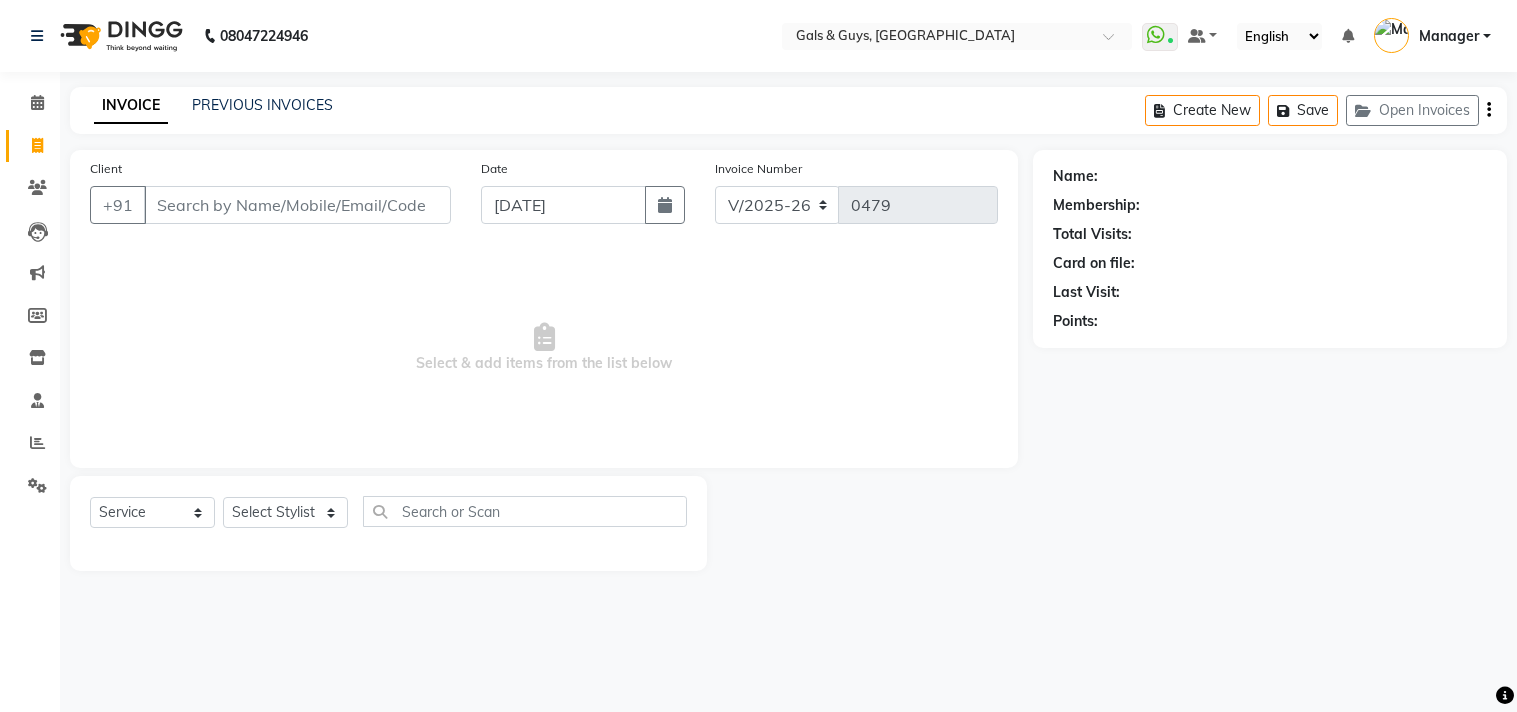 select on "7505" 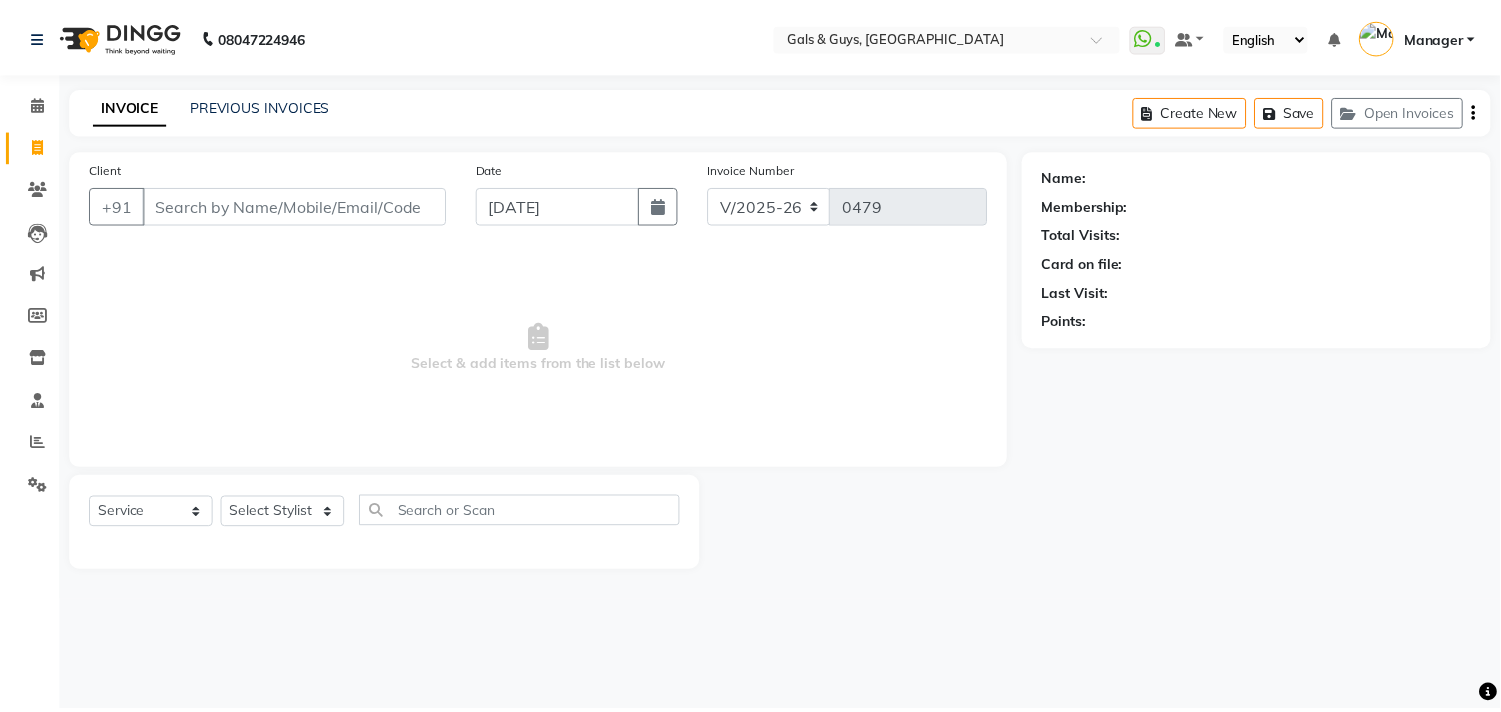 scroll, scrollTop: 0, scrollLeft: 0, axis: both 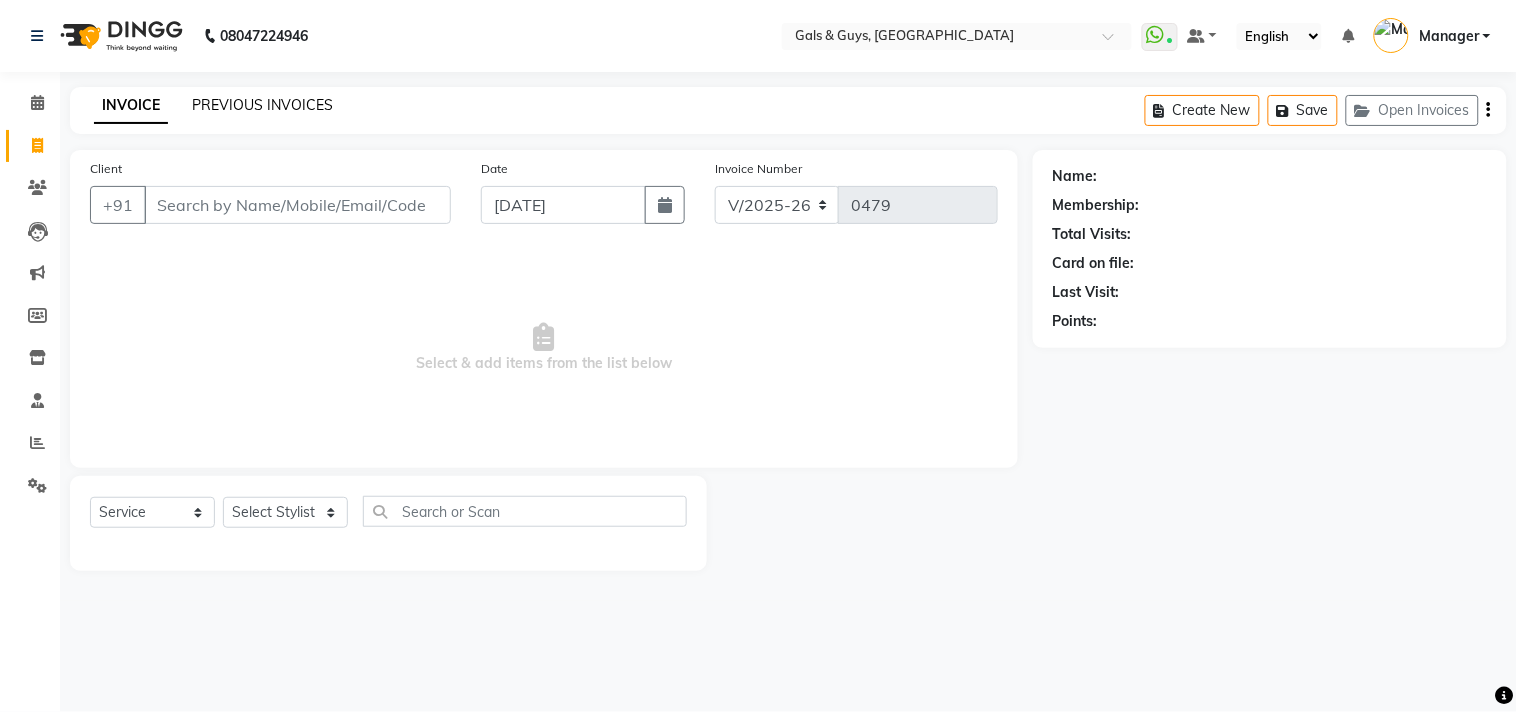 click on "PREVIOUS INVOICES" 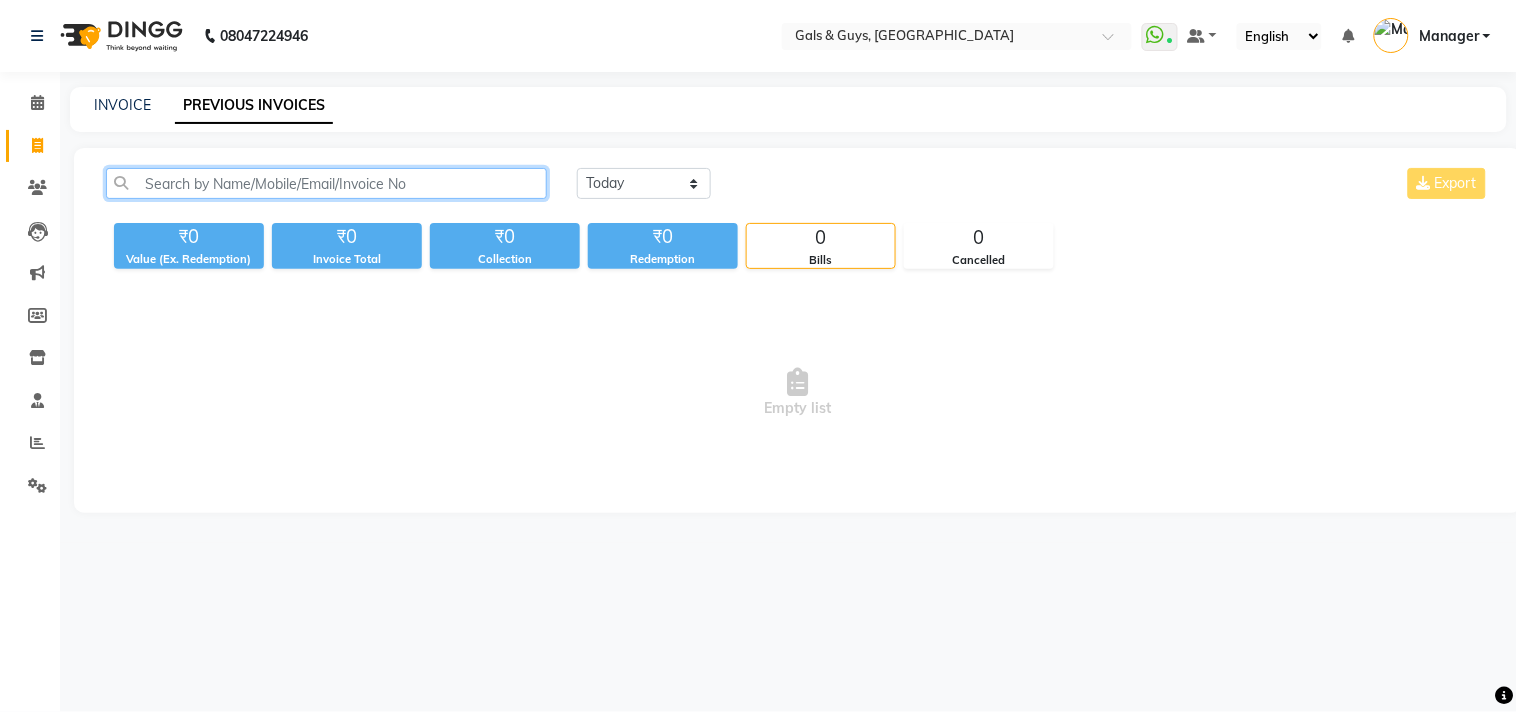 click 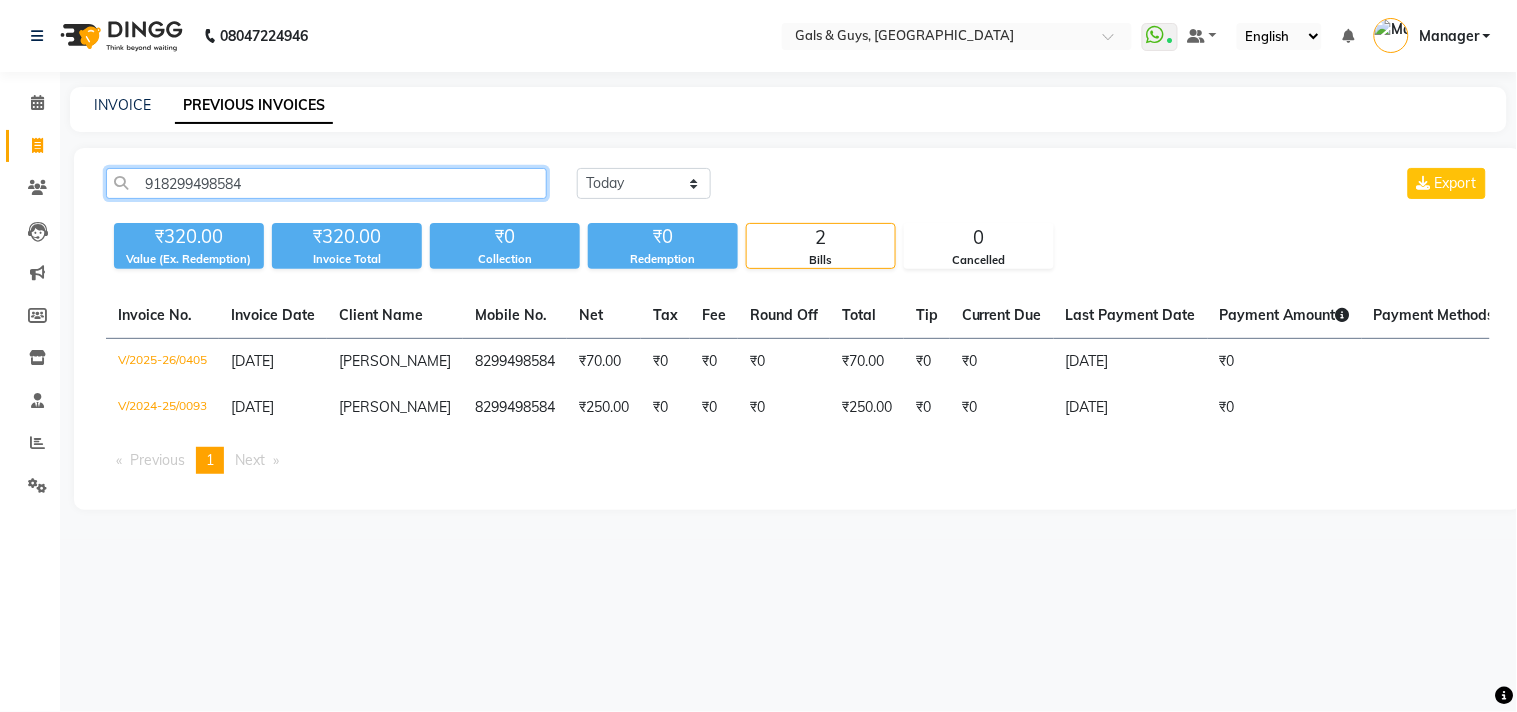 drag, startPoint x: 300, startPoint y: 173, endPoint x: 77, endPoint y: 173, distance: 223 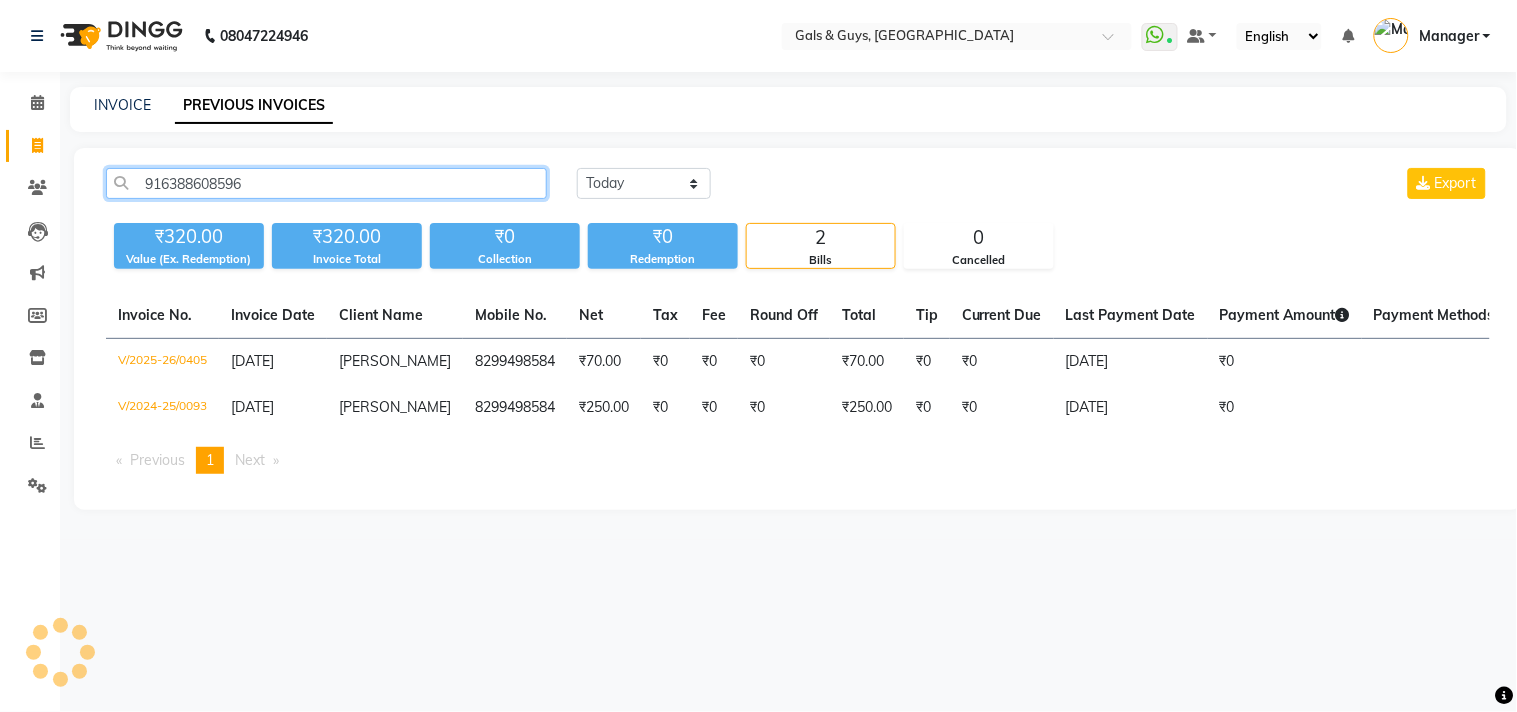 click on "916388608596" 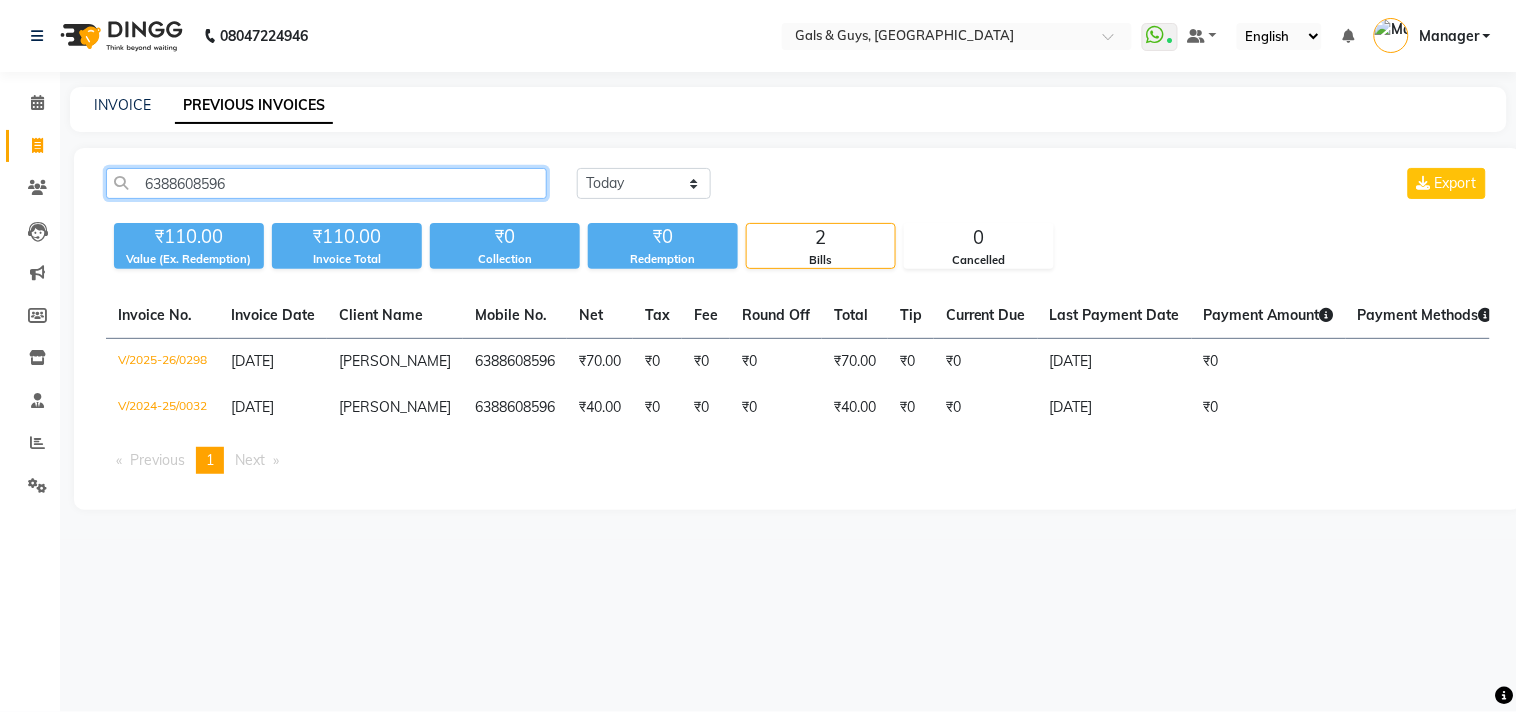 drag, startPoint x: 300, startPoint y: 190, endPoint x: 0, endPoint y: 186, distance: 300.02667 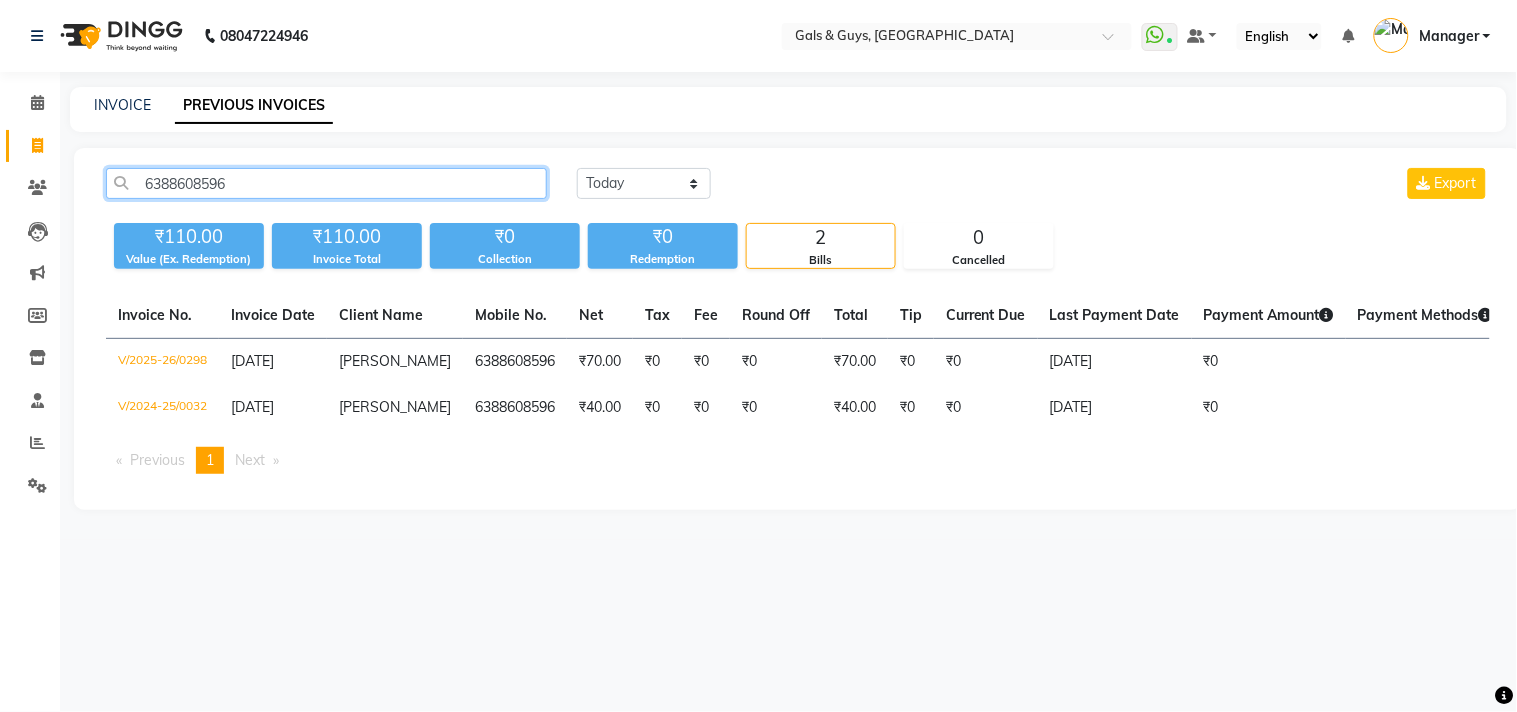 paste on "919839922561" 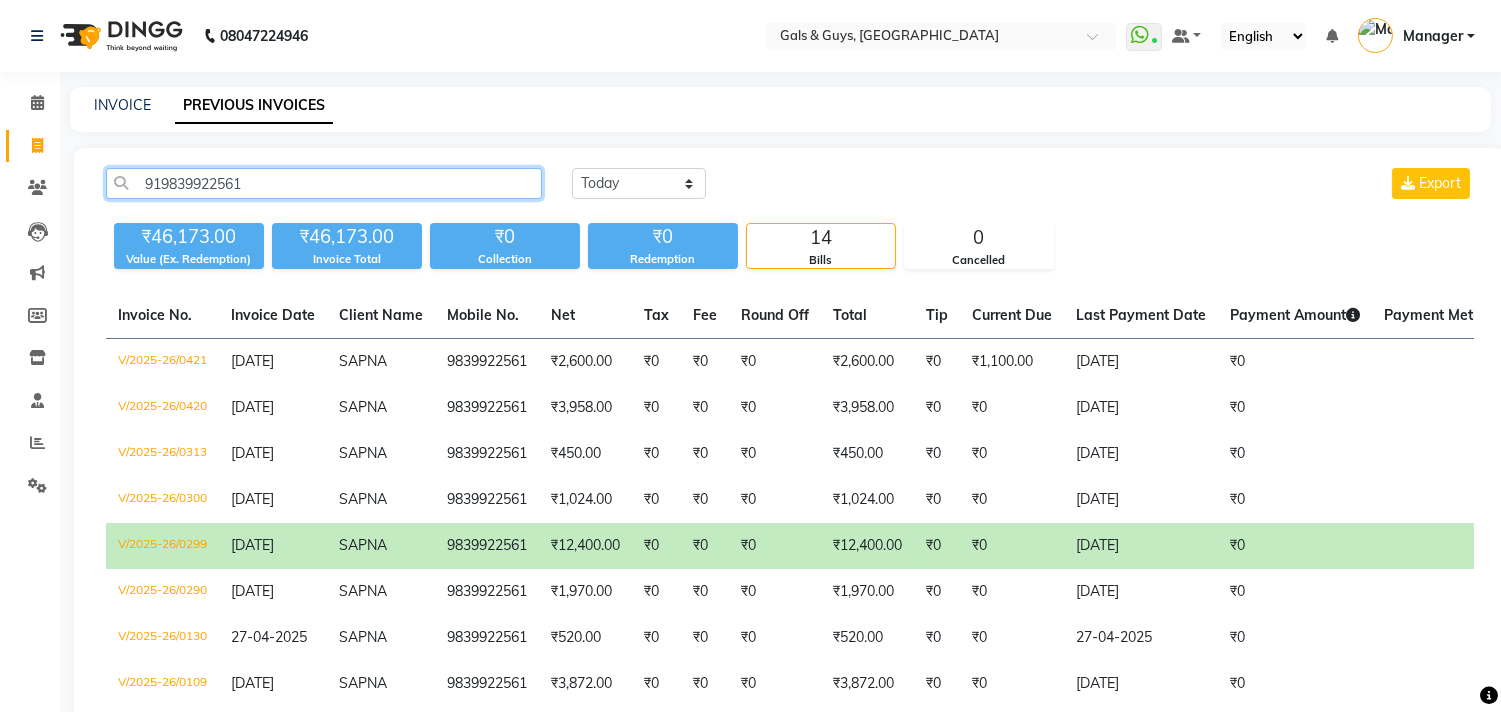 click on "919839922561" 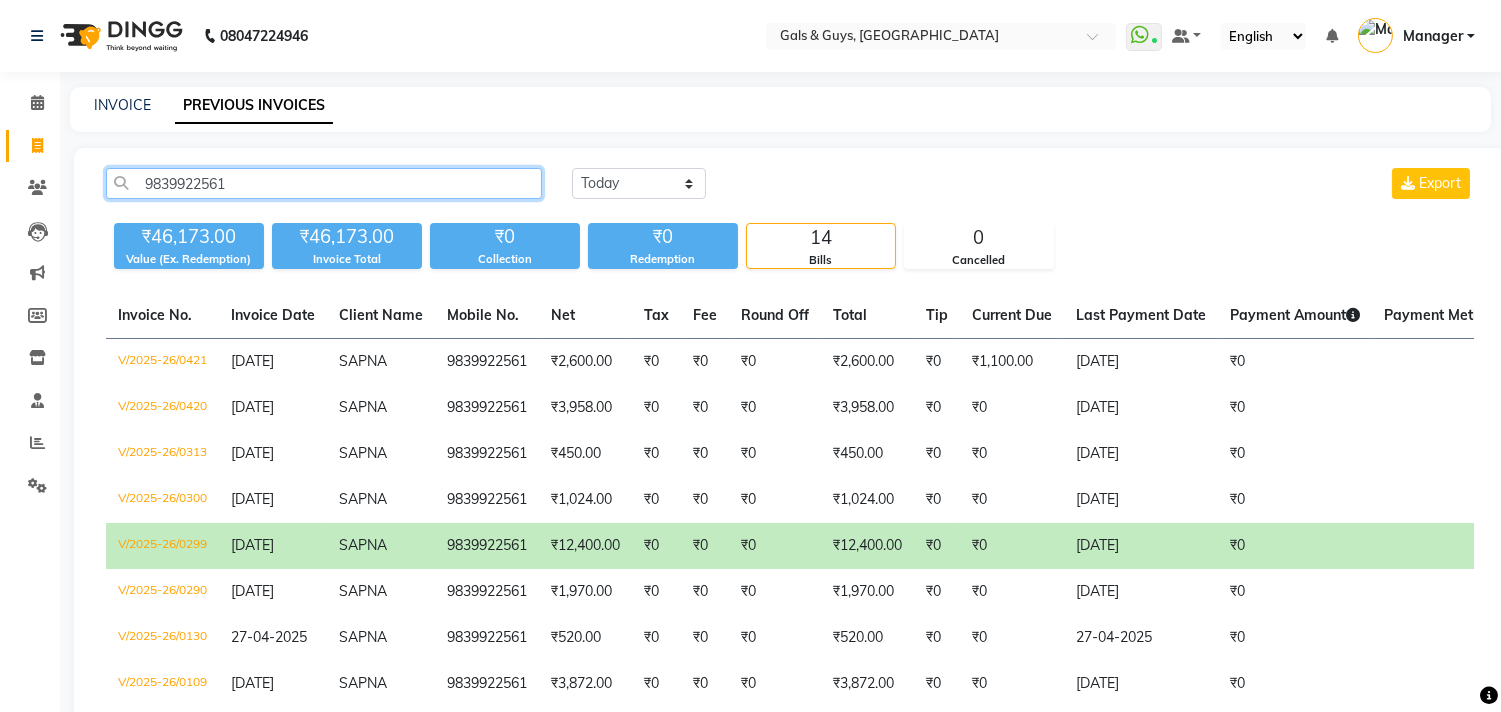 drag, startPoint x: 277, startPoint y: 190, endPoint x: 0, endPoint y: 205, distance: 277.40585 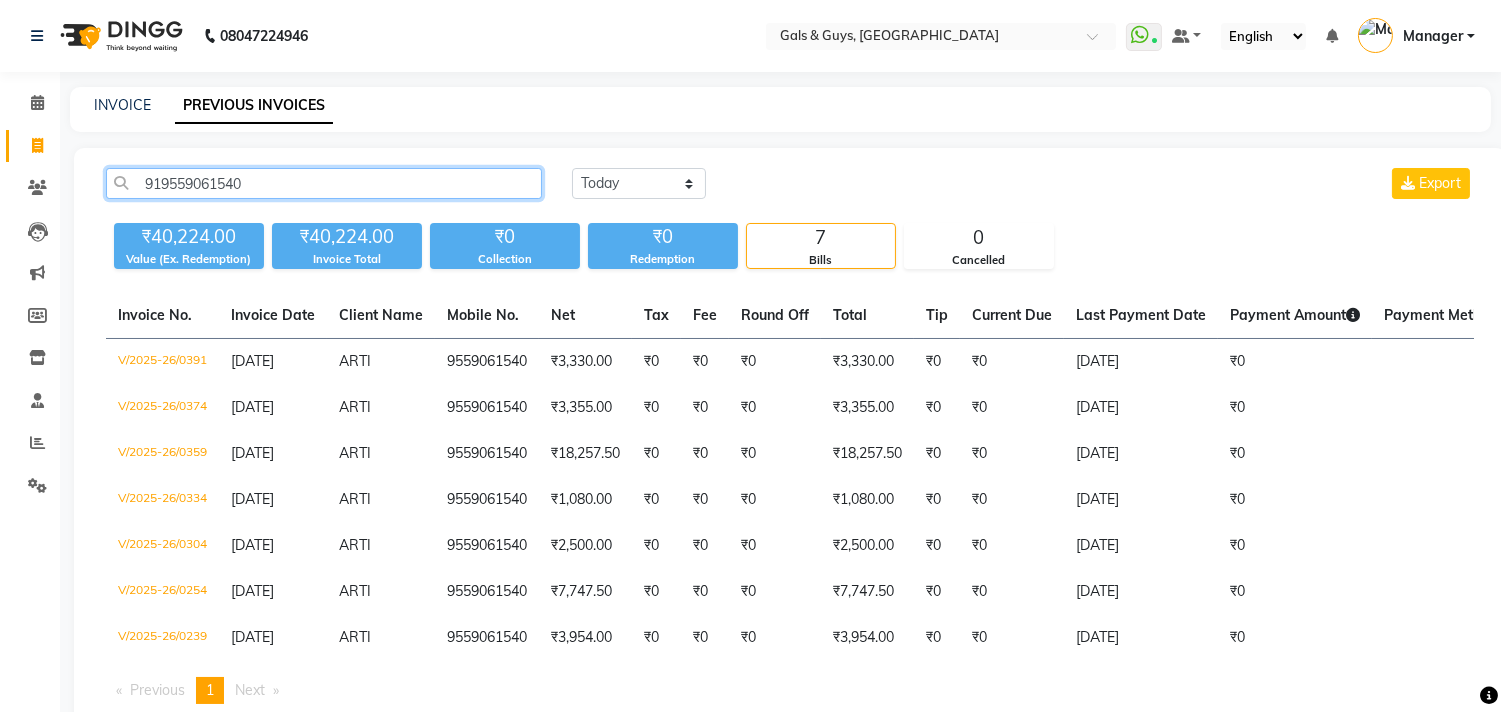 click on "919559061540" 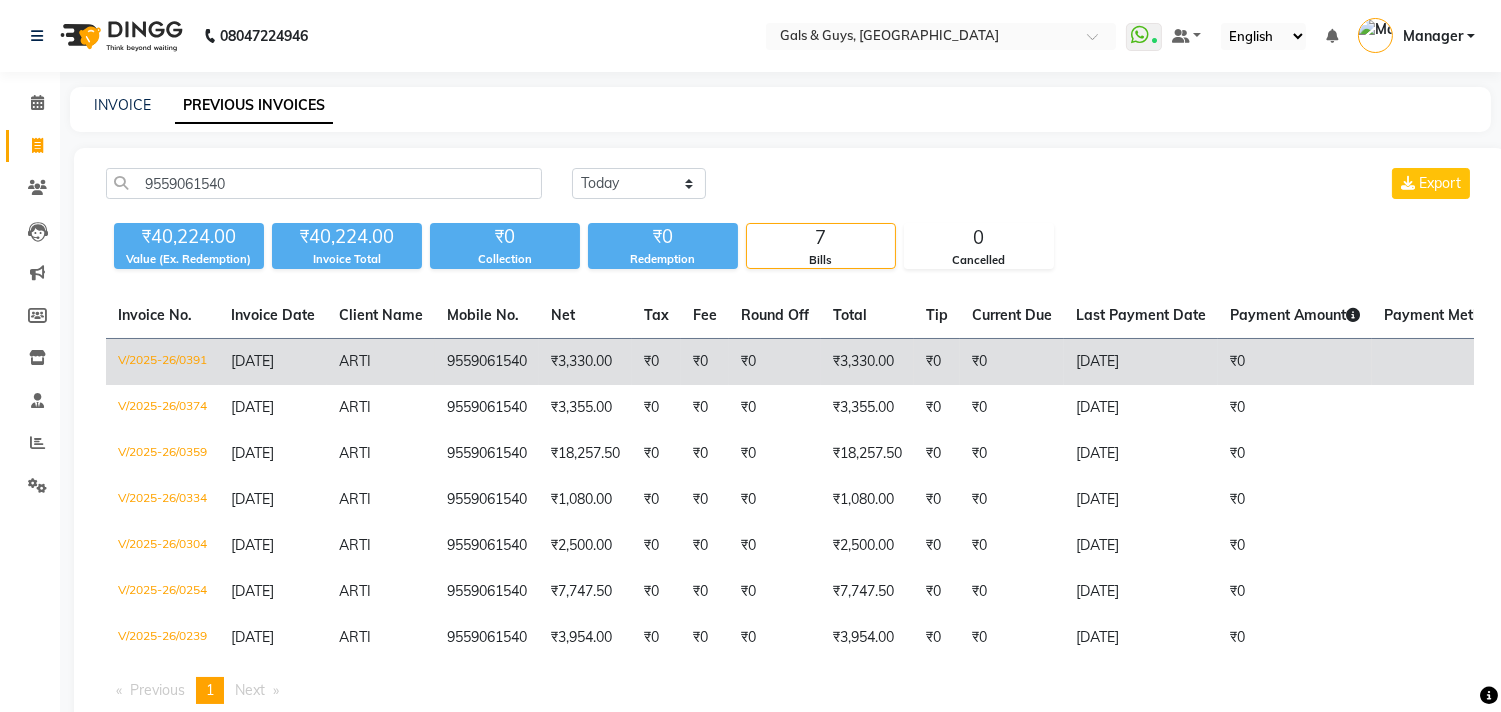 click on "9559061540" 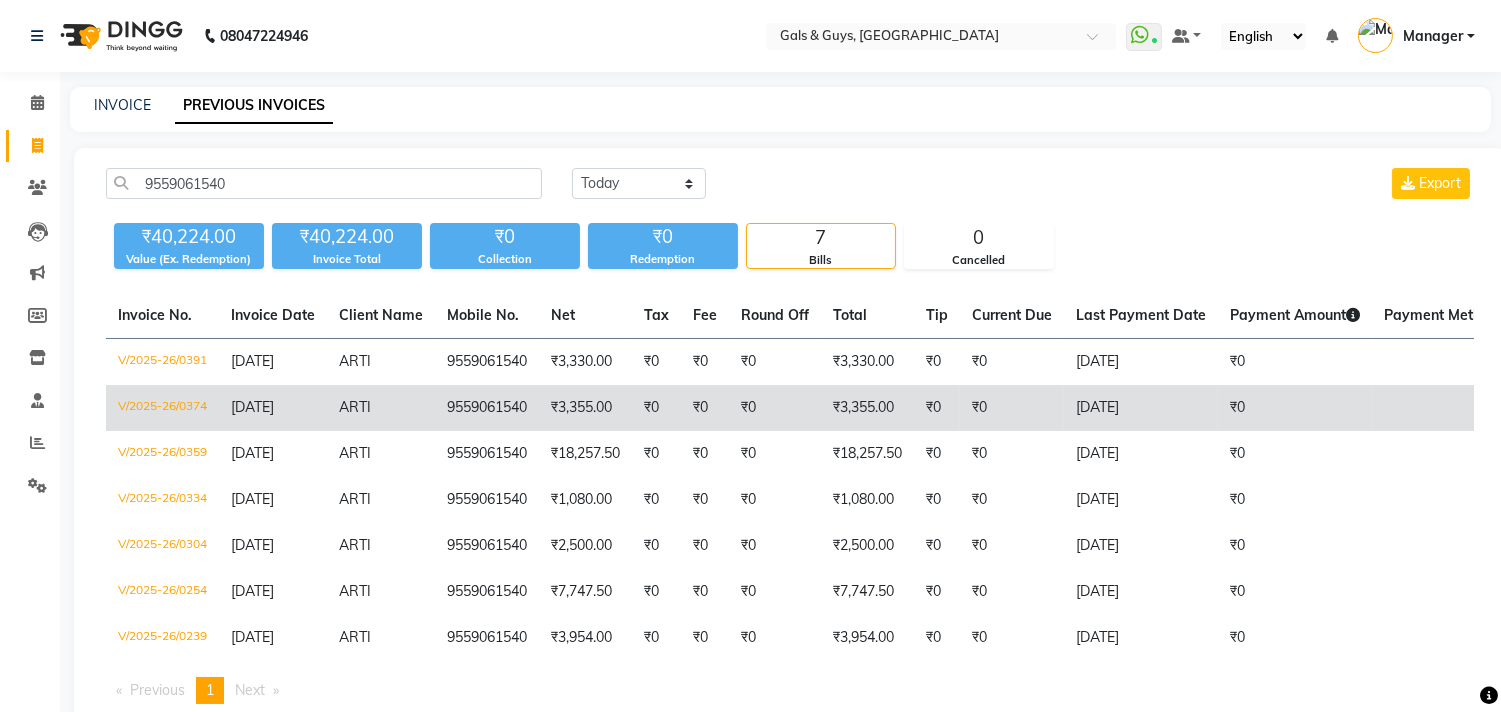 click on "₹3,355.00" 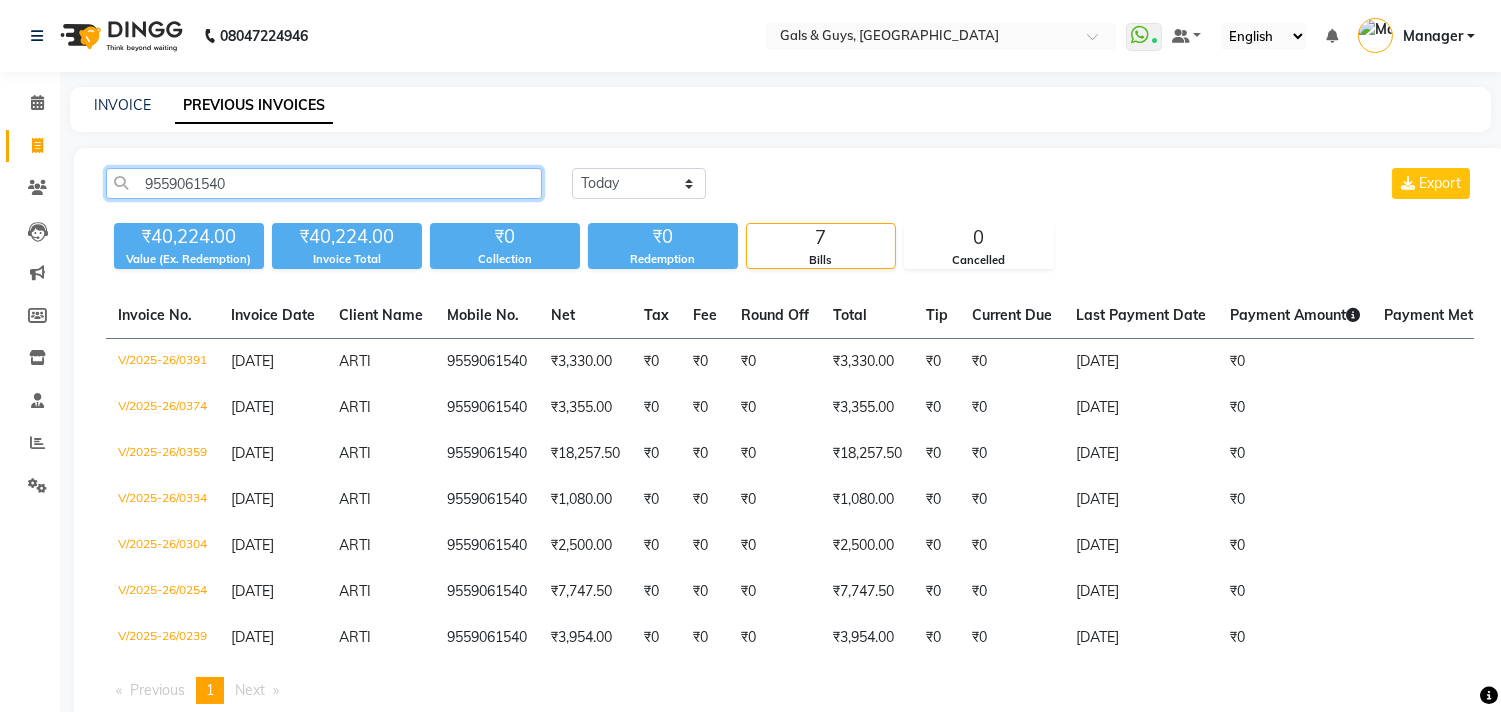 drag, startPoint x: 275, startPoint y: 184, endPoint x: 0, endPoint y: 185, distance: 275.00183 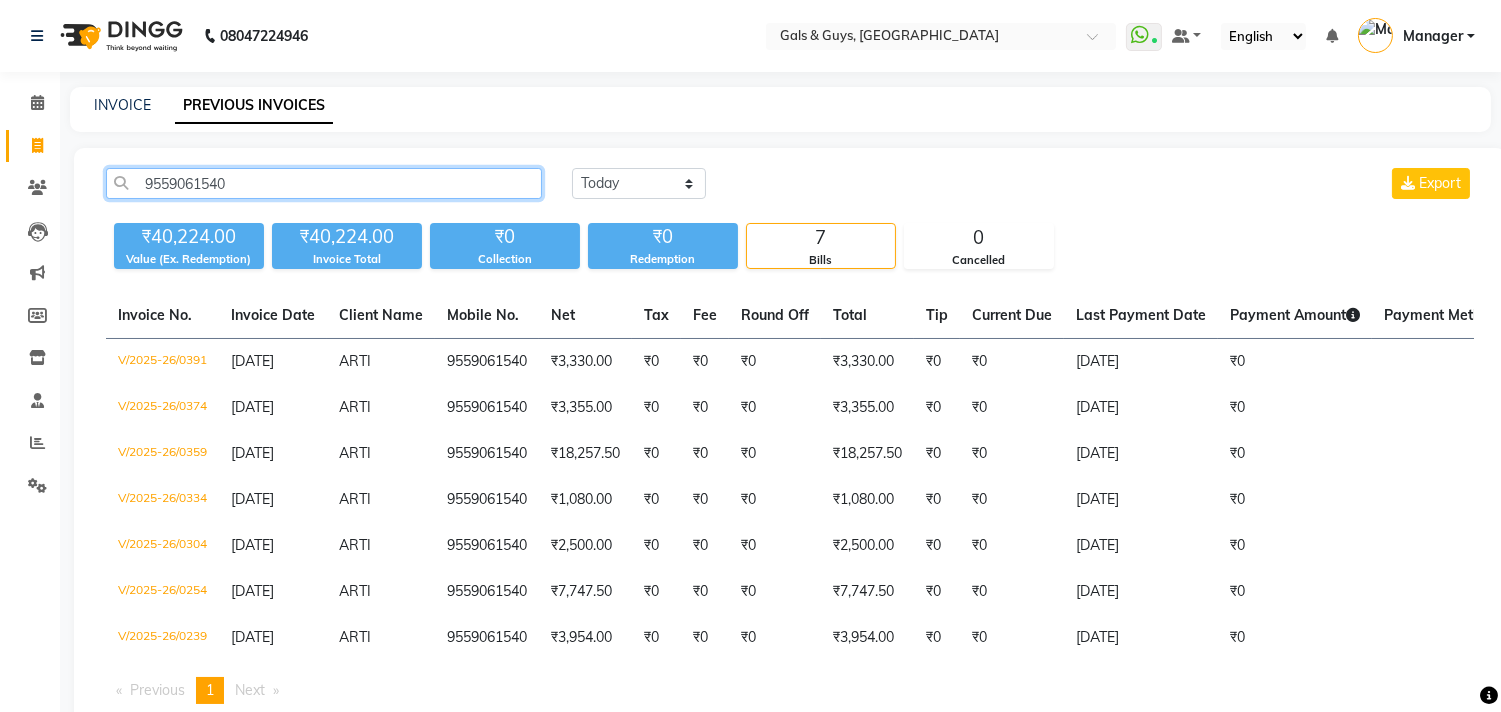 paste on "187266094" 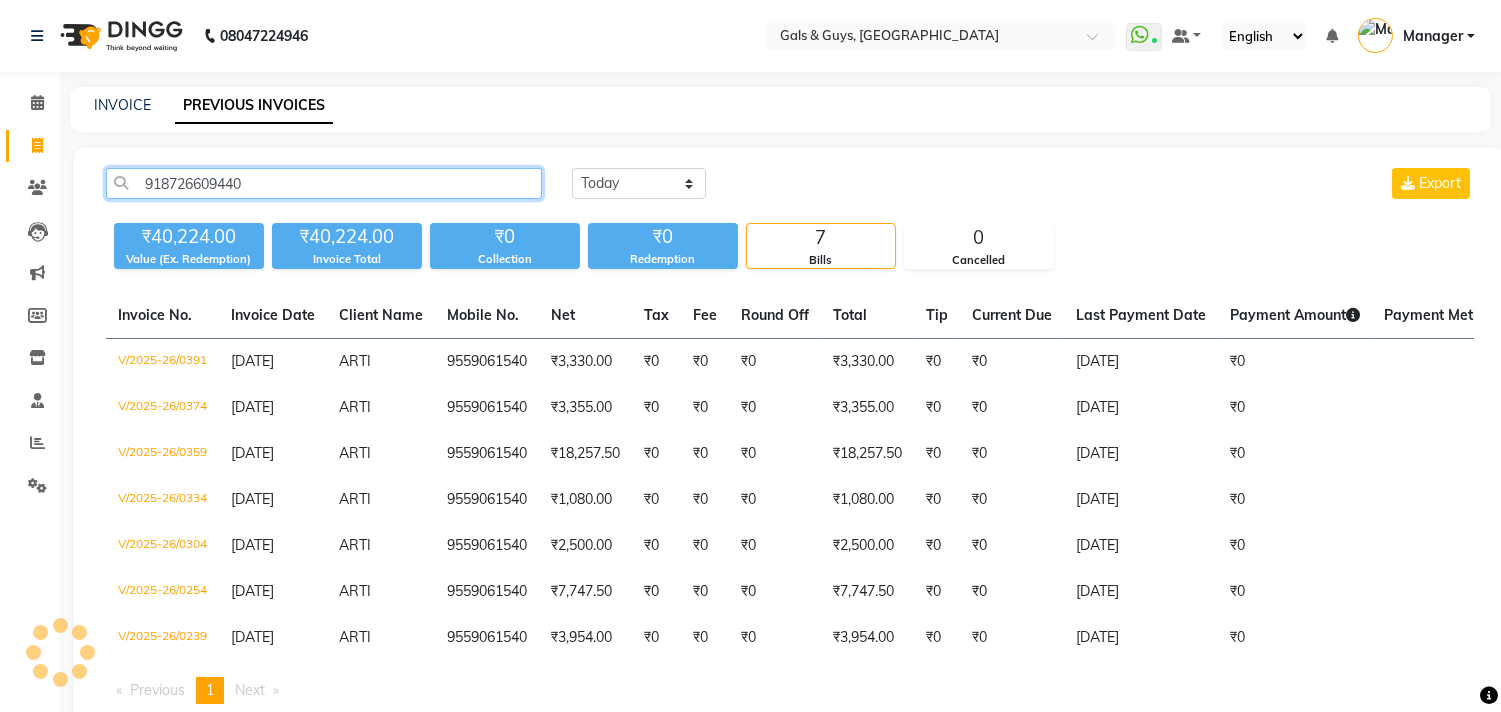 click on "918726609440" 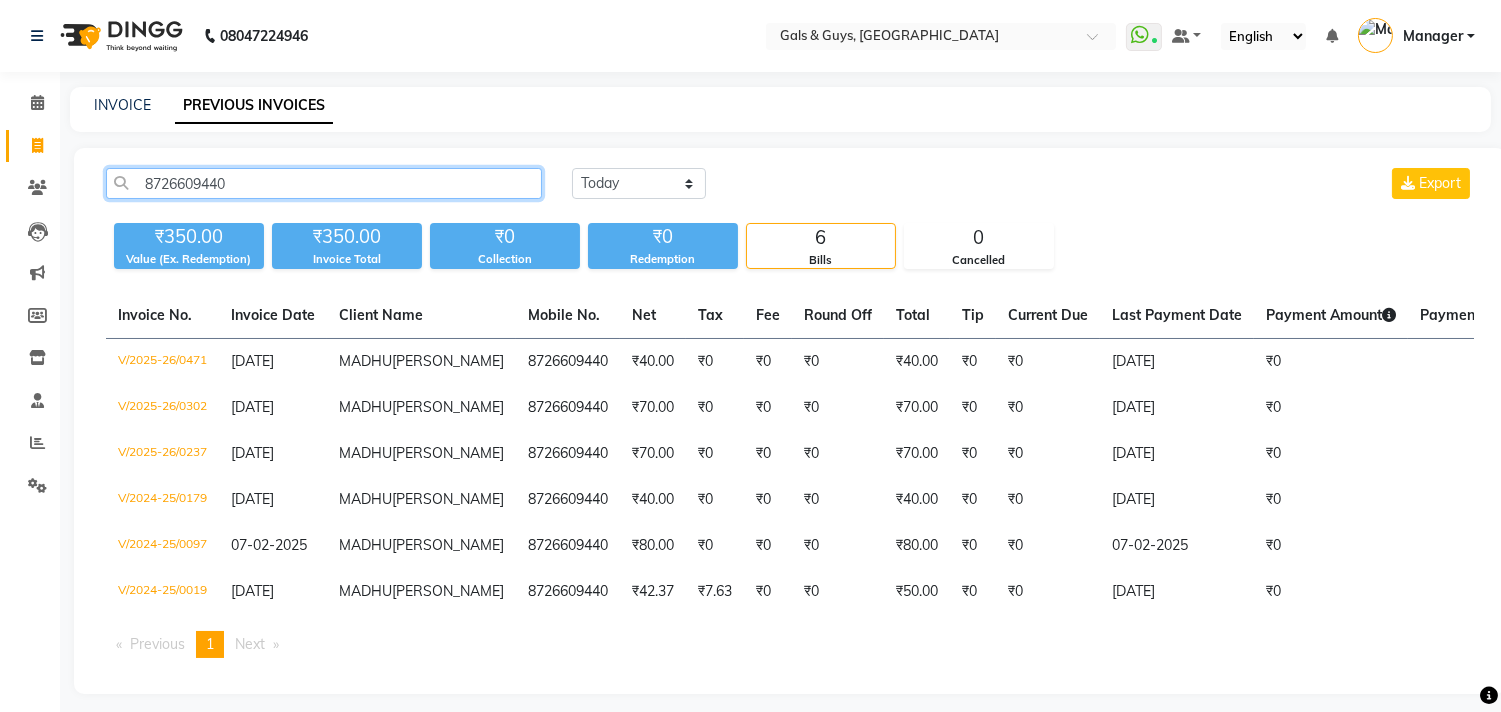 drag, startPoint x: 286, startPoint y: 182, endPoint x: 0, endPoint y: 186, distance: 286.02798 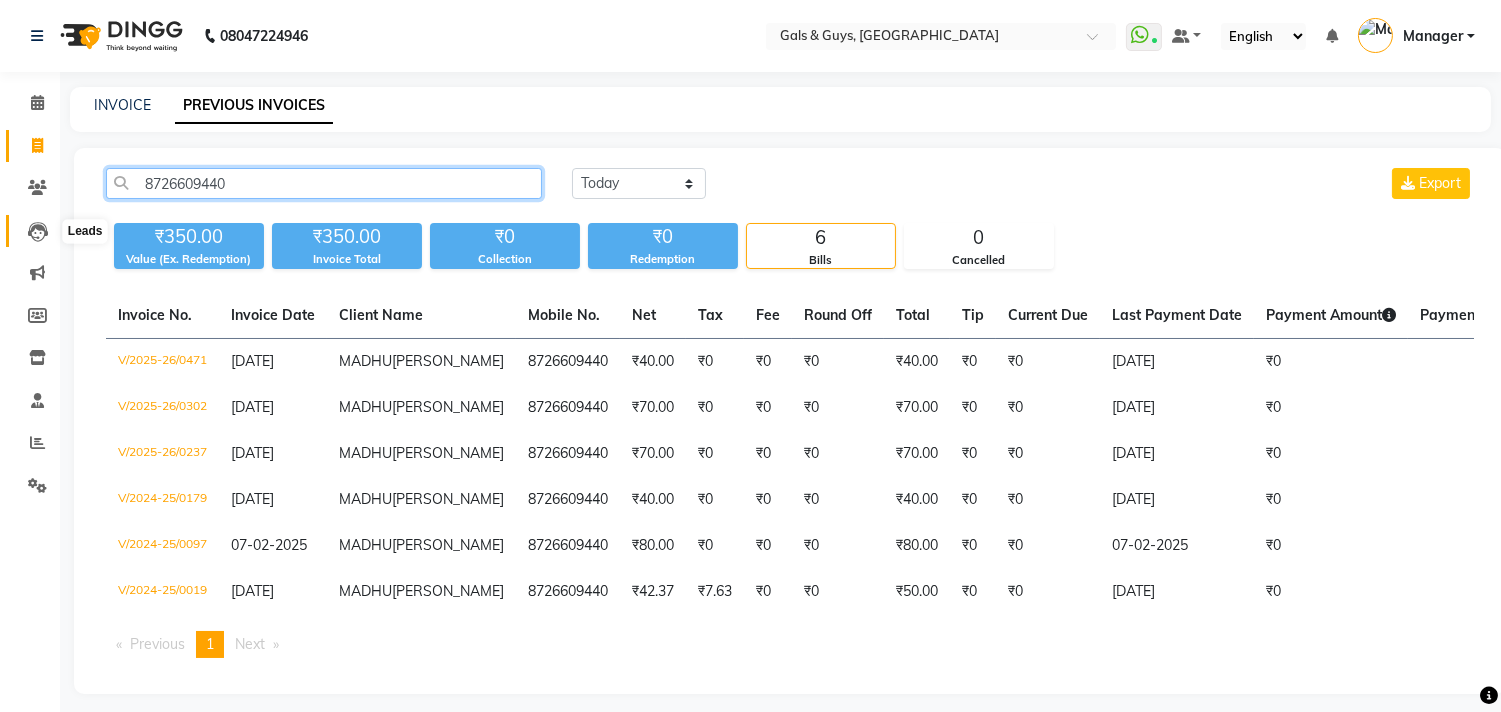 paste on "917007657304" 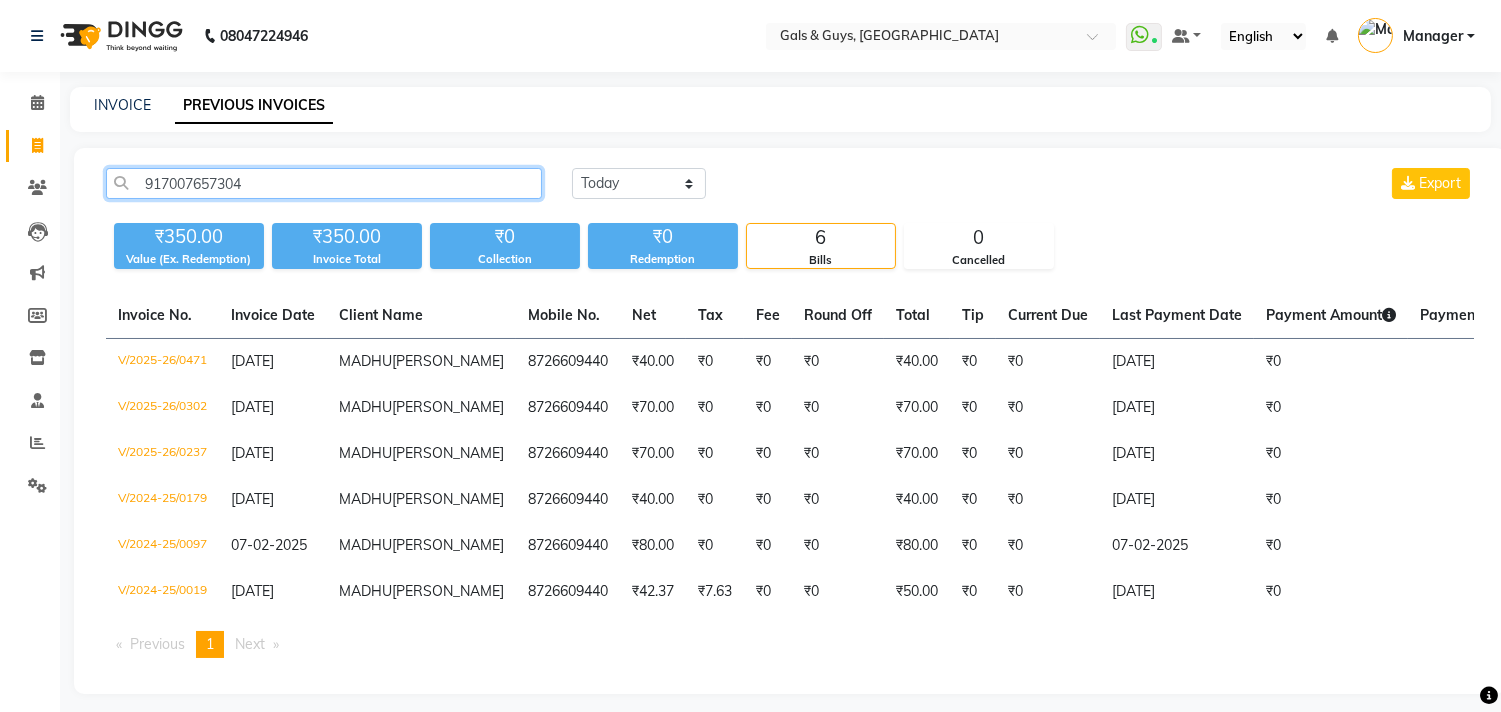 click on "917007657304" 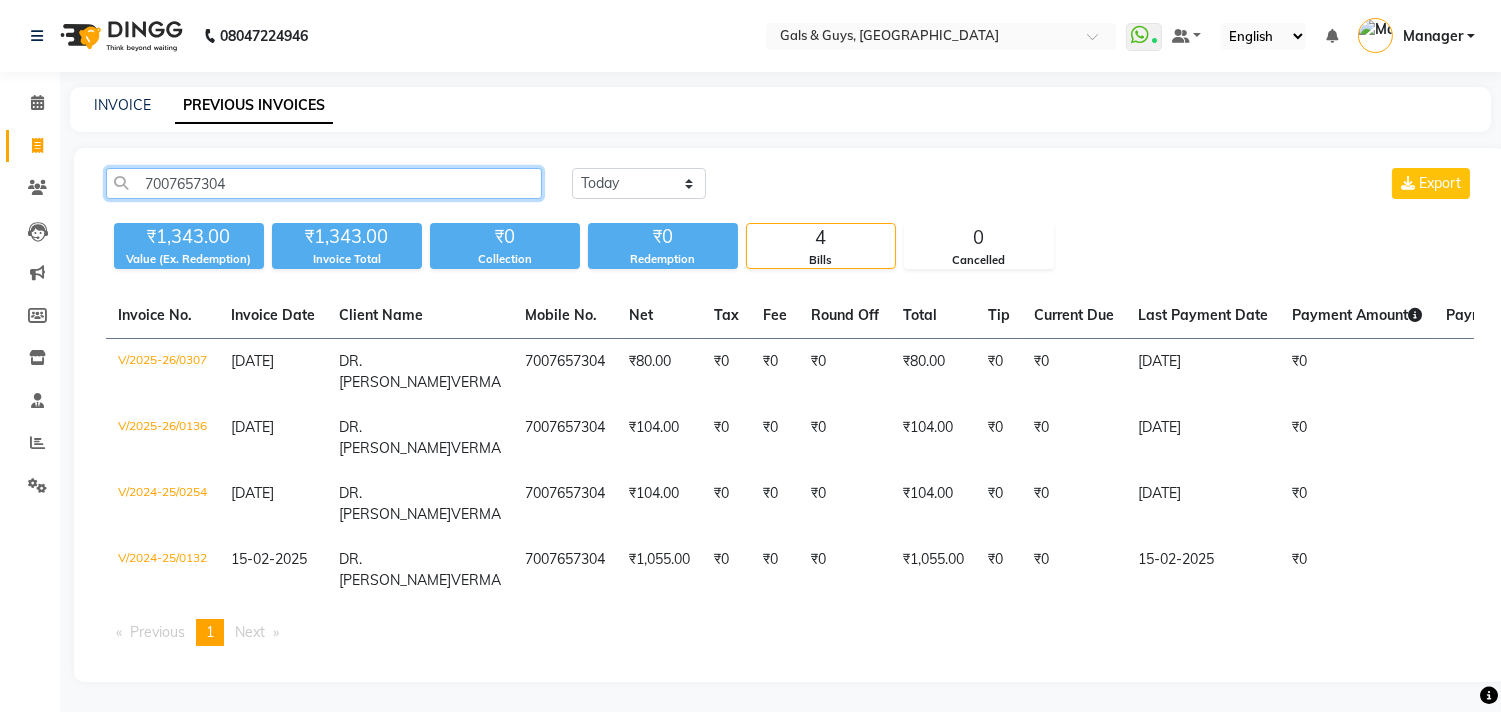 drag, startPoint x: 296, startPoint y: 194, endPoint x: 0, endPoint y: 185, distance: 296.13678 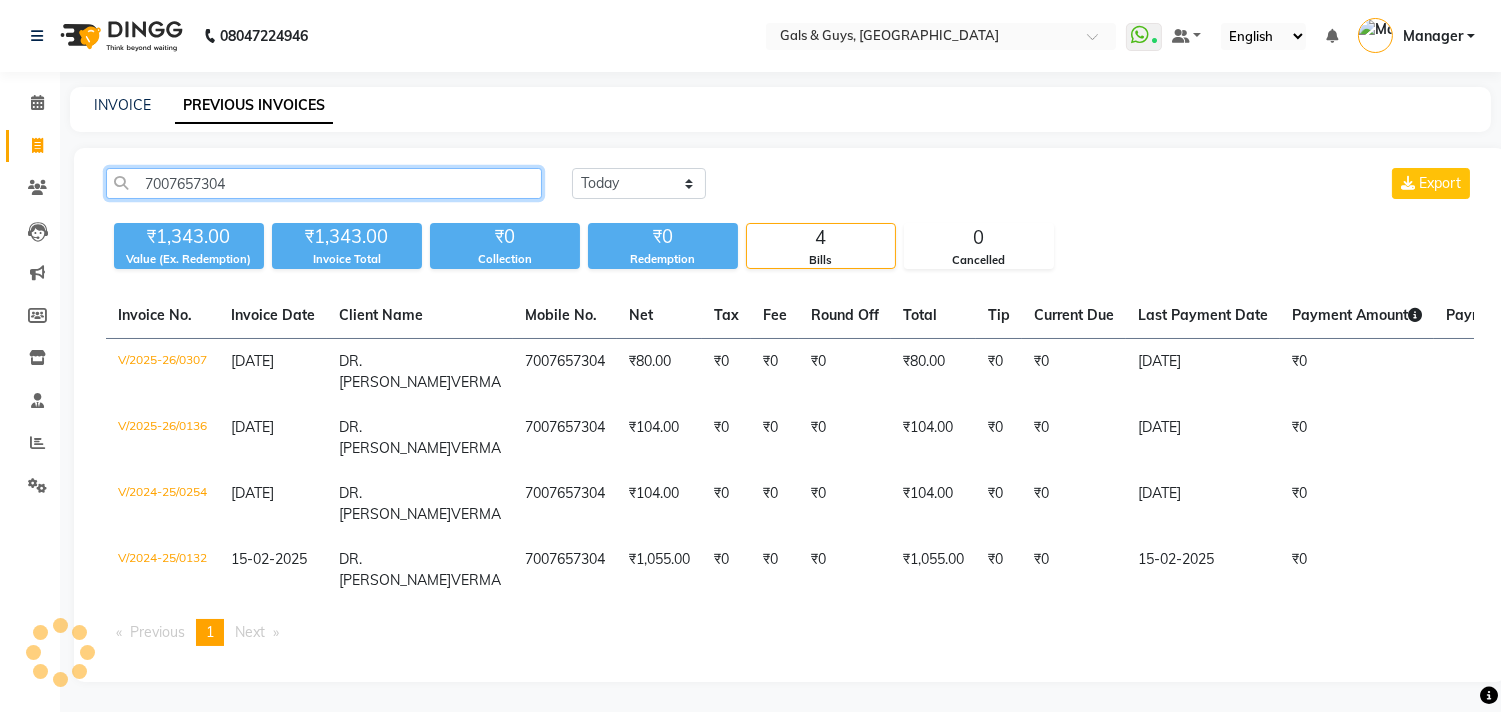 paste on "919260977106" 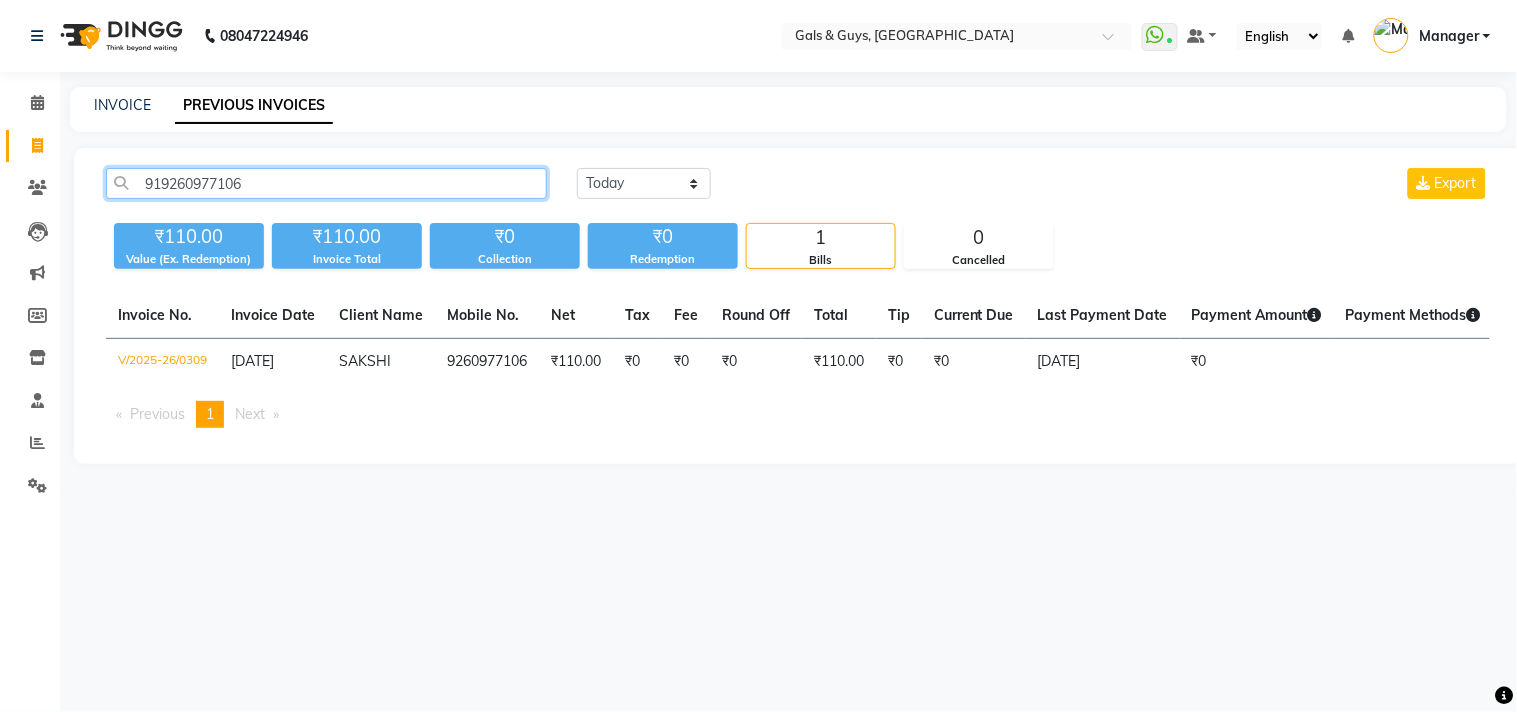 click on "919260977106" 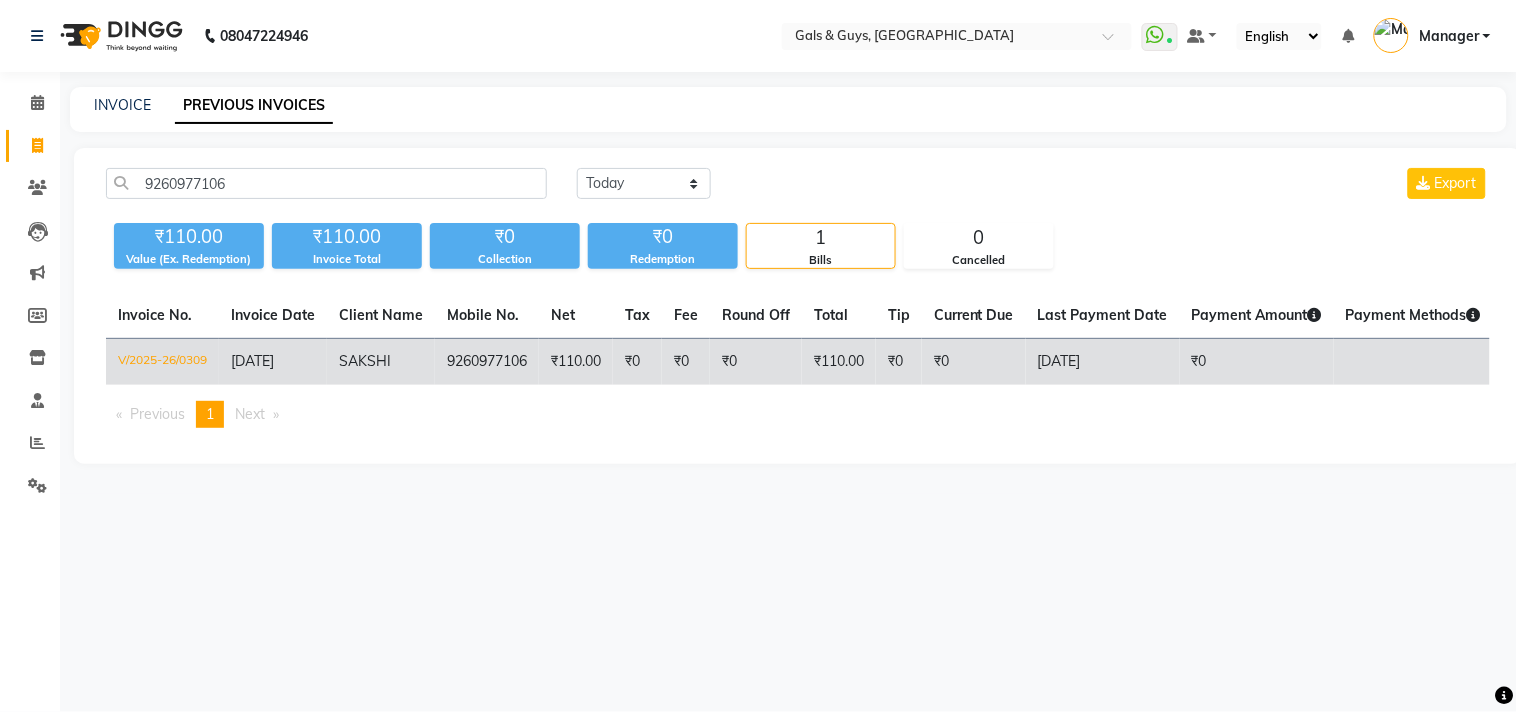 click on "₹0" 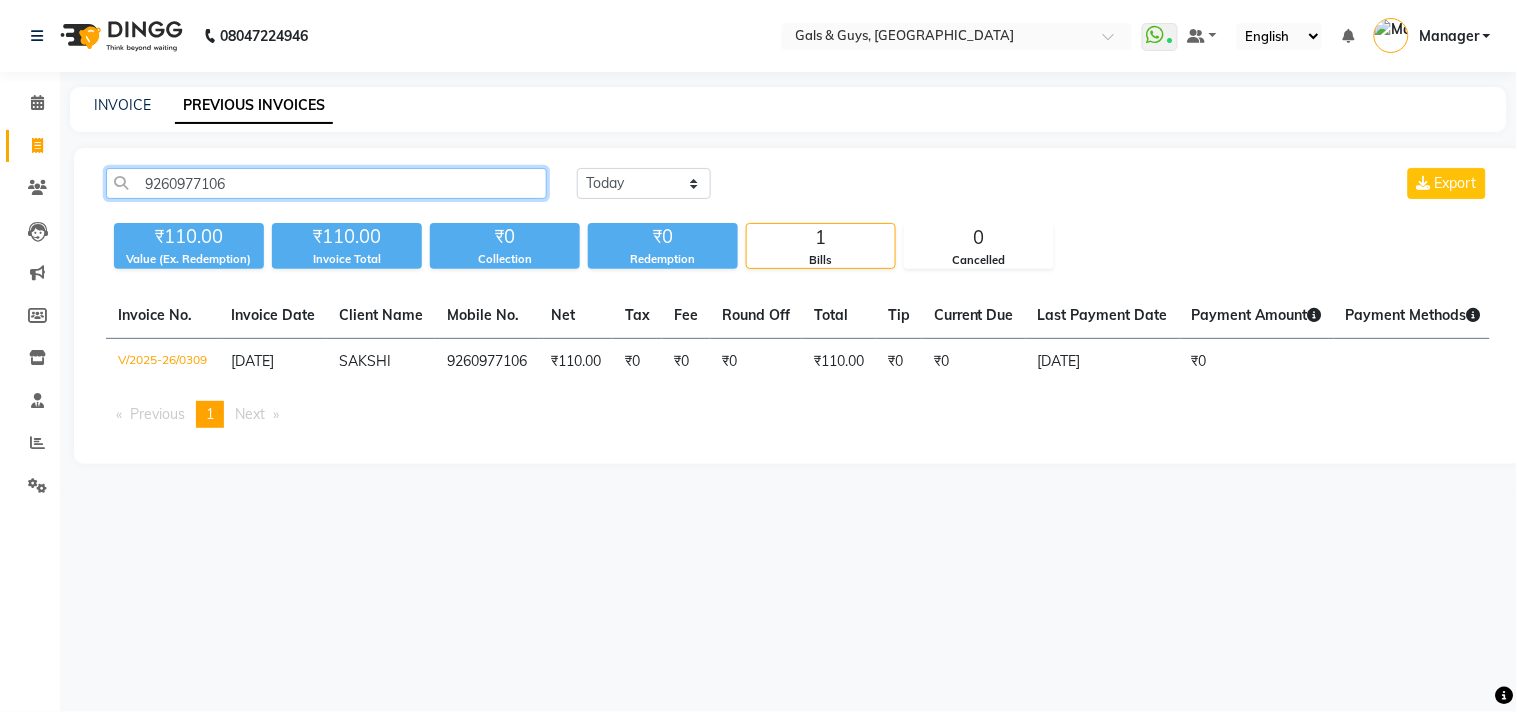 drag, startPoint x: 290, startPoint y: 186, endPoint x: 0, endPoint y: 202, distance: 290.44104 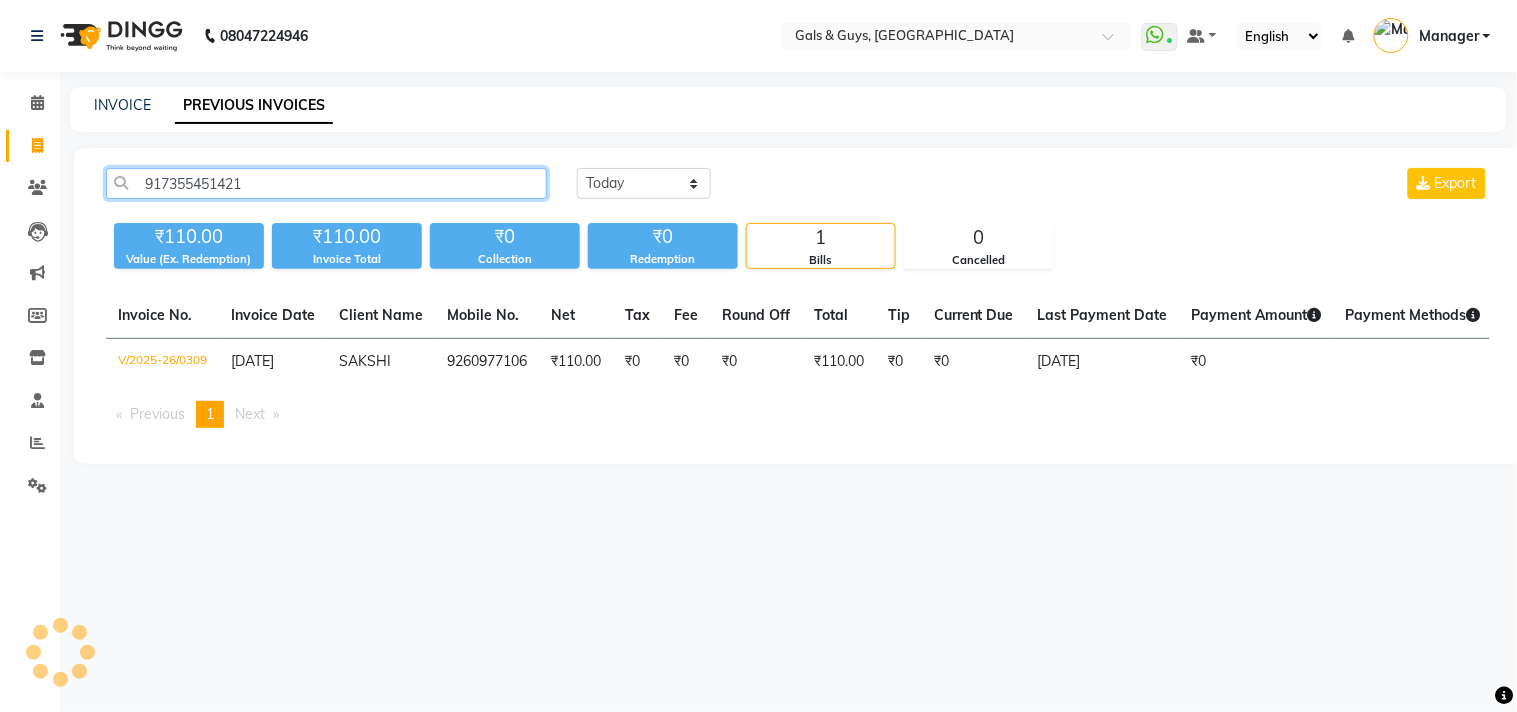 click on "917355451421" 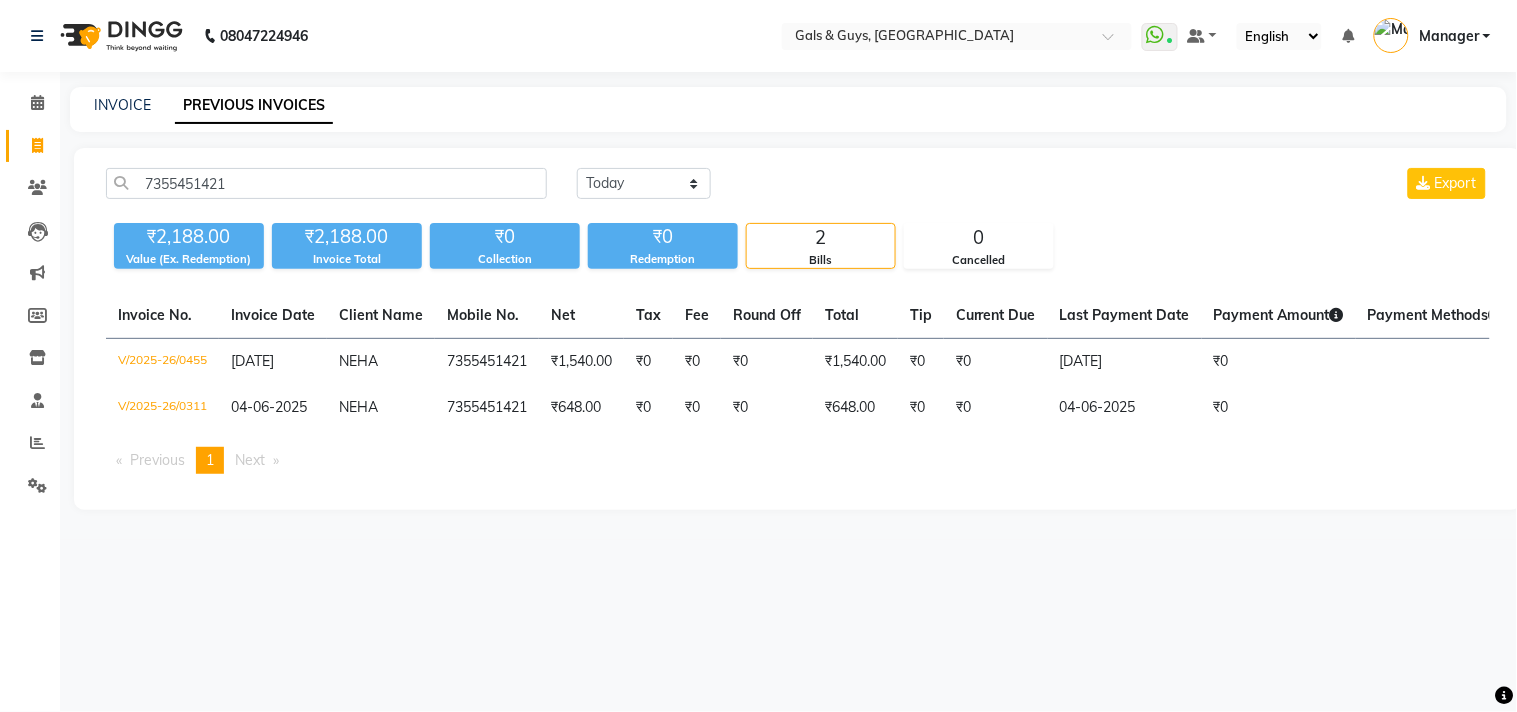 click on "₹1,540.00" 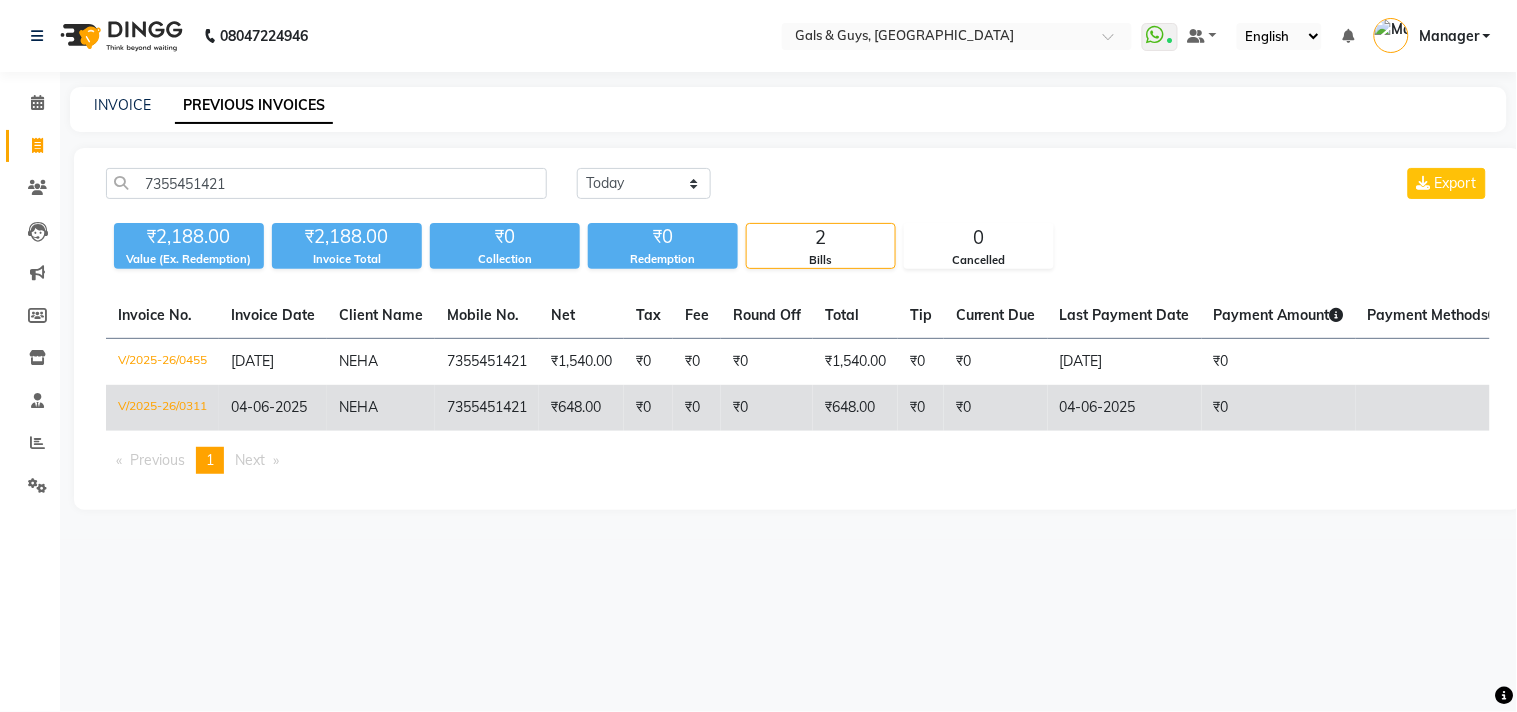 click on "7355451421" 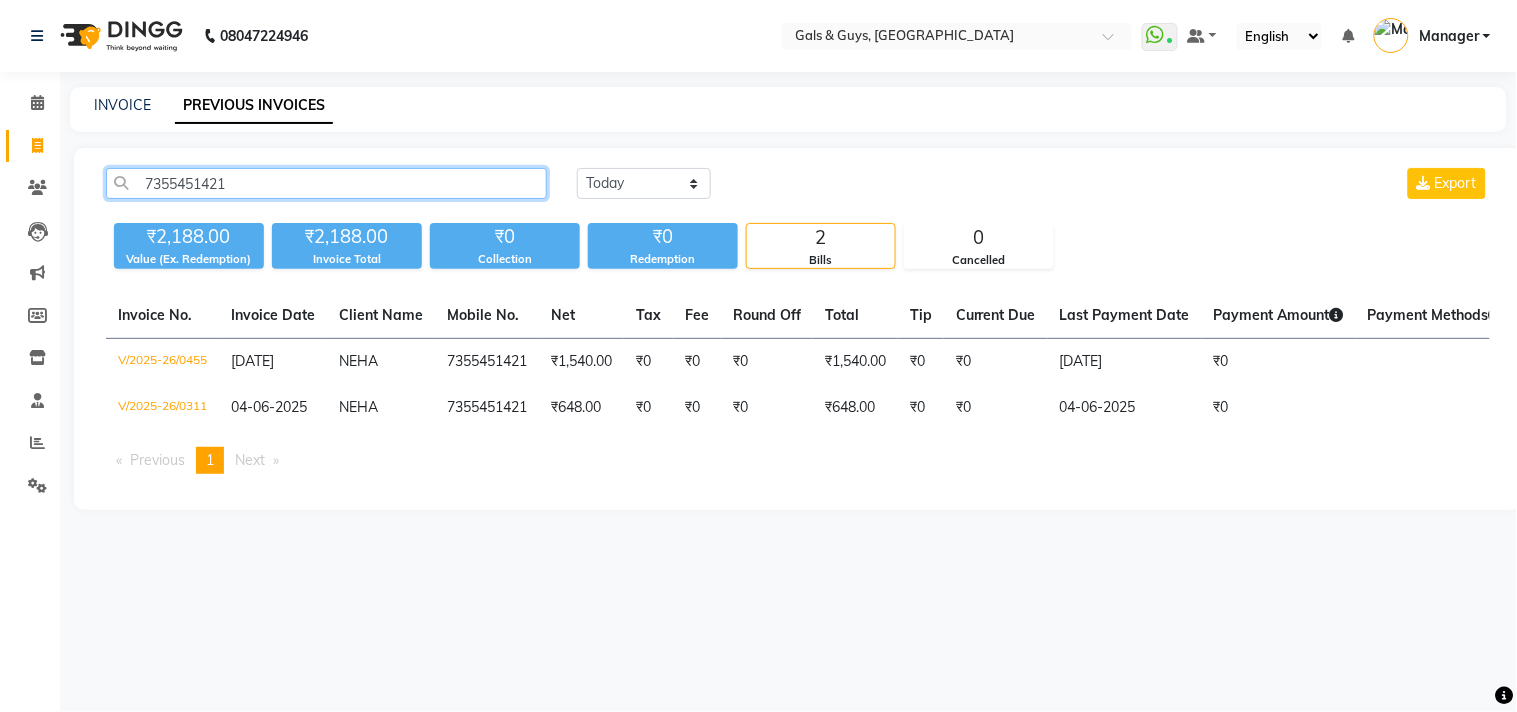 drag, startPoint x: 267, startPoint y: 186, endPoint x: 0, endPoint y: 162, distance: 268.07648 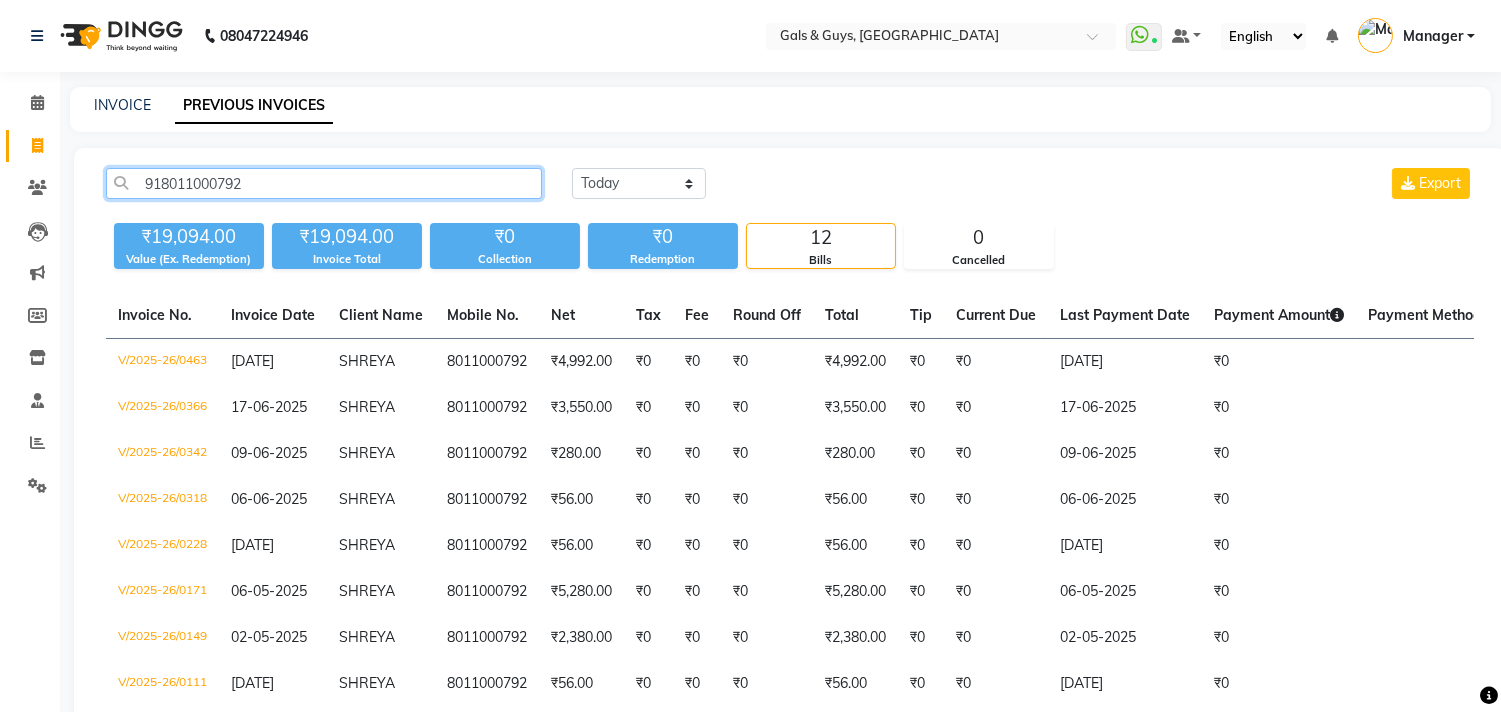click on "918011000792" 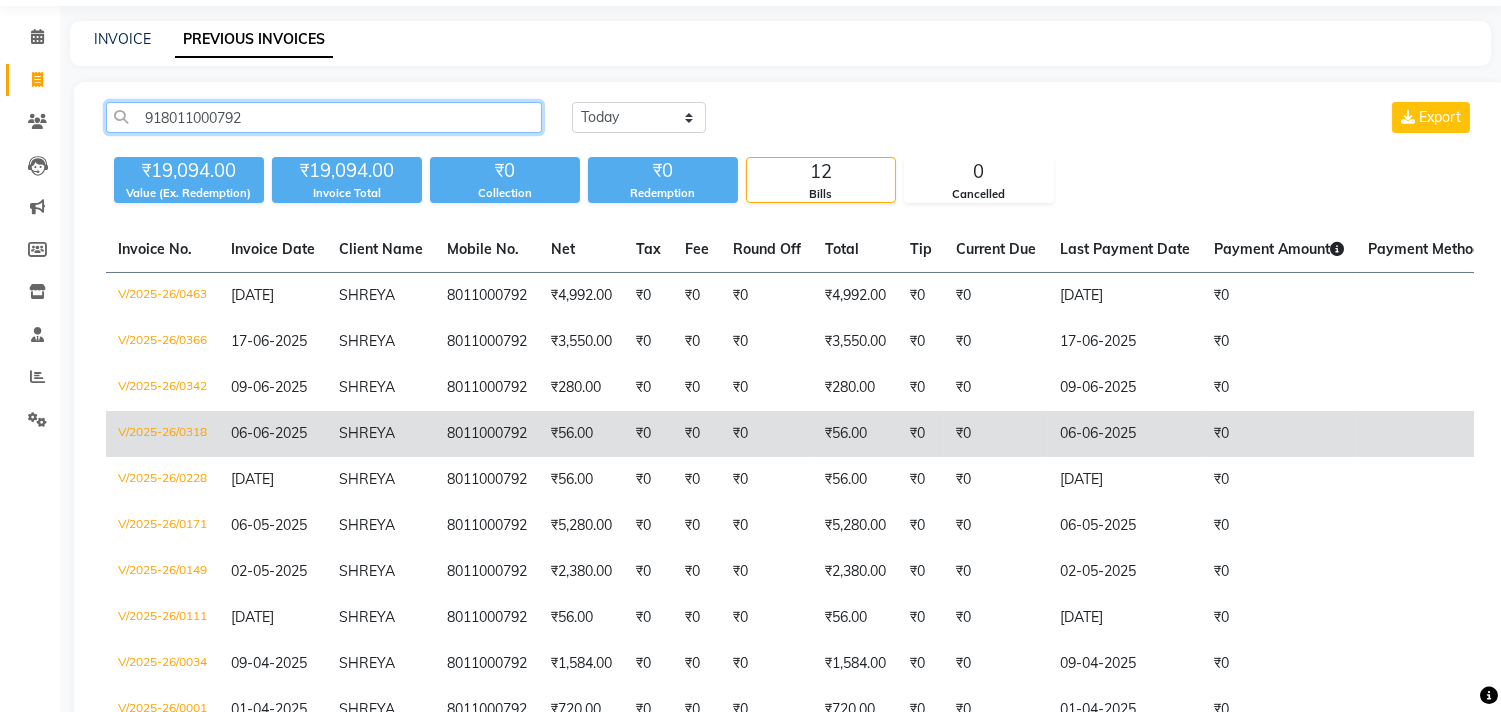scroll, scrollTop: 0, scrollLeft: 0, axis: both 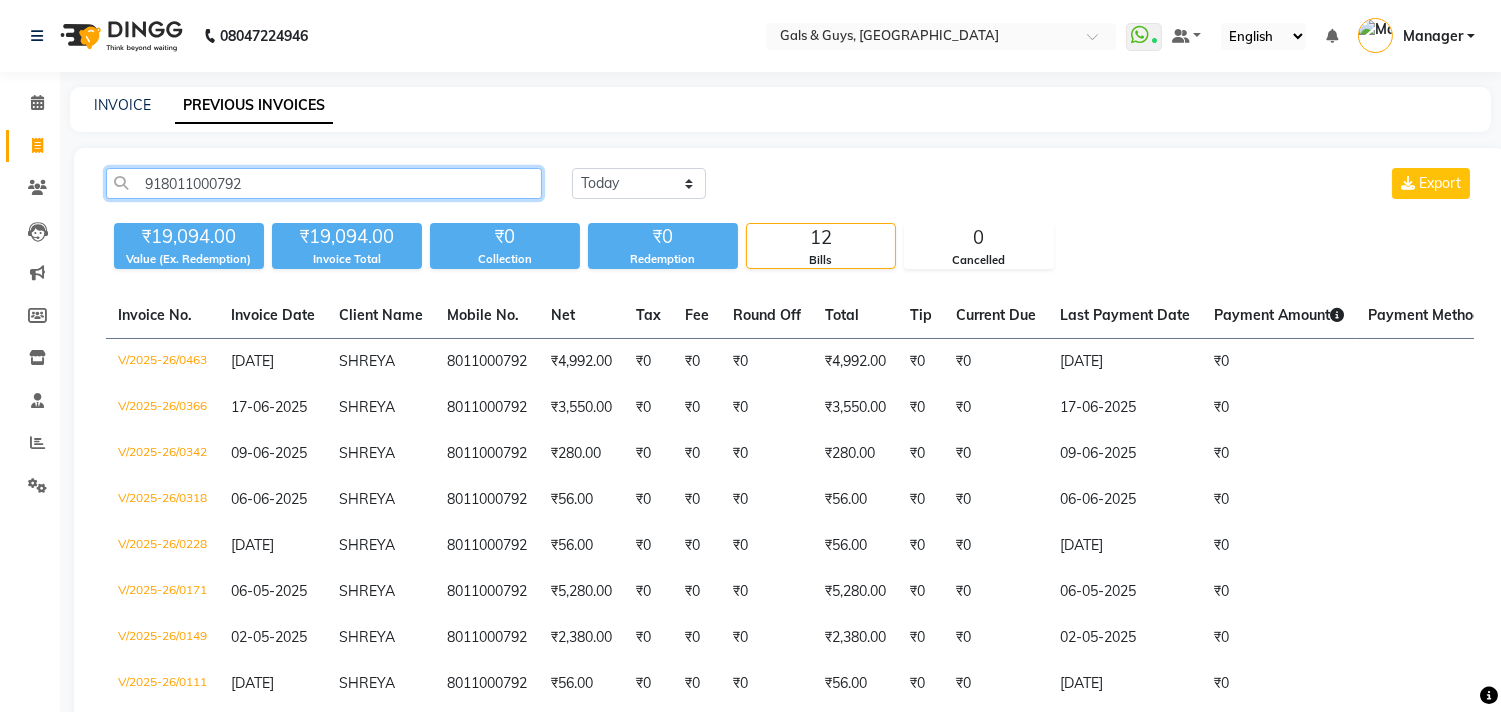 drag, startPoint x: 306, startPoint y: 184, endPoint x: 0, endPoint y: 291, distance: 324.16815 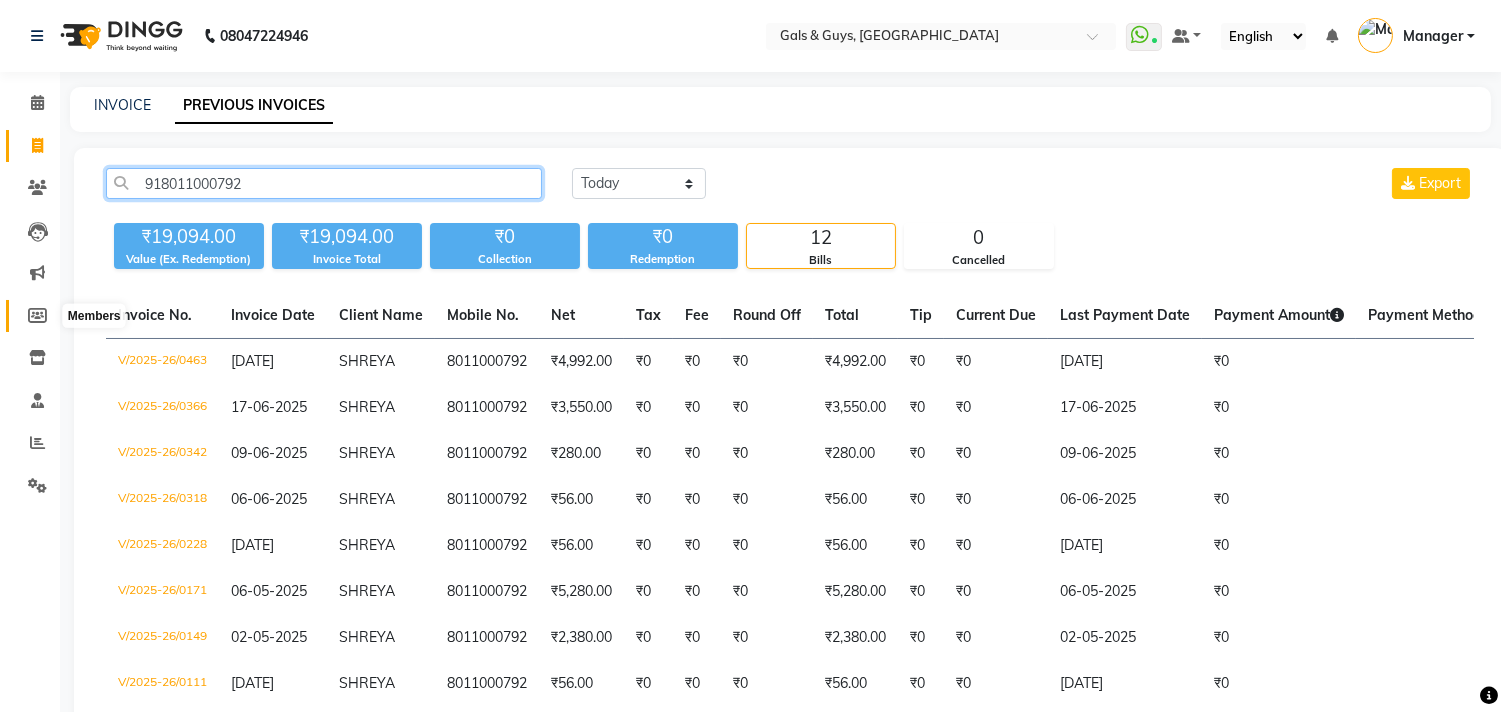 paste on "896338808" 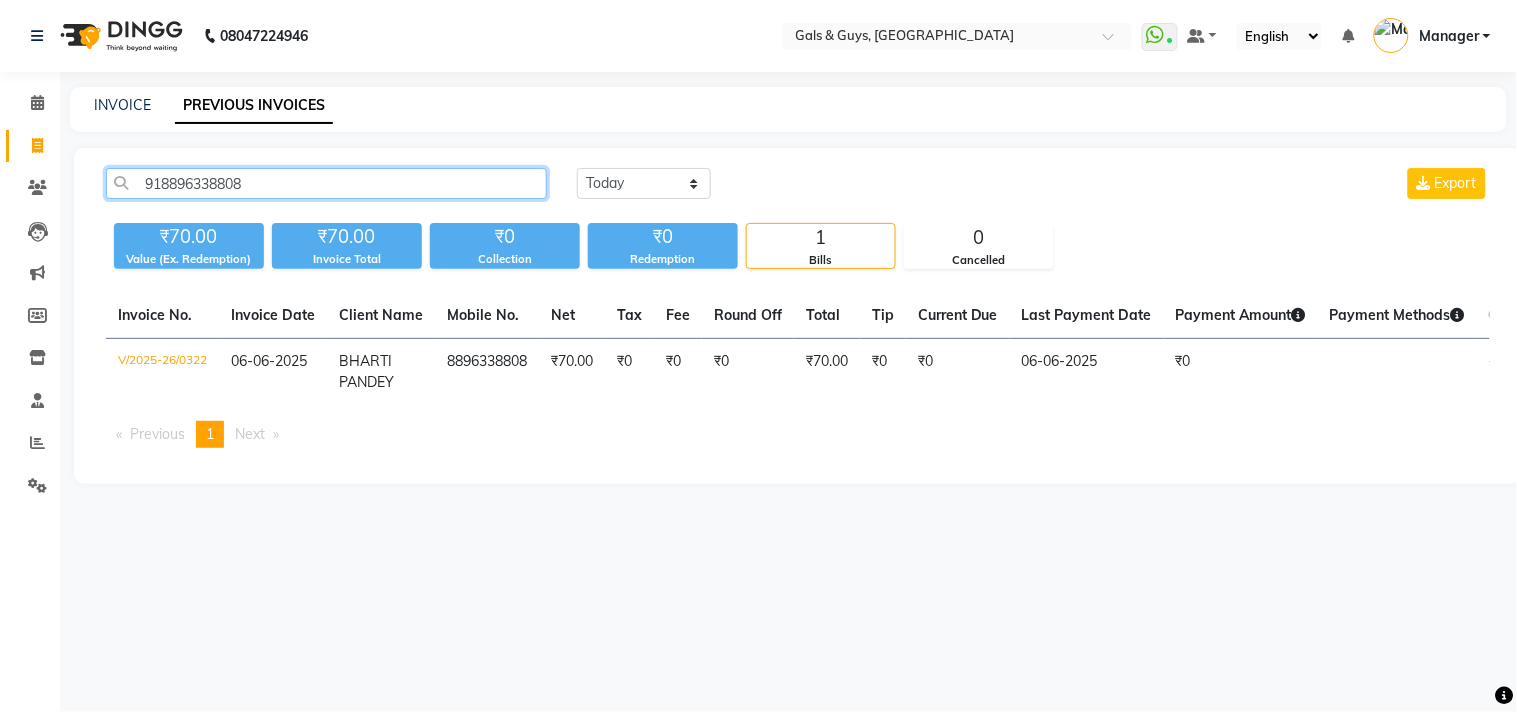 type on "918896338808" 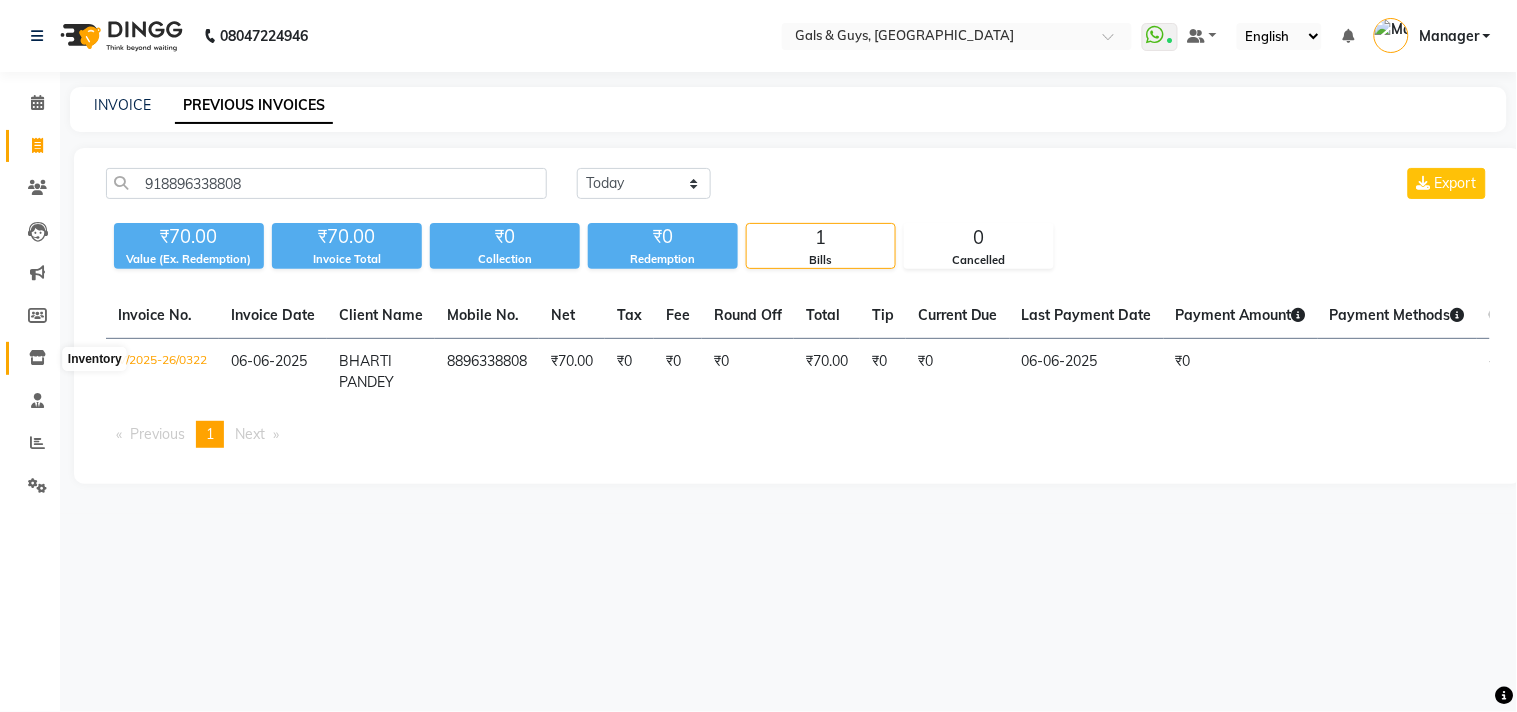 click 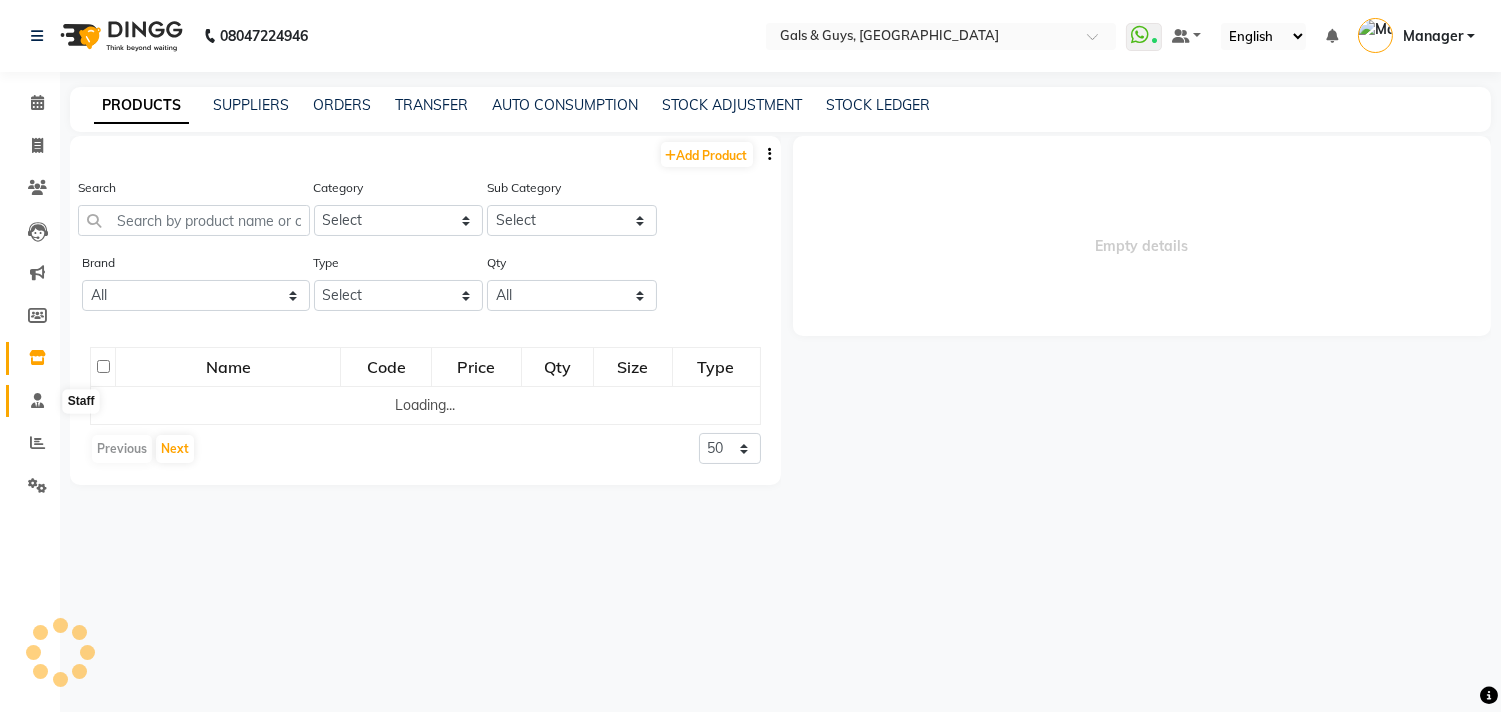 click 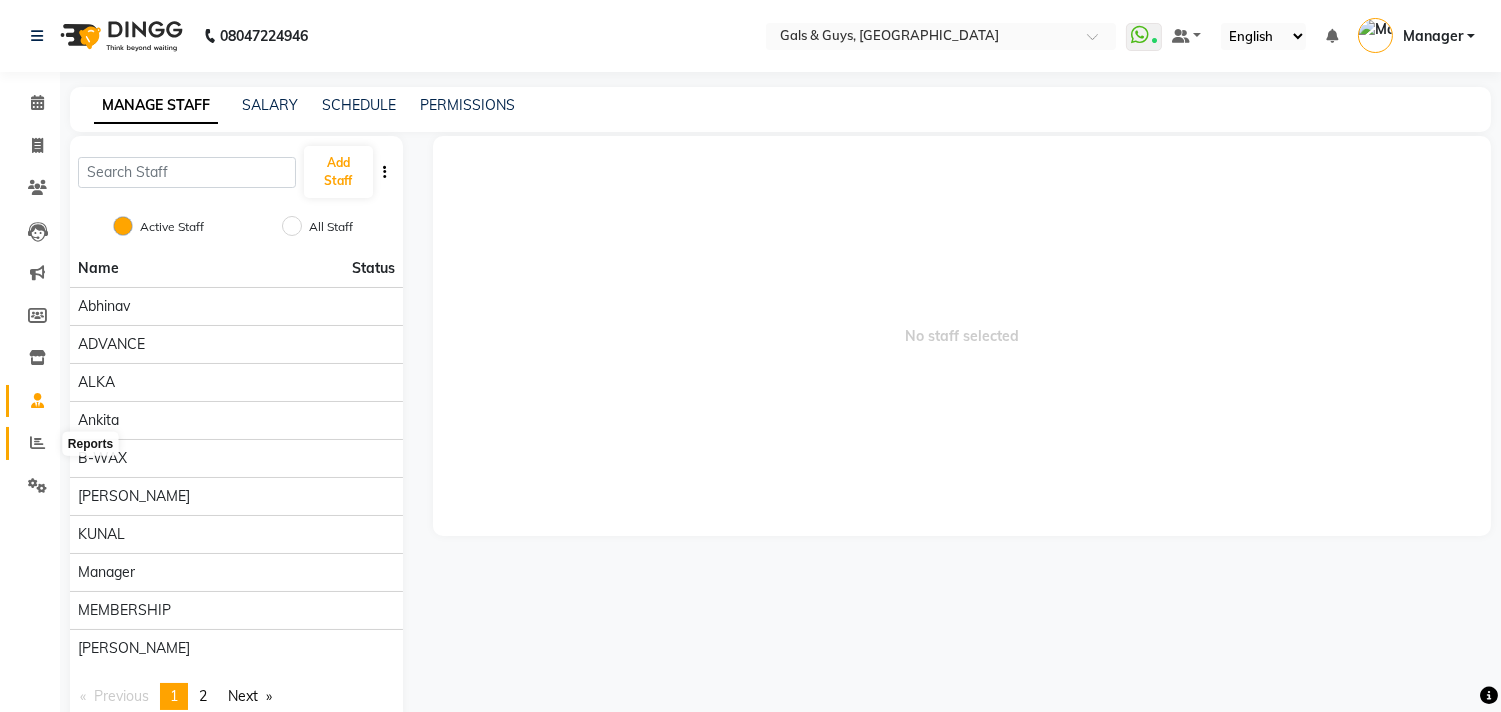 click 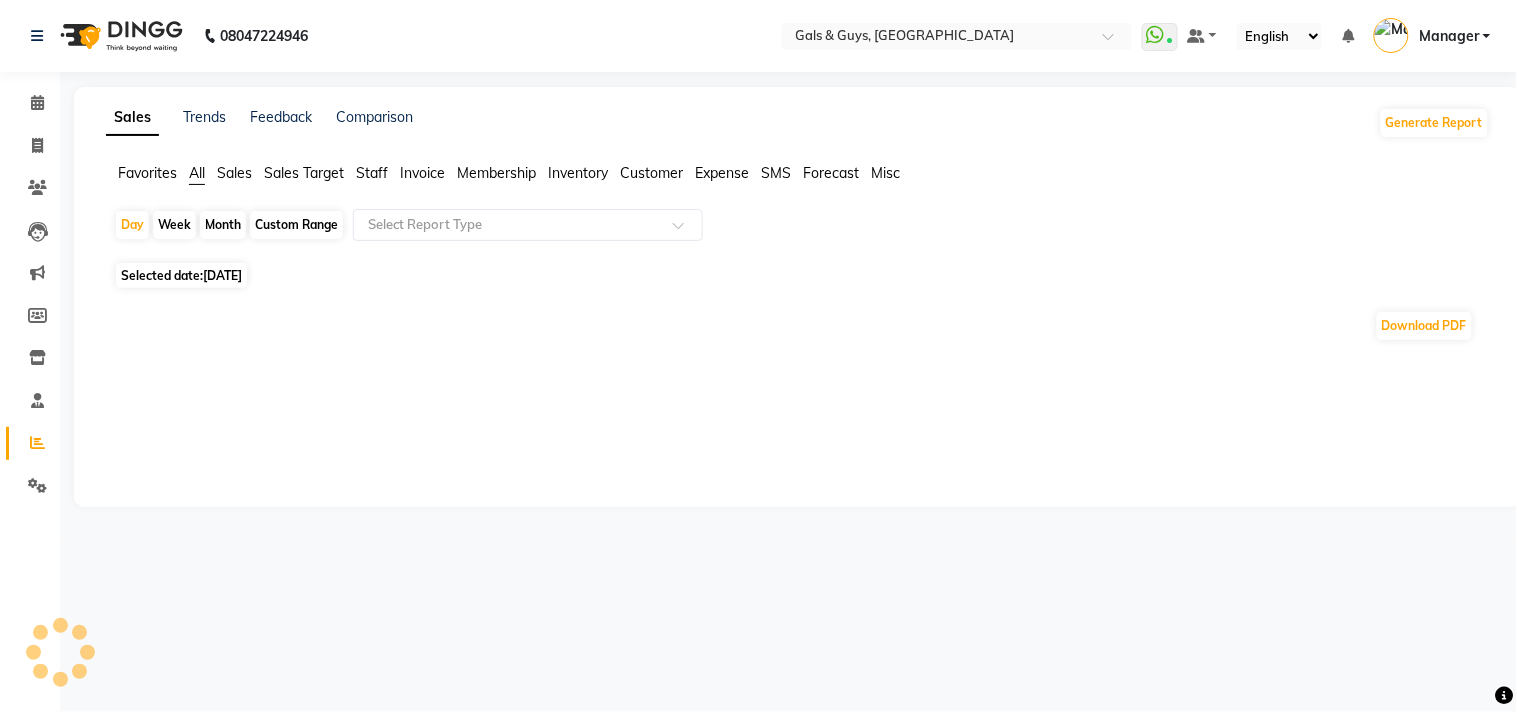 click on "Staff" 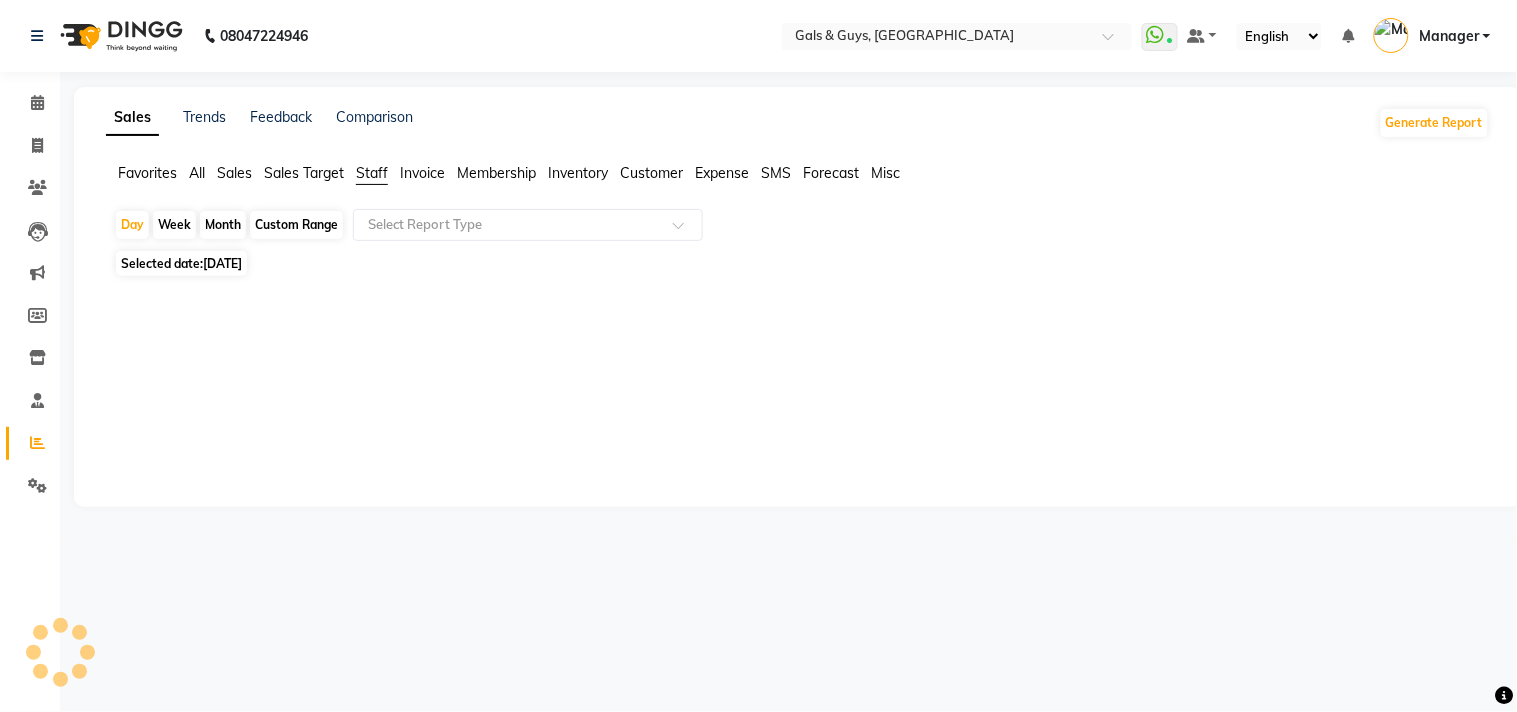 click on "[DATE]" 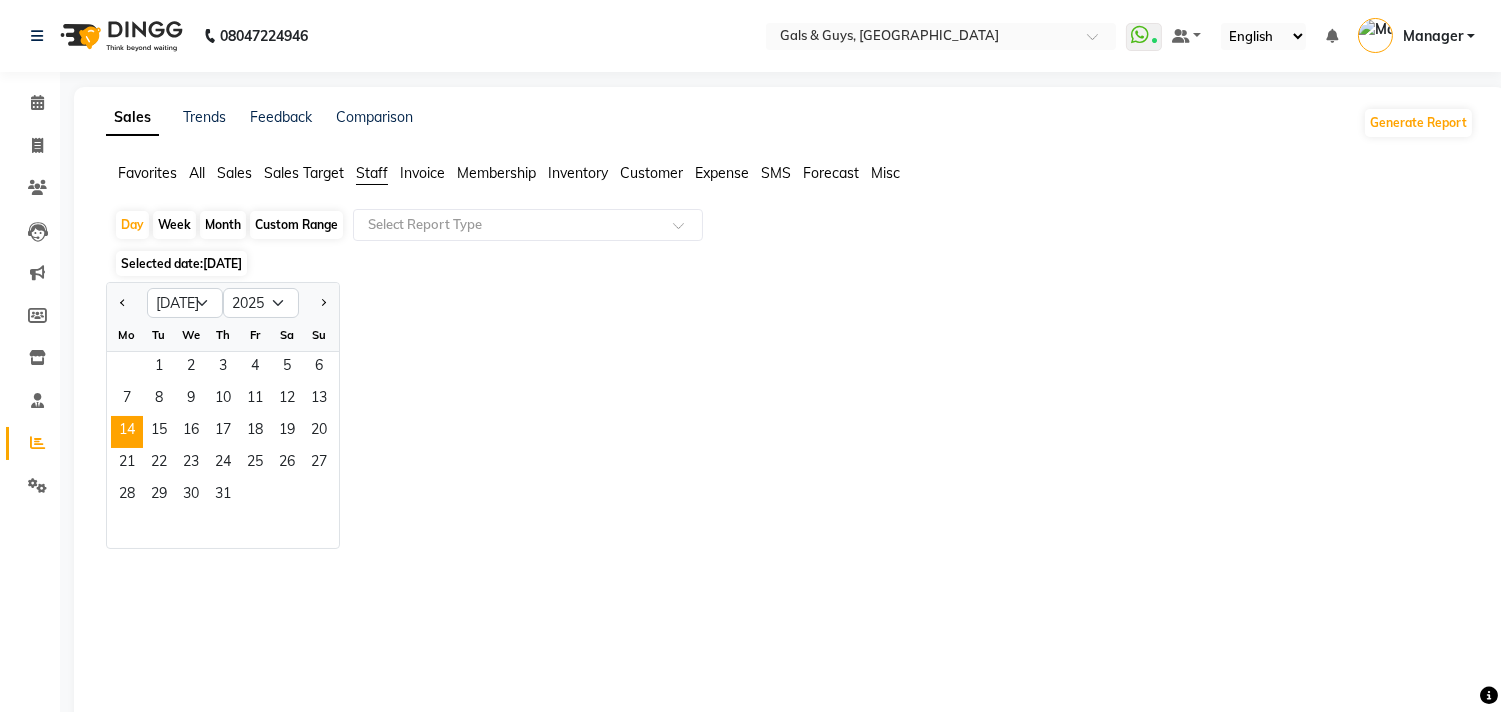 click on "Month" 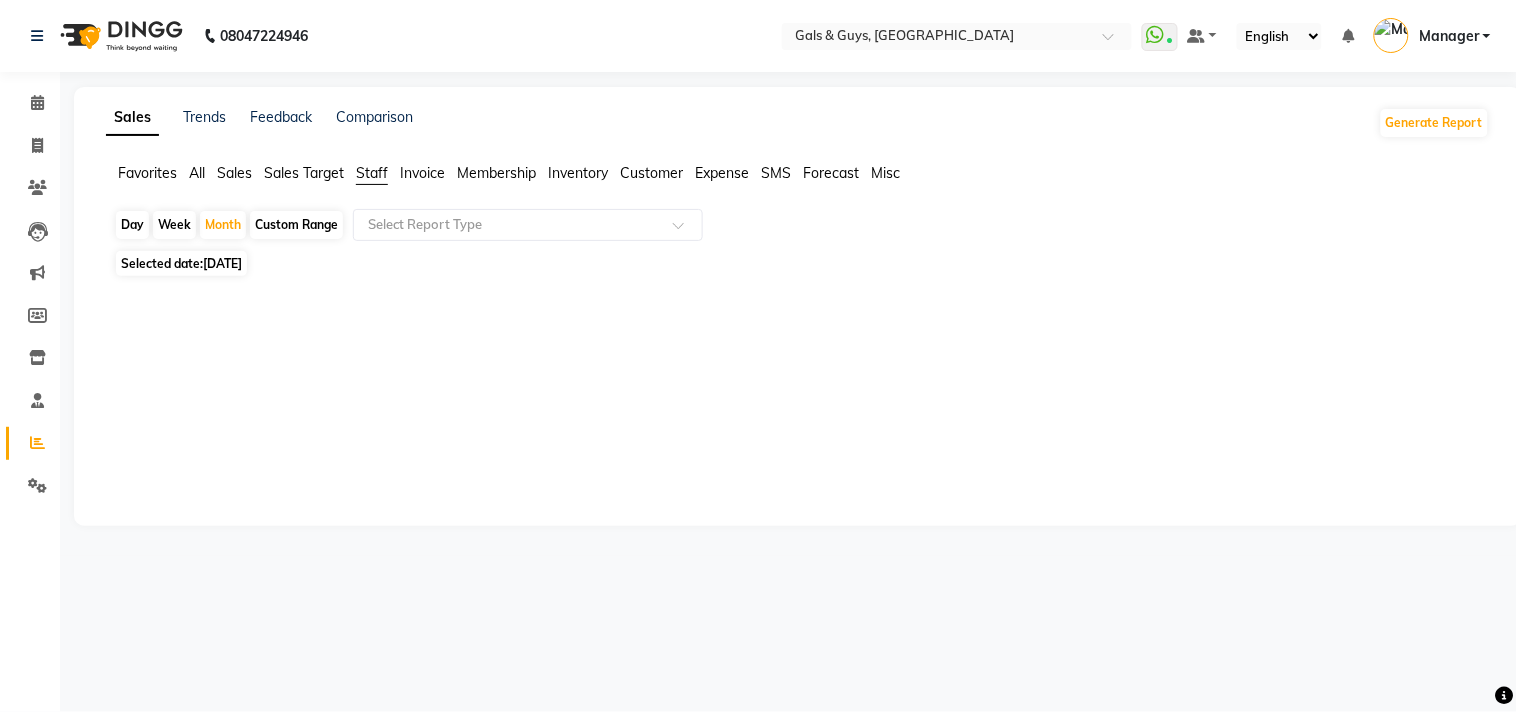 click on "[DATE]" 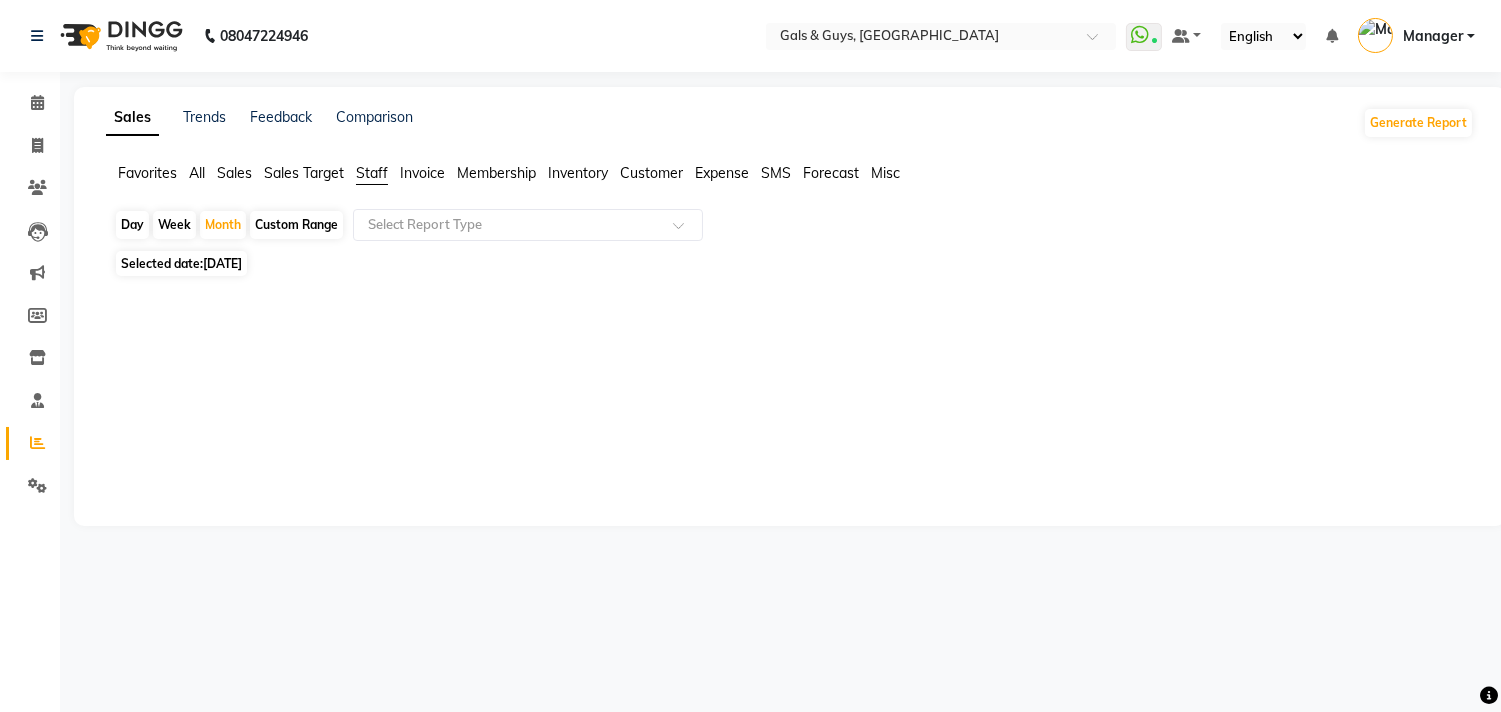 select on "7" 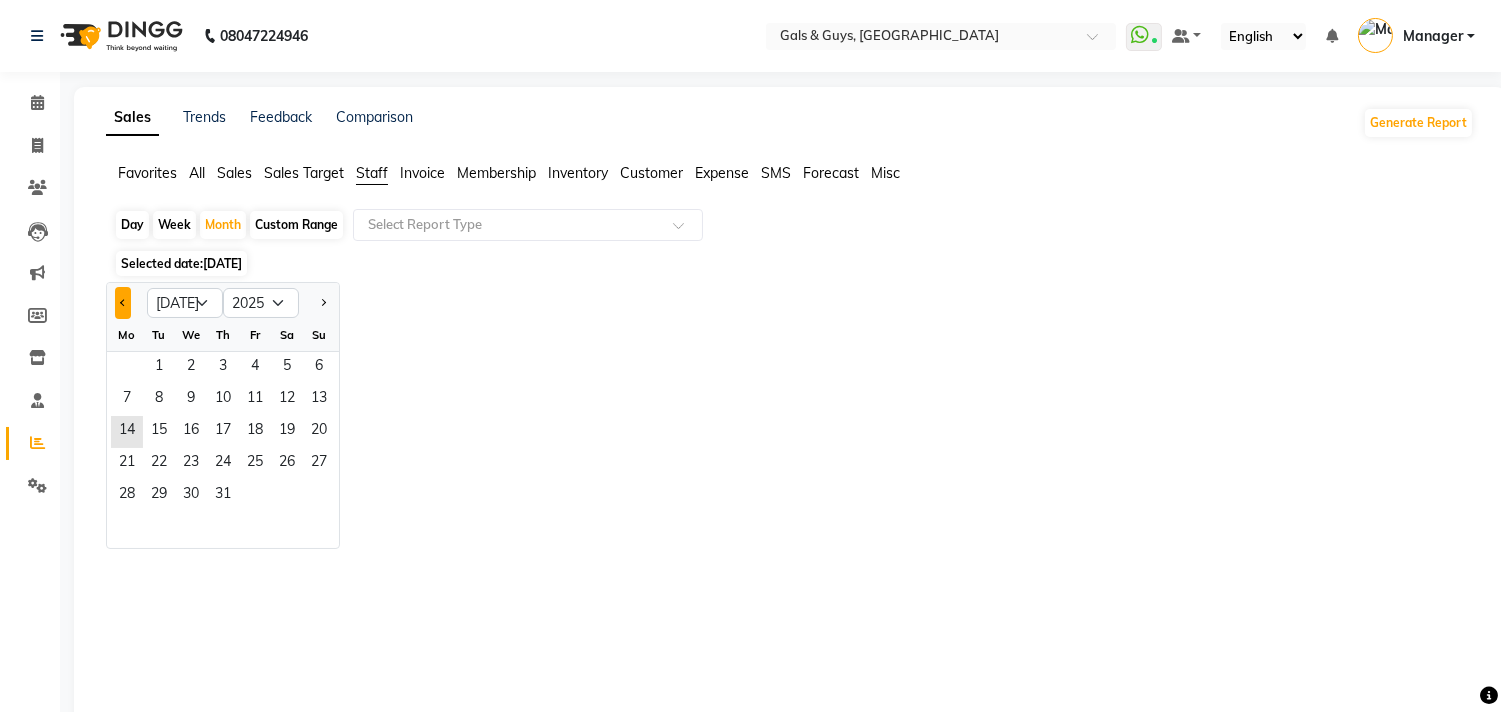 click 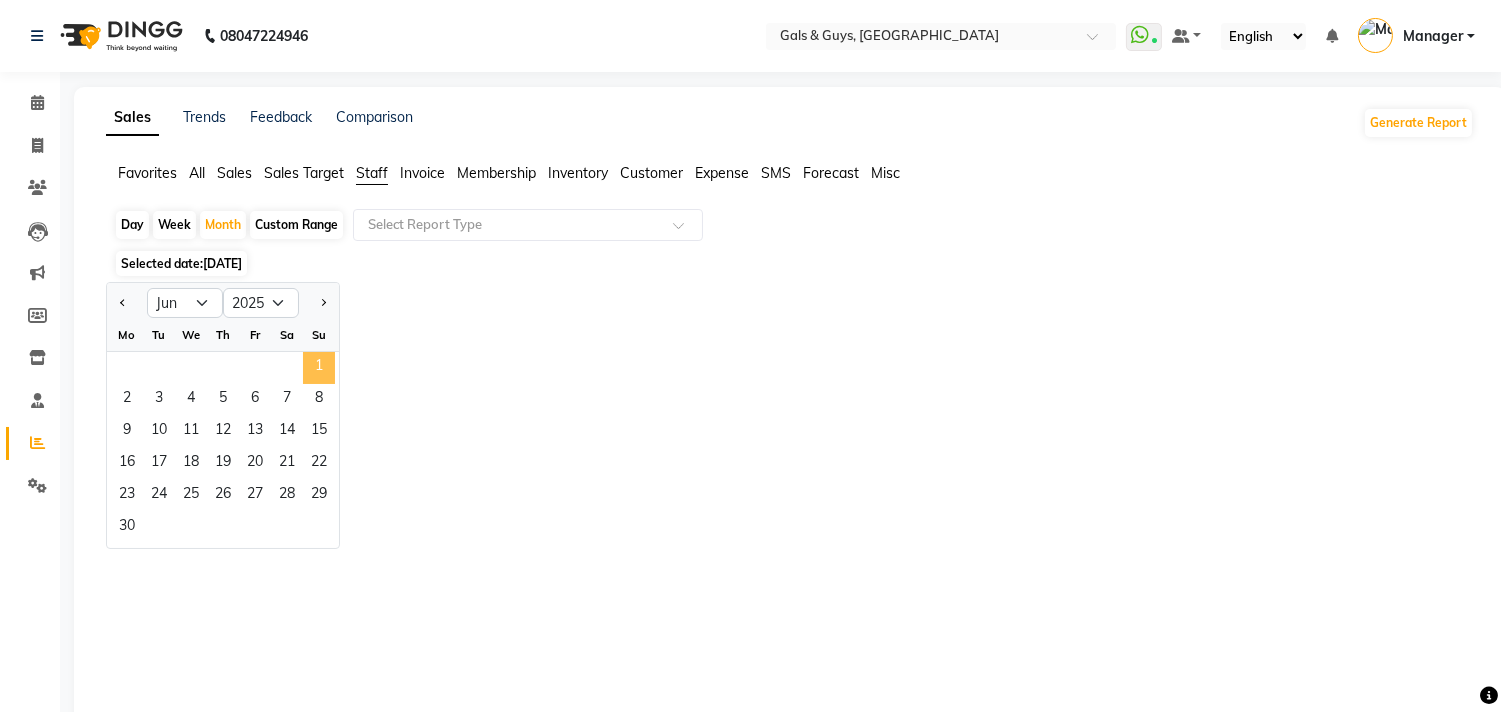 click on "1" 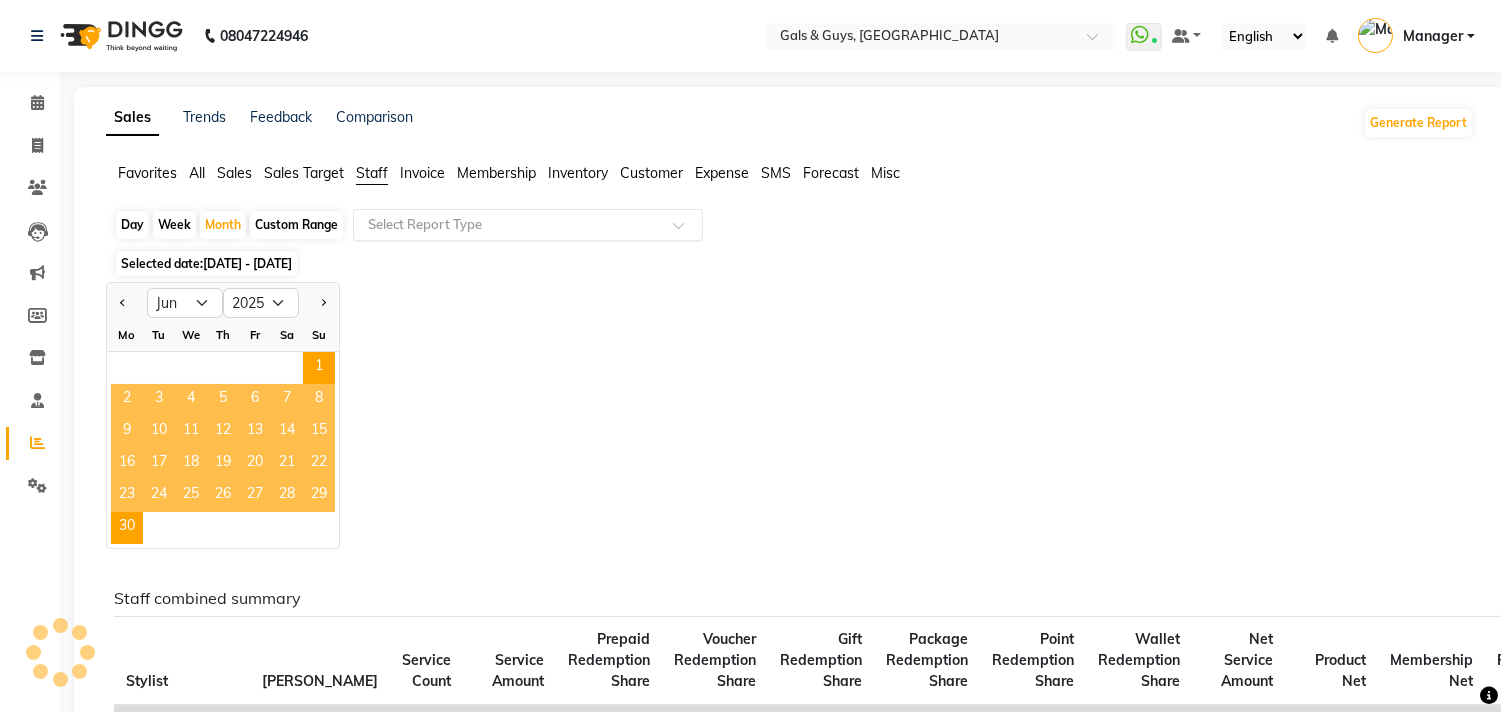 click 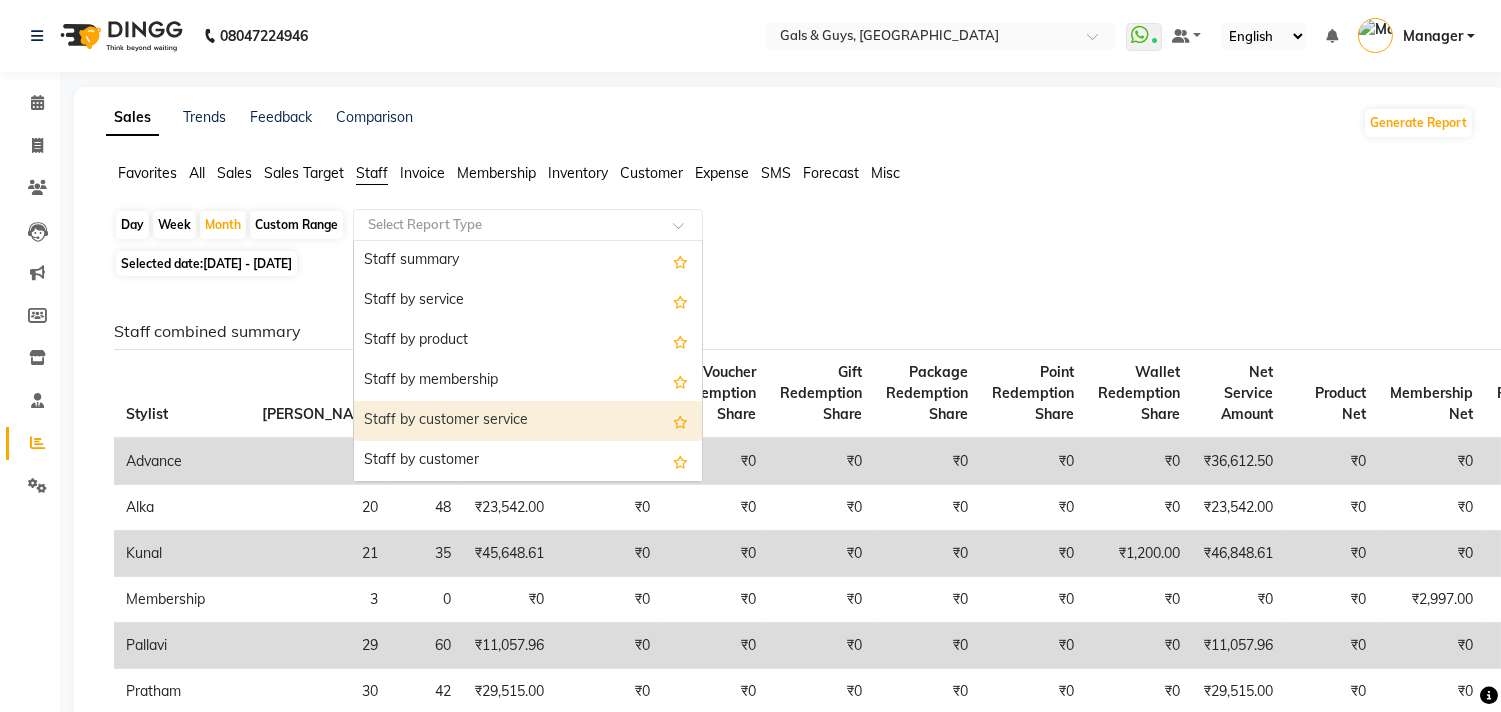 click on "Staff by customer service" at bounding box center (528, 421) 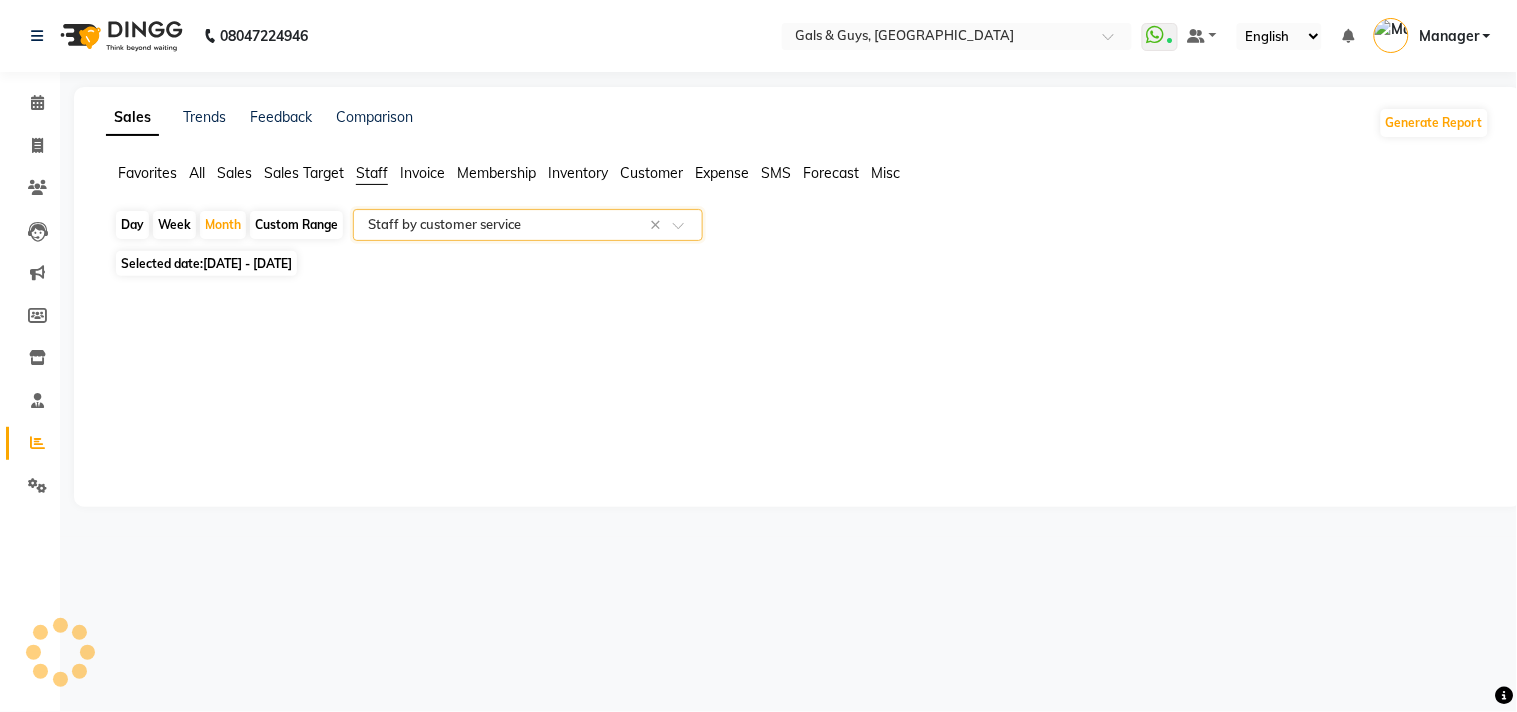 select on "filtered_report" 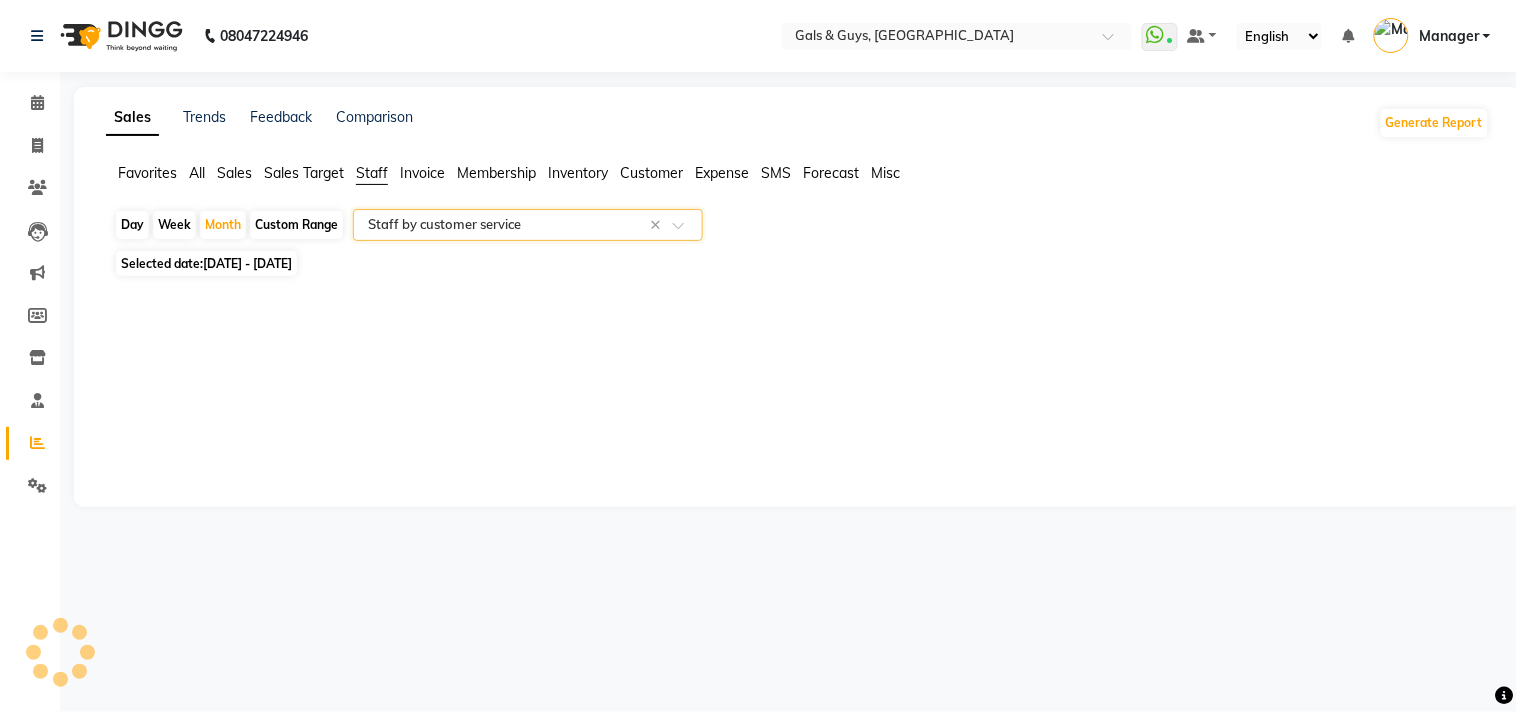 select on "csv" 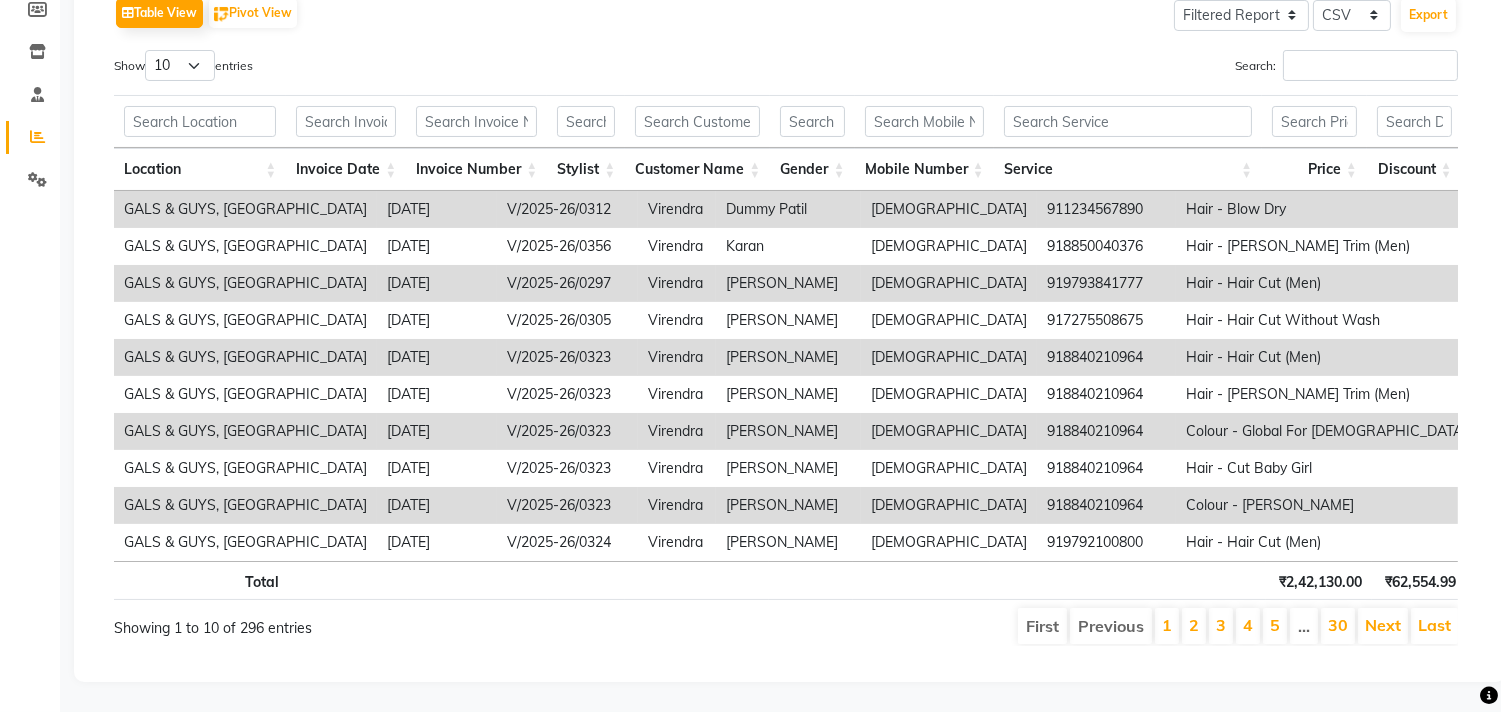 scroll, scrollTop: 340, scrollLeft: 0, axis: vertical 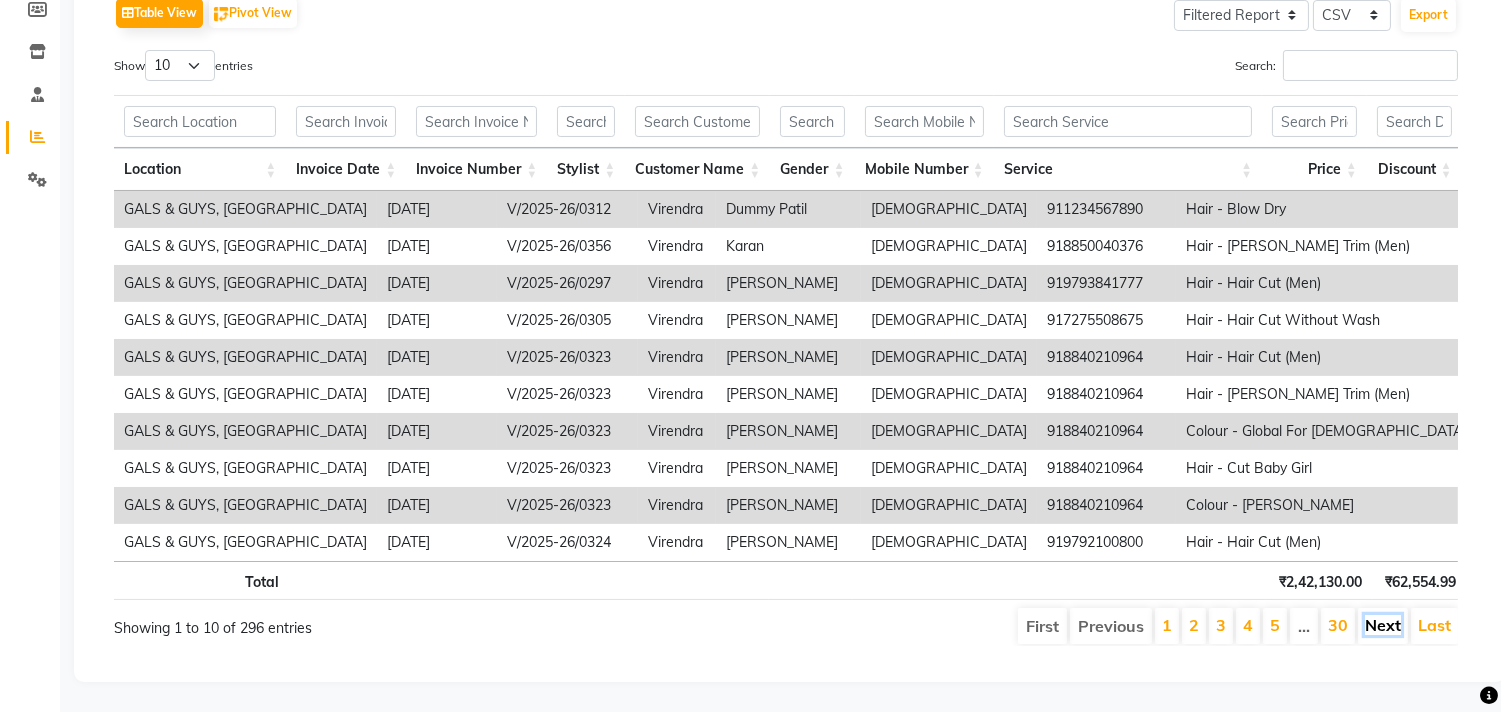click on "Next" at bounding box center [1383, 625] 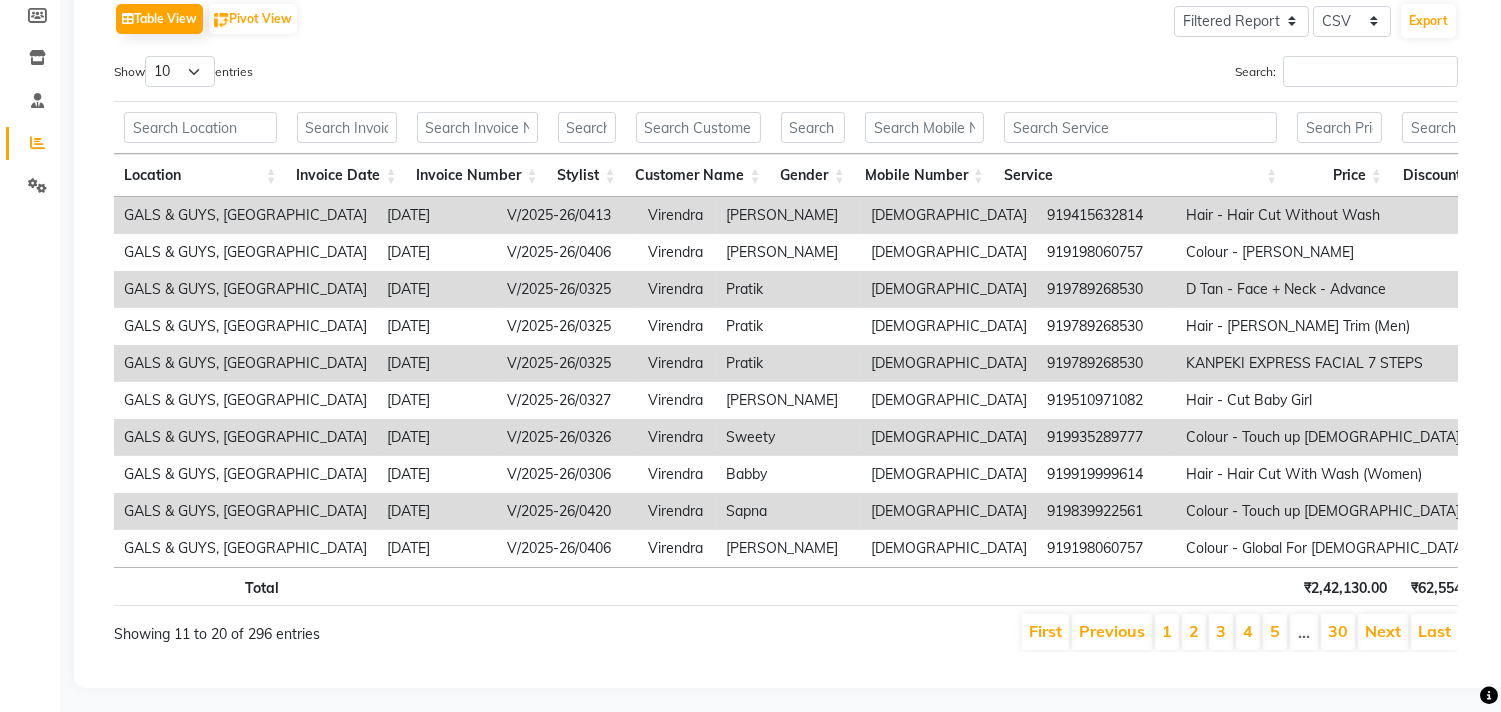 scroll, scrollTop: 340, scrollLeft: 0, axis: vertical 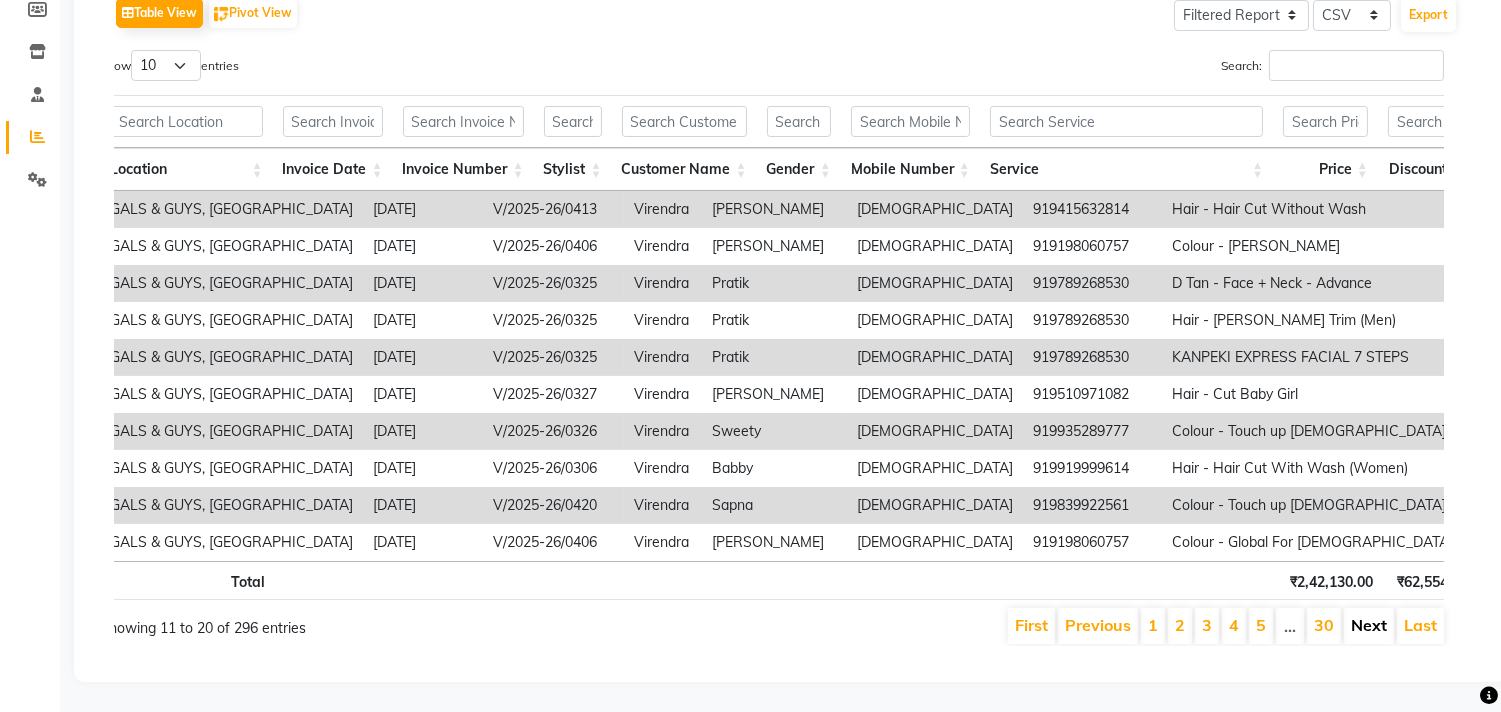 click on "Next" at bounding box center [1369, 625] 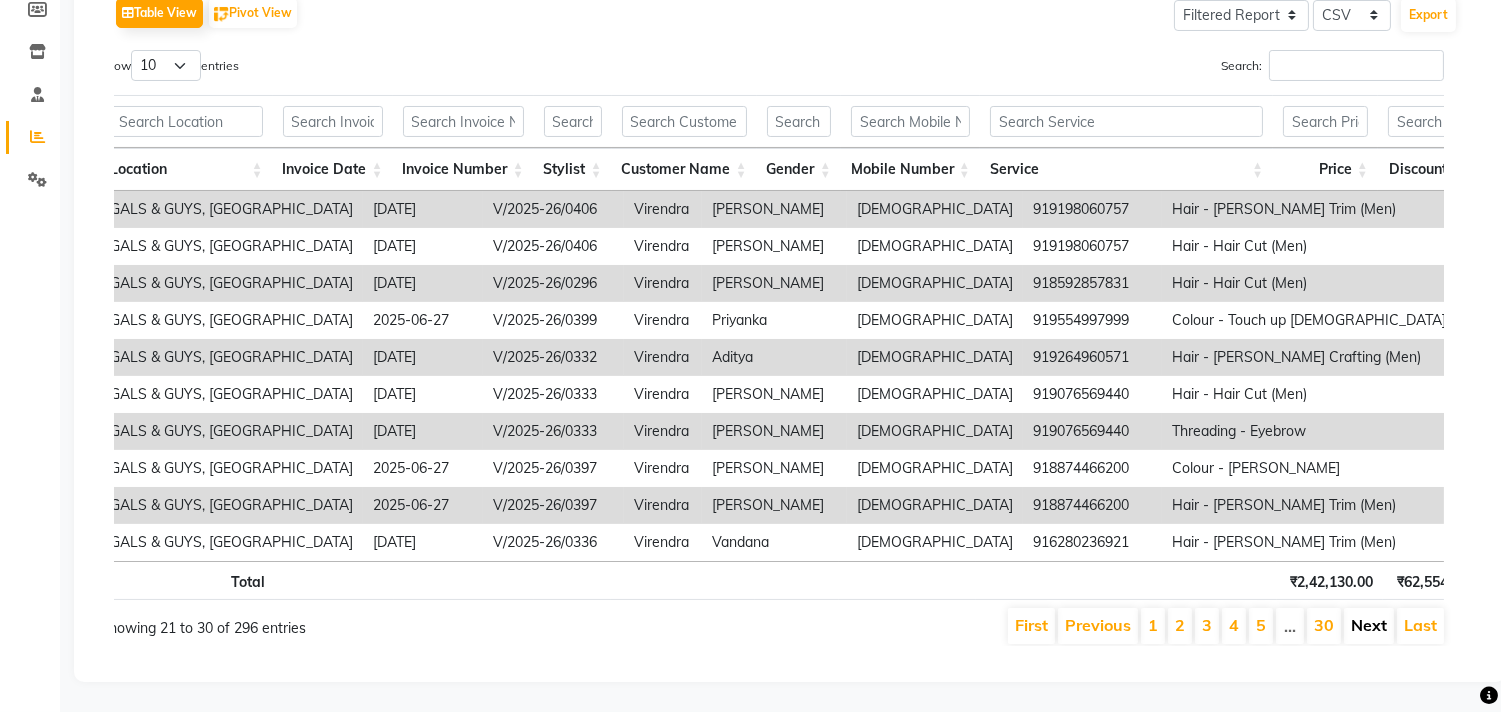click on "Next" at bounding box center (1369, 625) 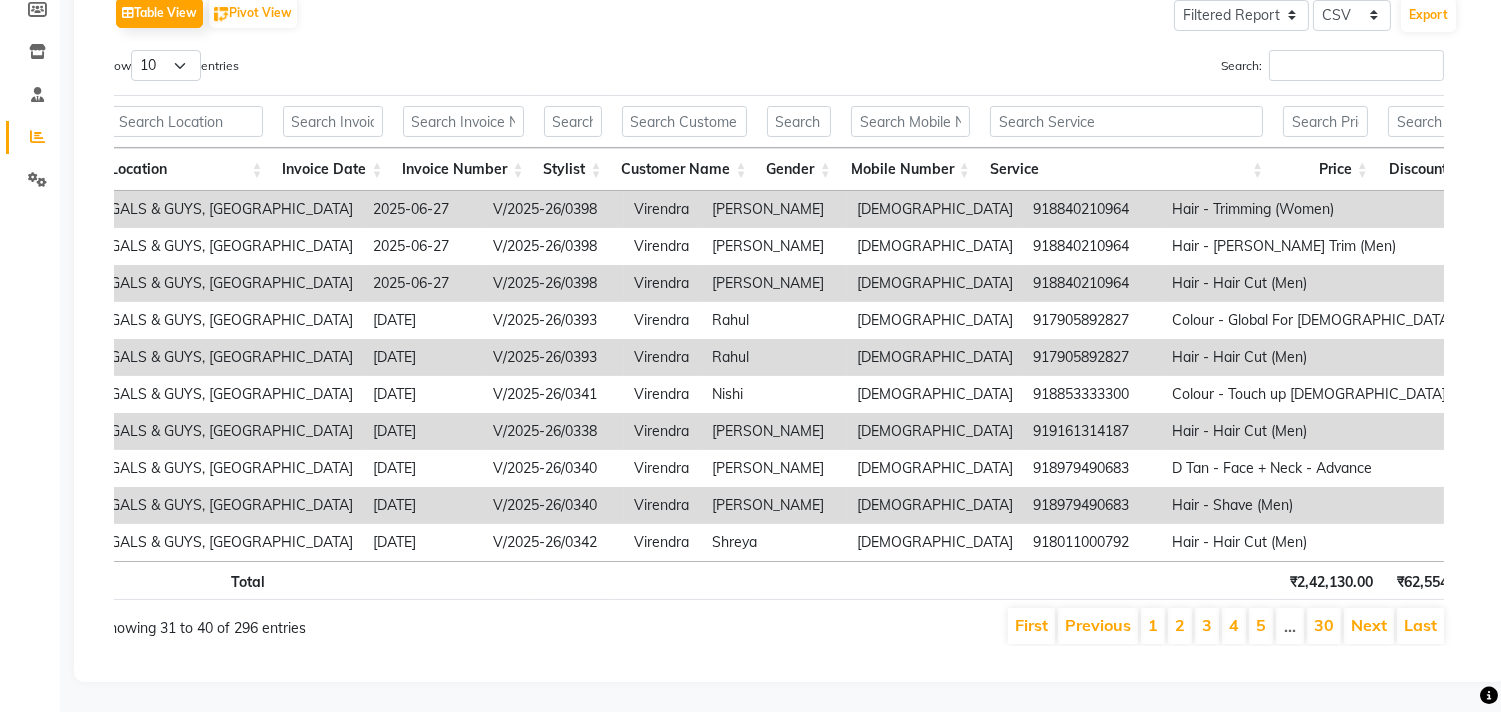 click on "Next" at bounding box center [1369, 625] 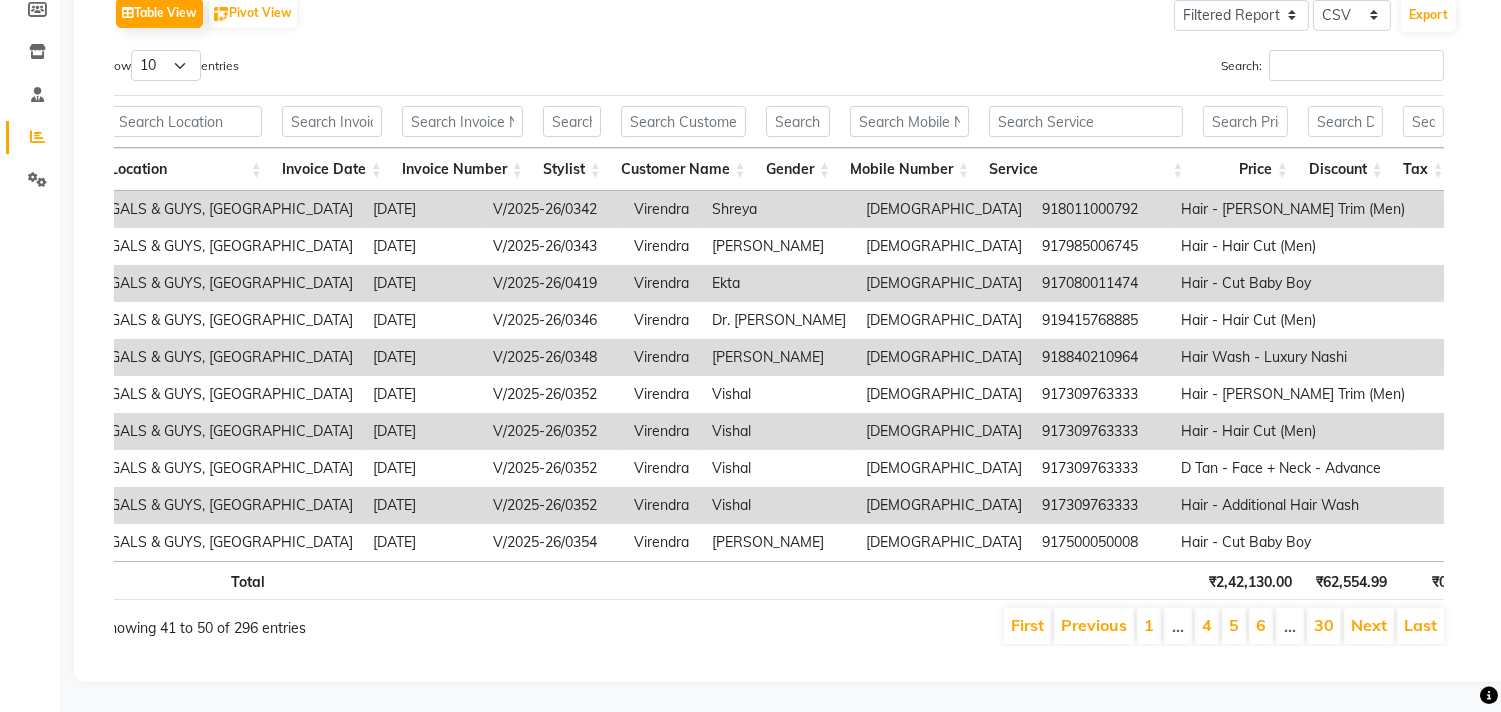 click on "Next" at bounding box center [1369, 625] 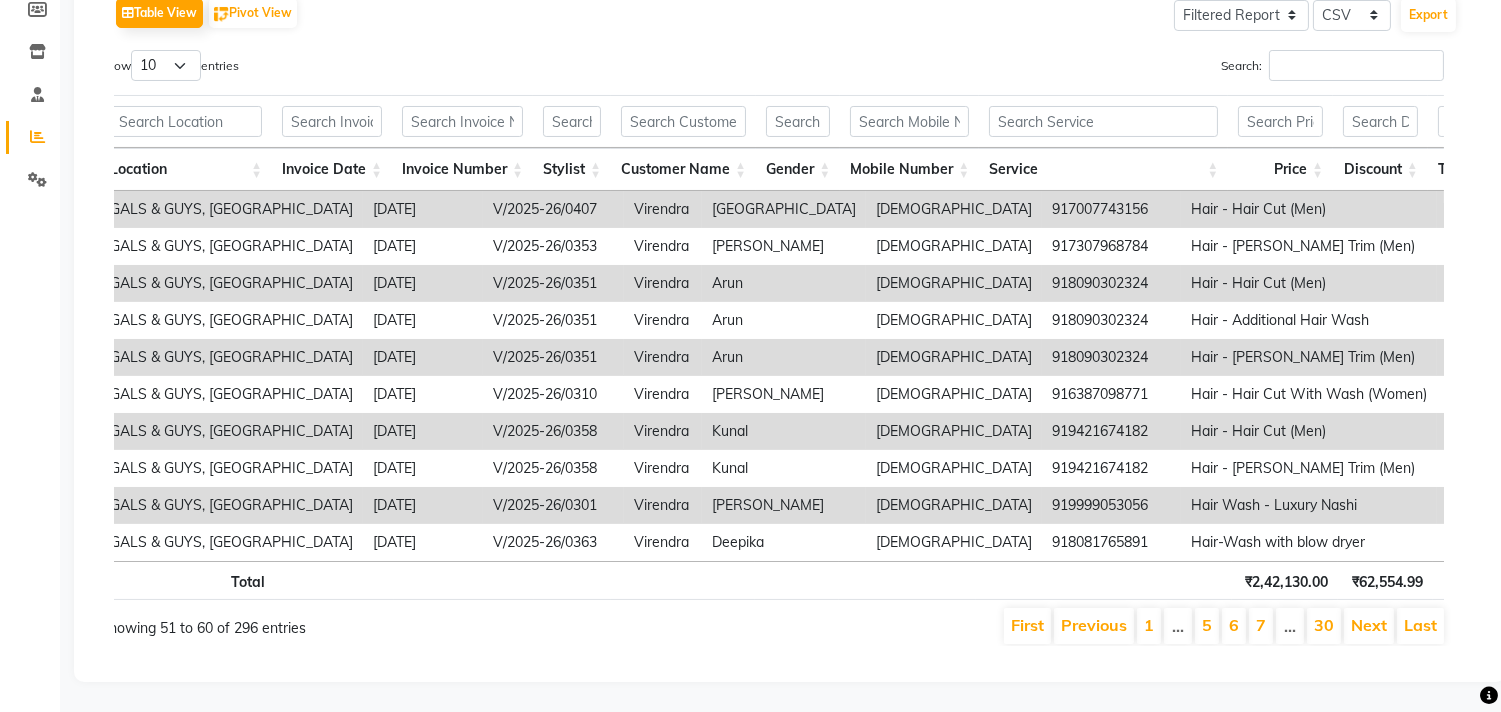 click on "Next" at bounding box center (1369, 625) 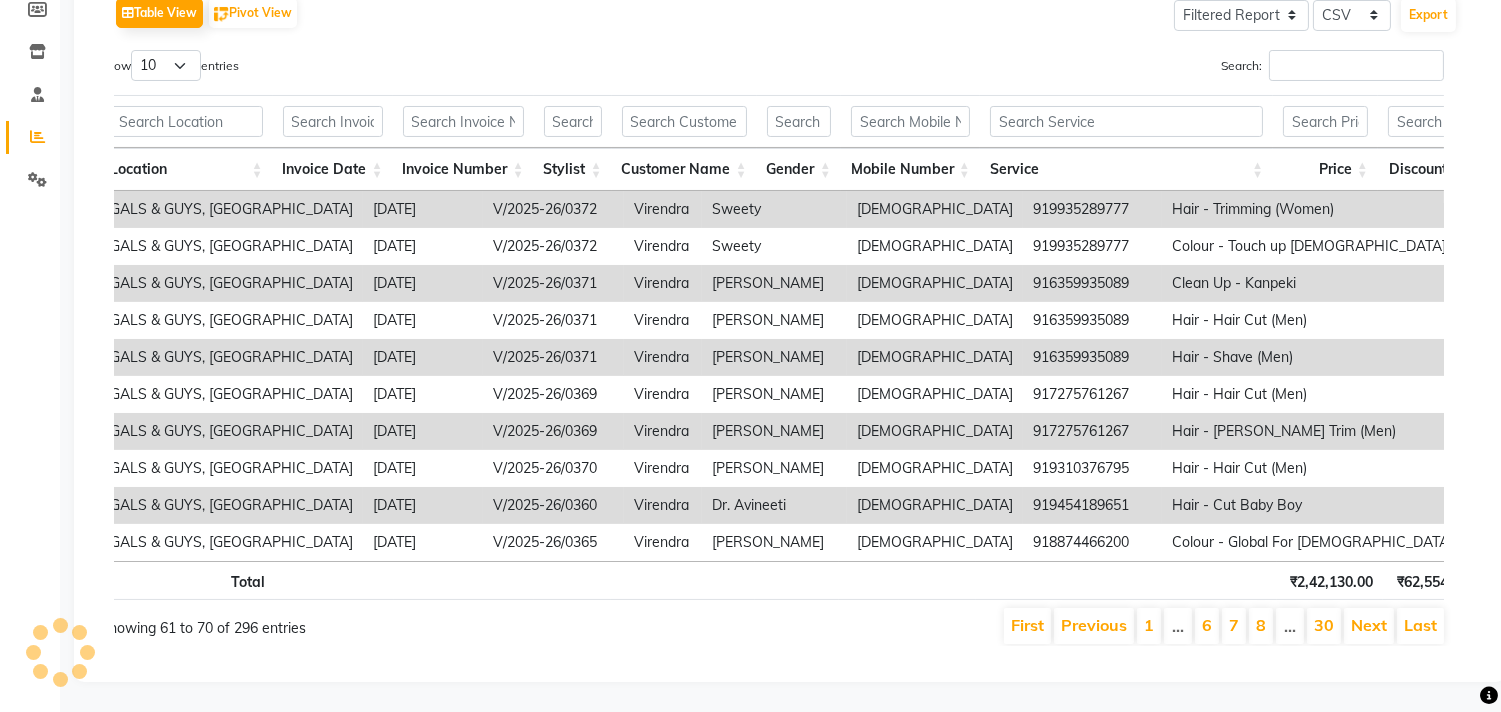 click on "Next" at bounding box center (1369, 625) 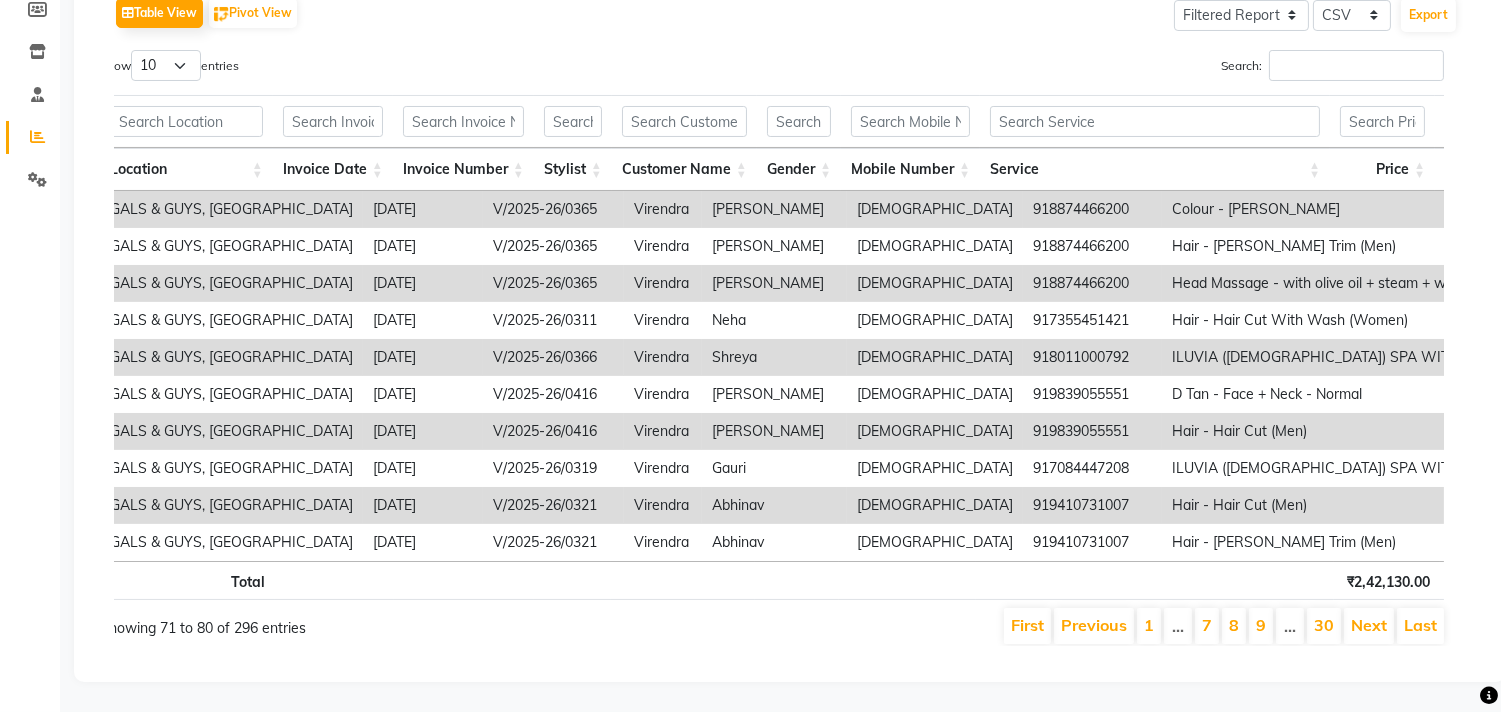 click on "Next" at bounding box center [1369, 625] 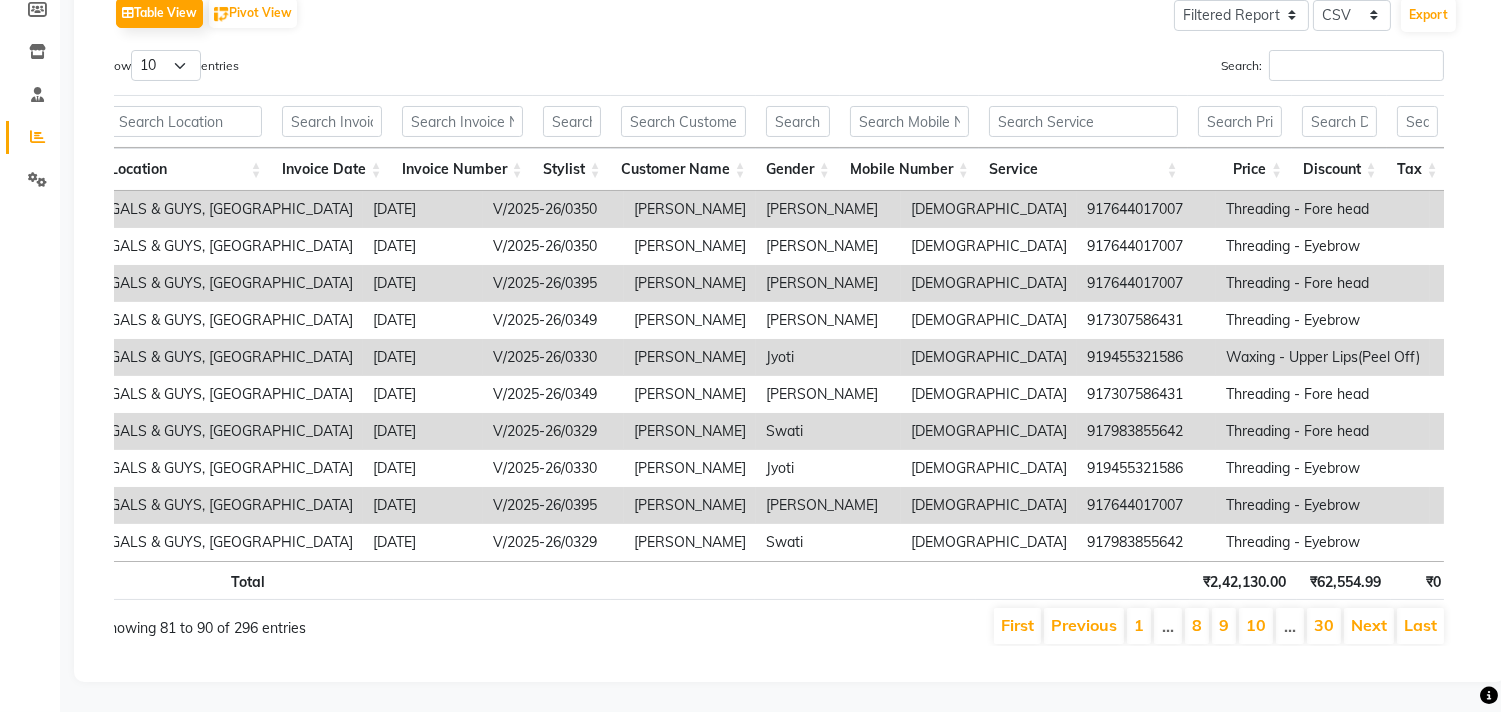 click on "Next" at bounding box center (1369, 625) 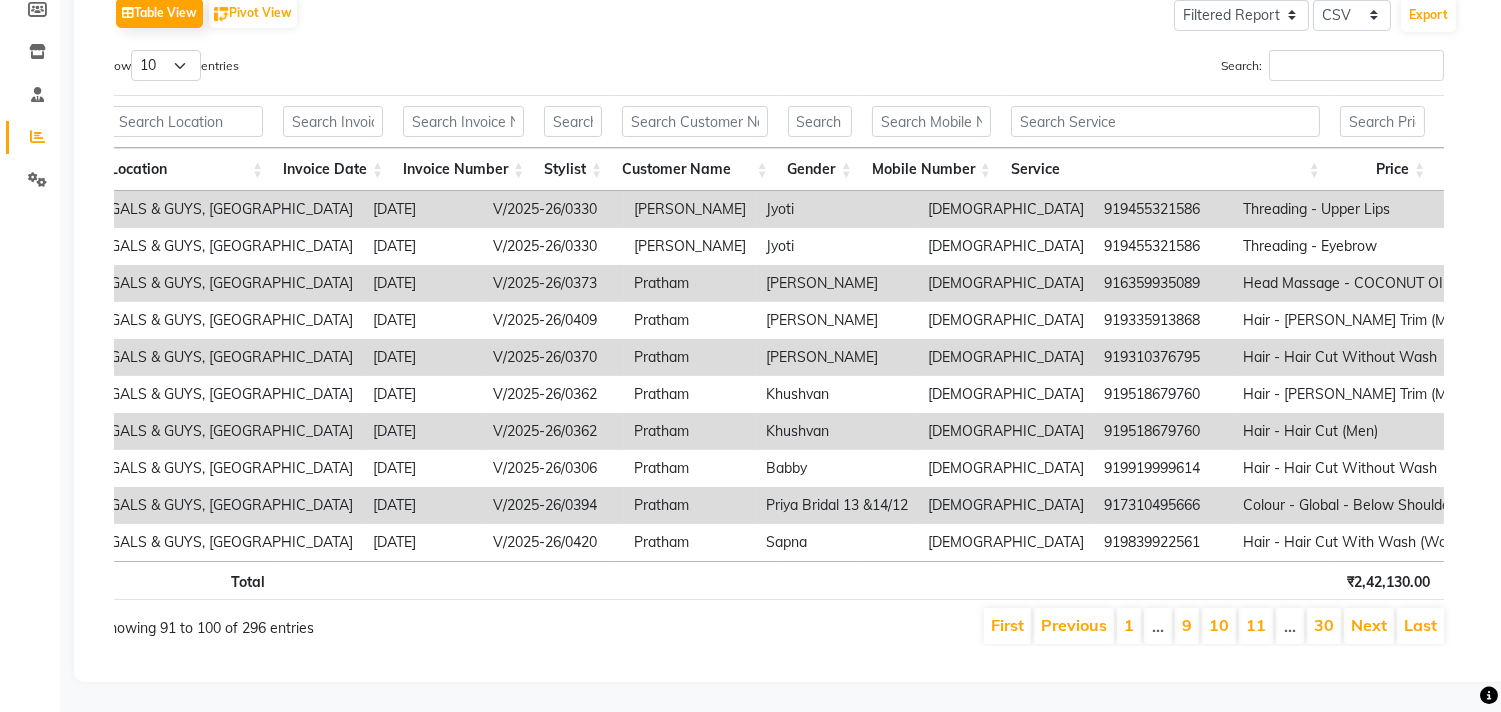 click on "Next" at bounding box center (1369, 625) 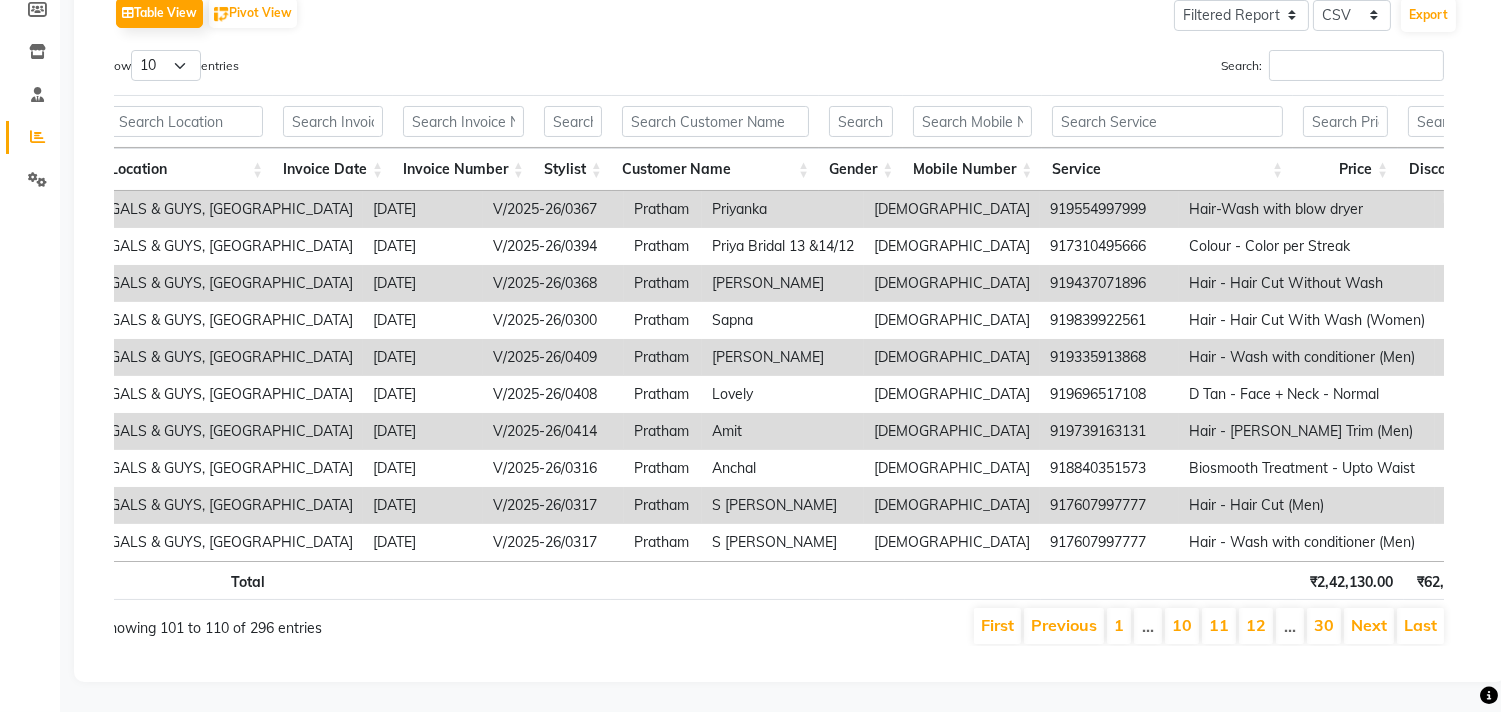 click on "Next" at bounding box center [1369, 625] 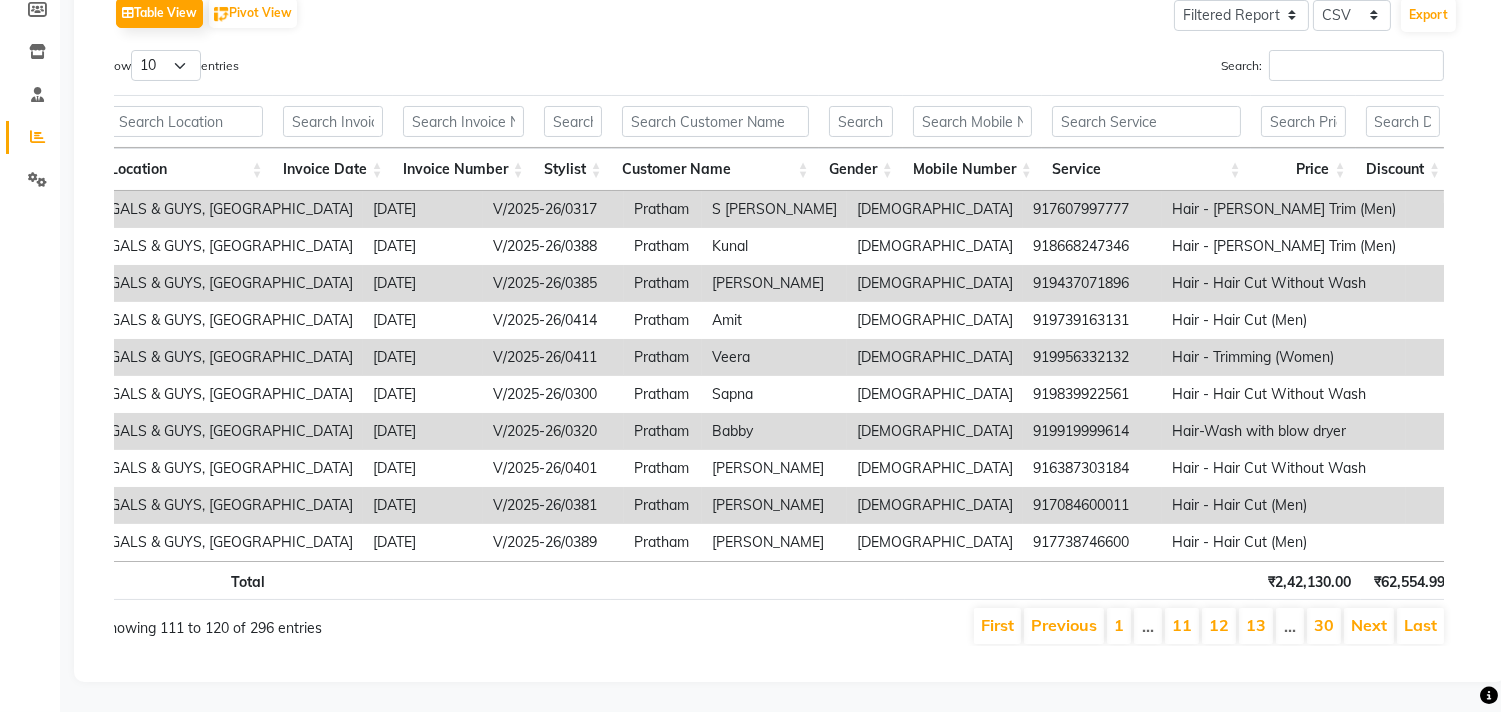 click on "Next" at bounding box center [1369, 625] 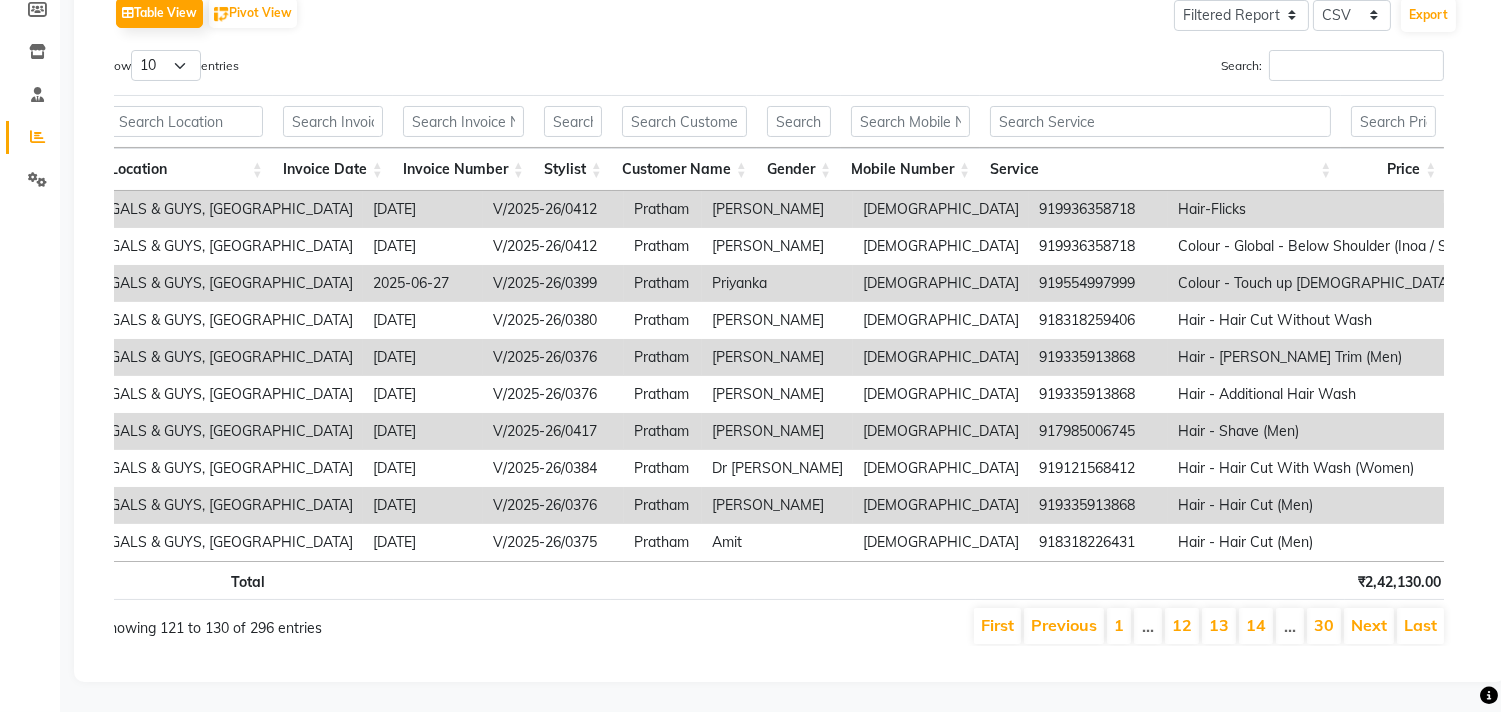 click on "Next" at bounding box center (1369, 625) 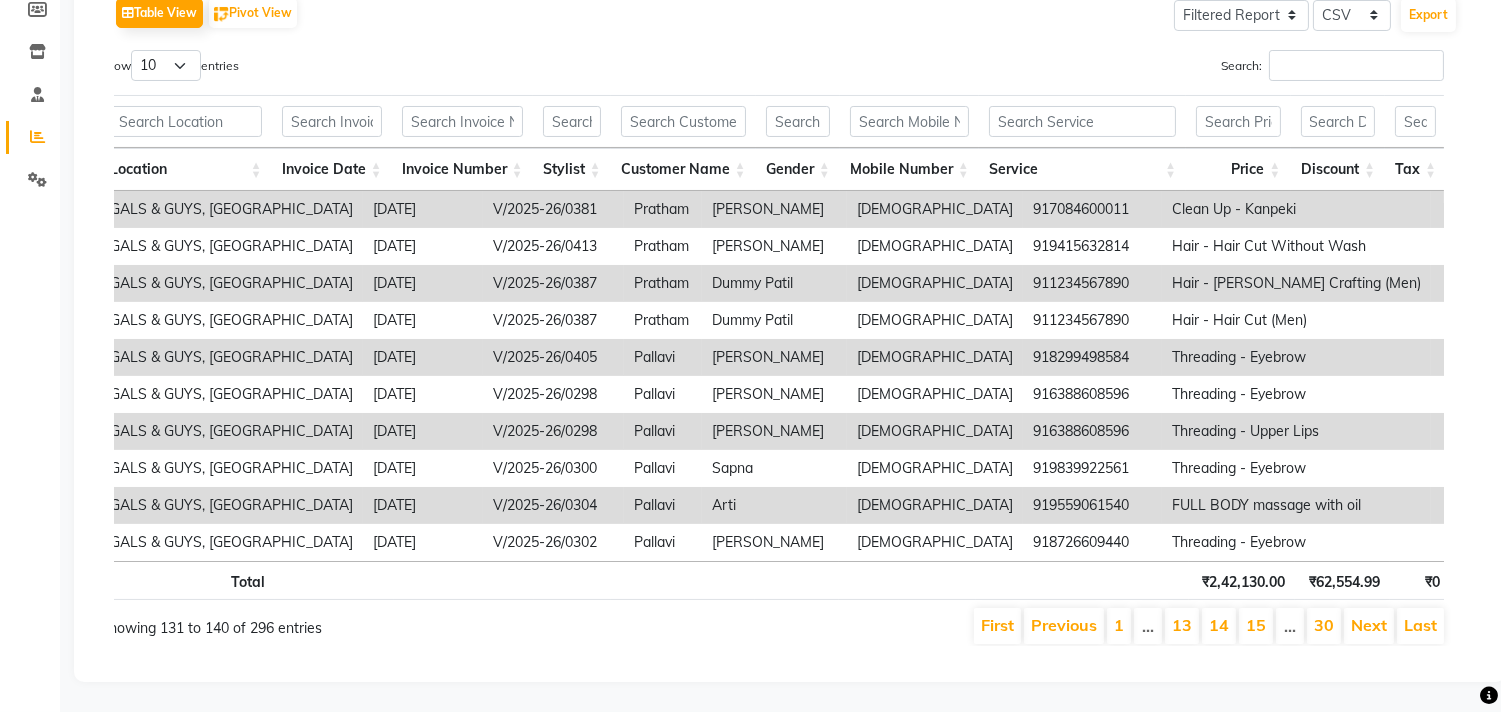 click on "Next" at bounding box center (1369, 625) 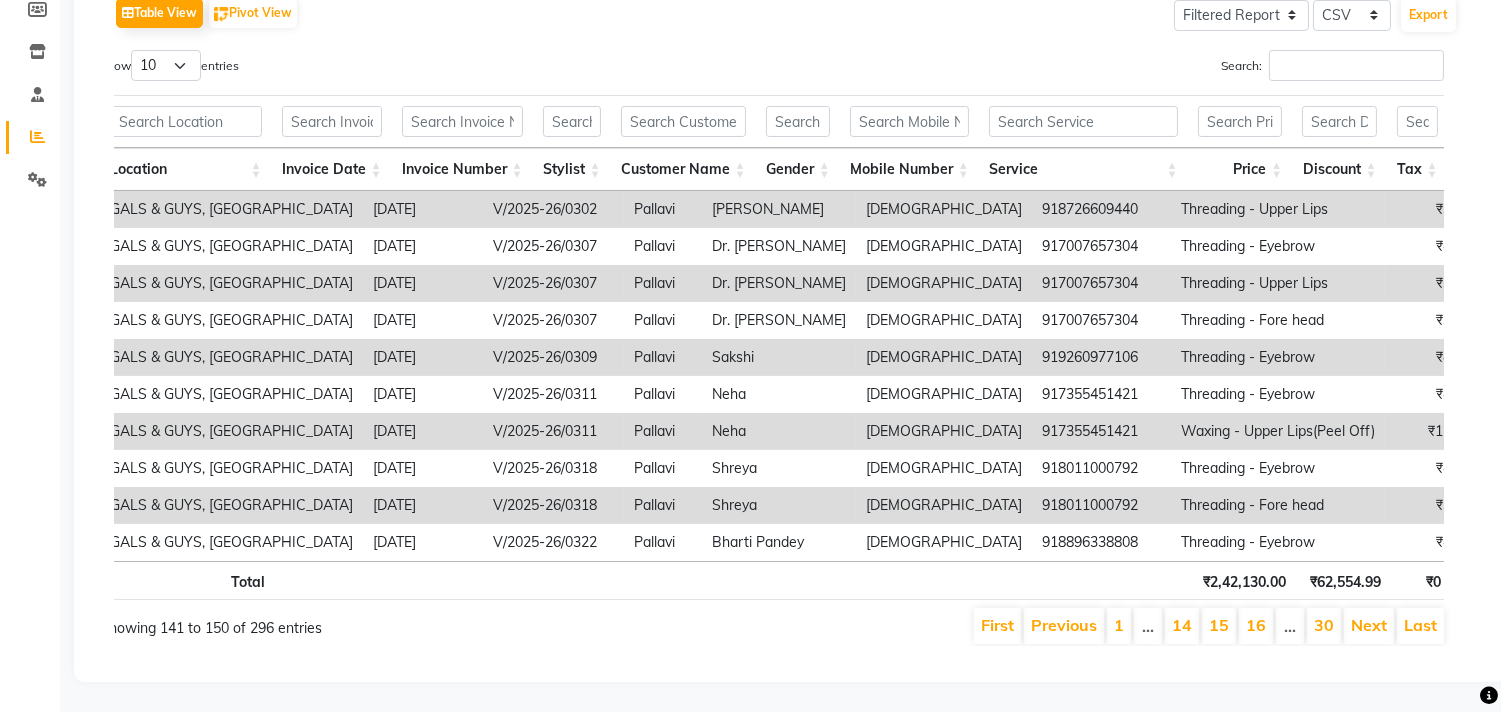 click on "Next" at bounding box center (1369, 625) 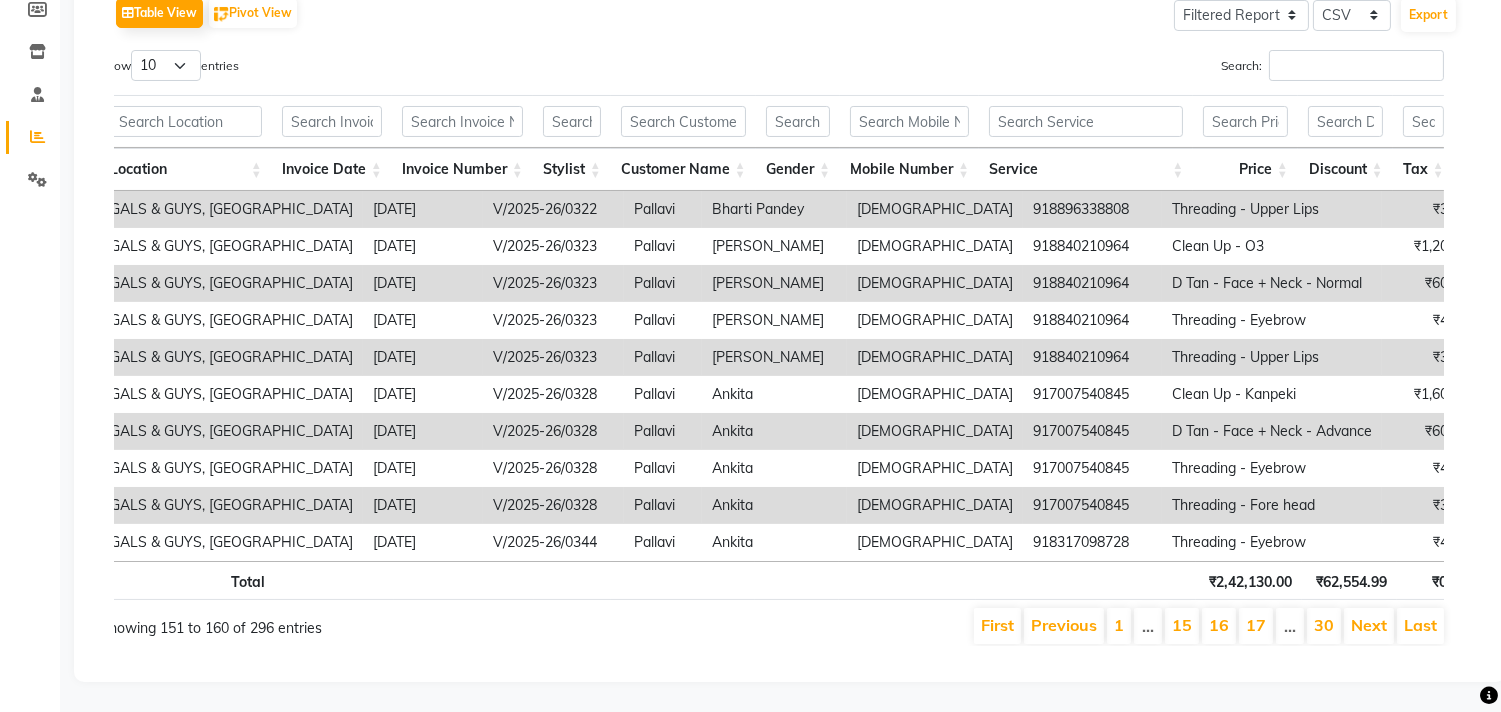 click on "Next" at bounding box center [1369, 625] 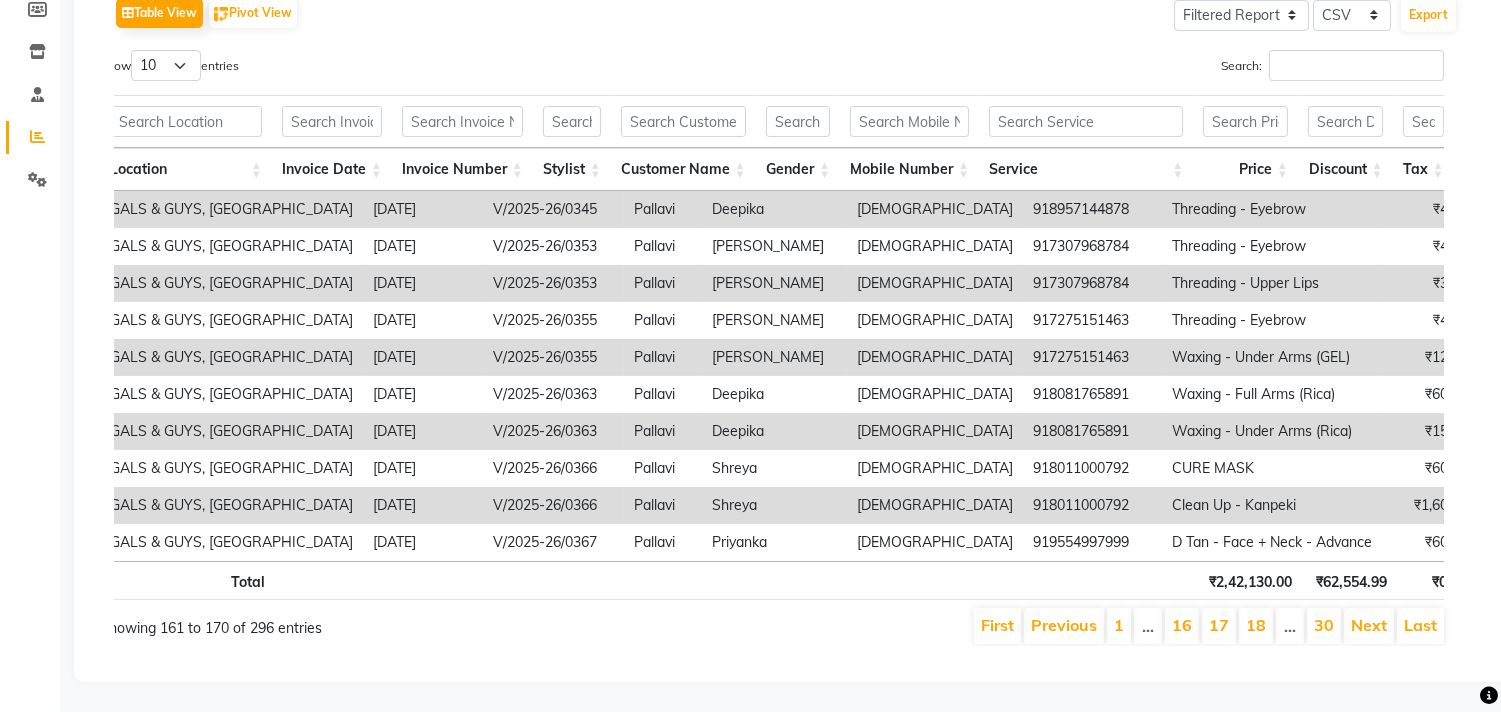 click on "Next" at bounding box center (1369, 625) 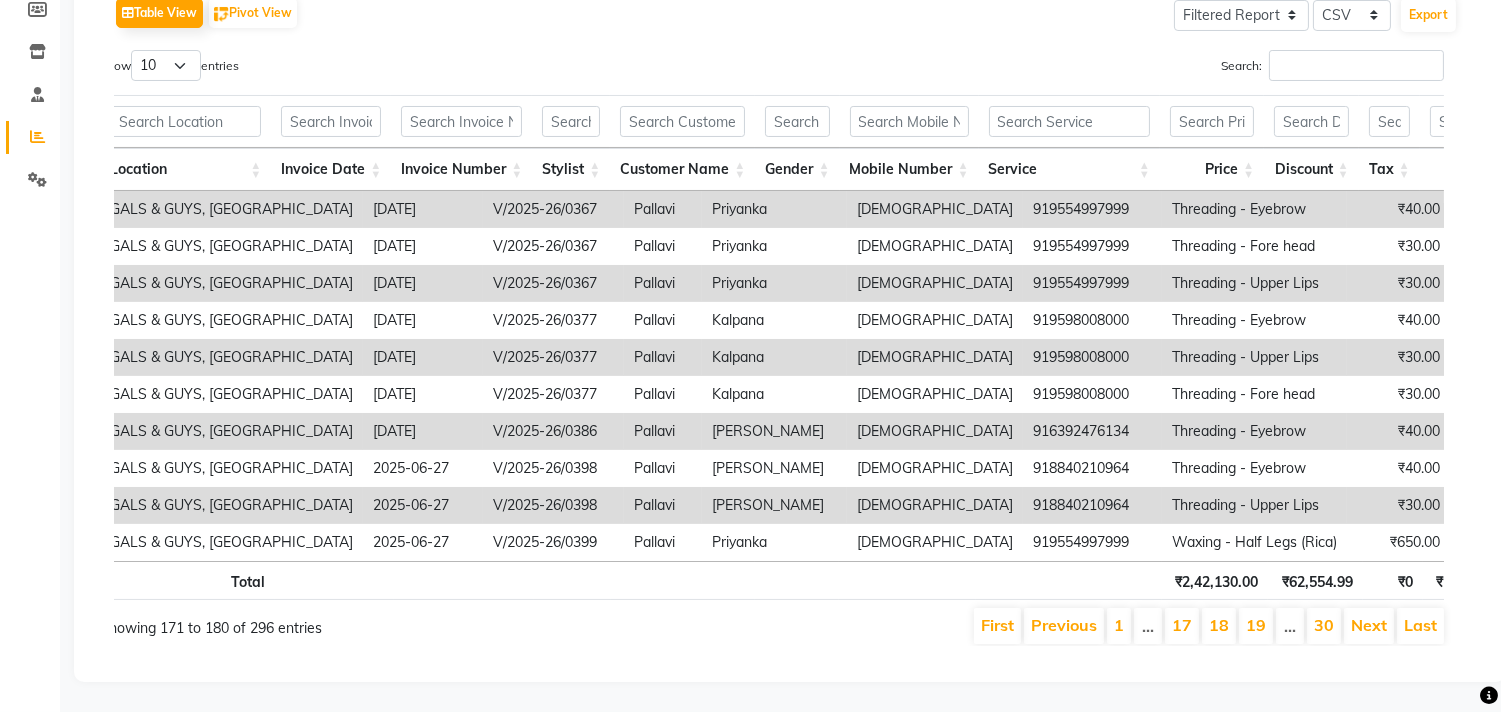 click on "Next" at bounding box center [1369, 625] 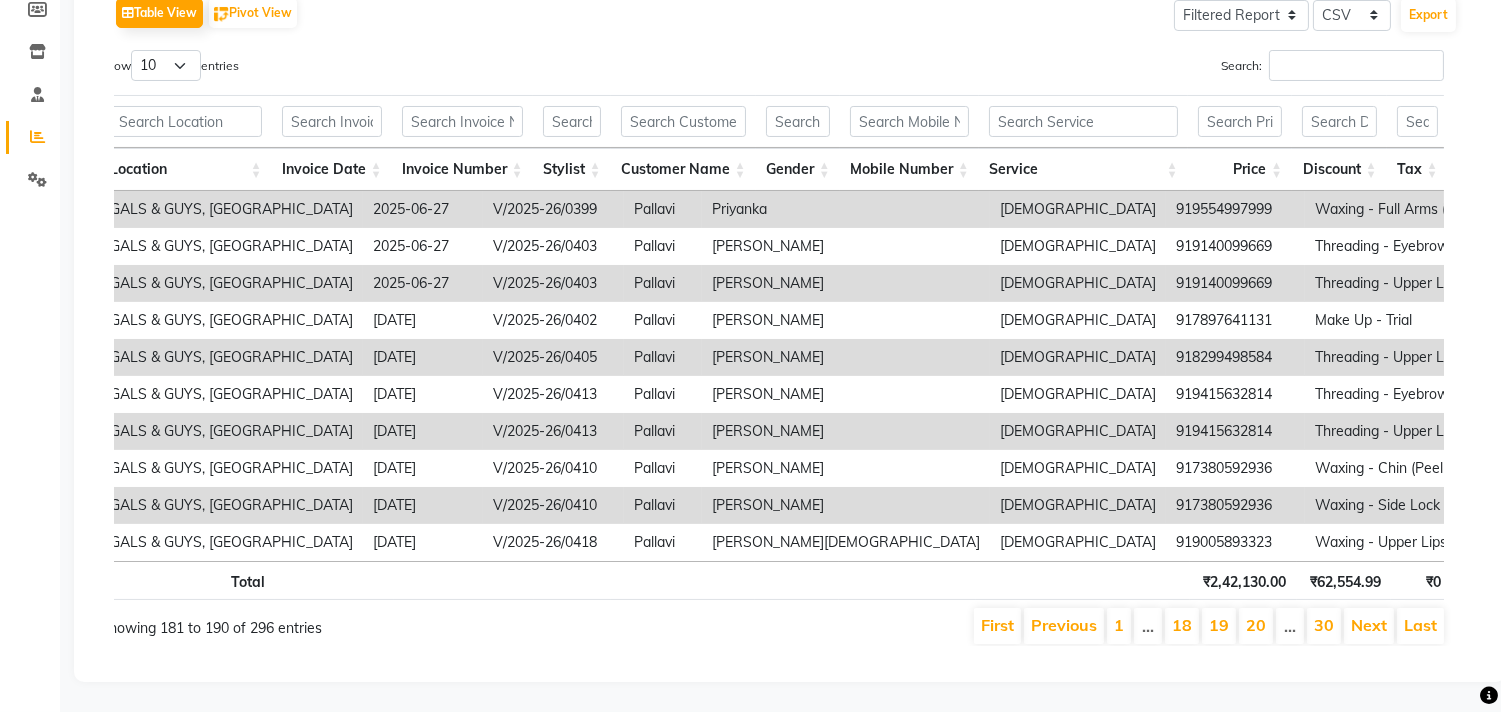 click on "Next" at bounding box center [1369, 625] 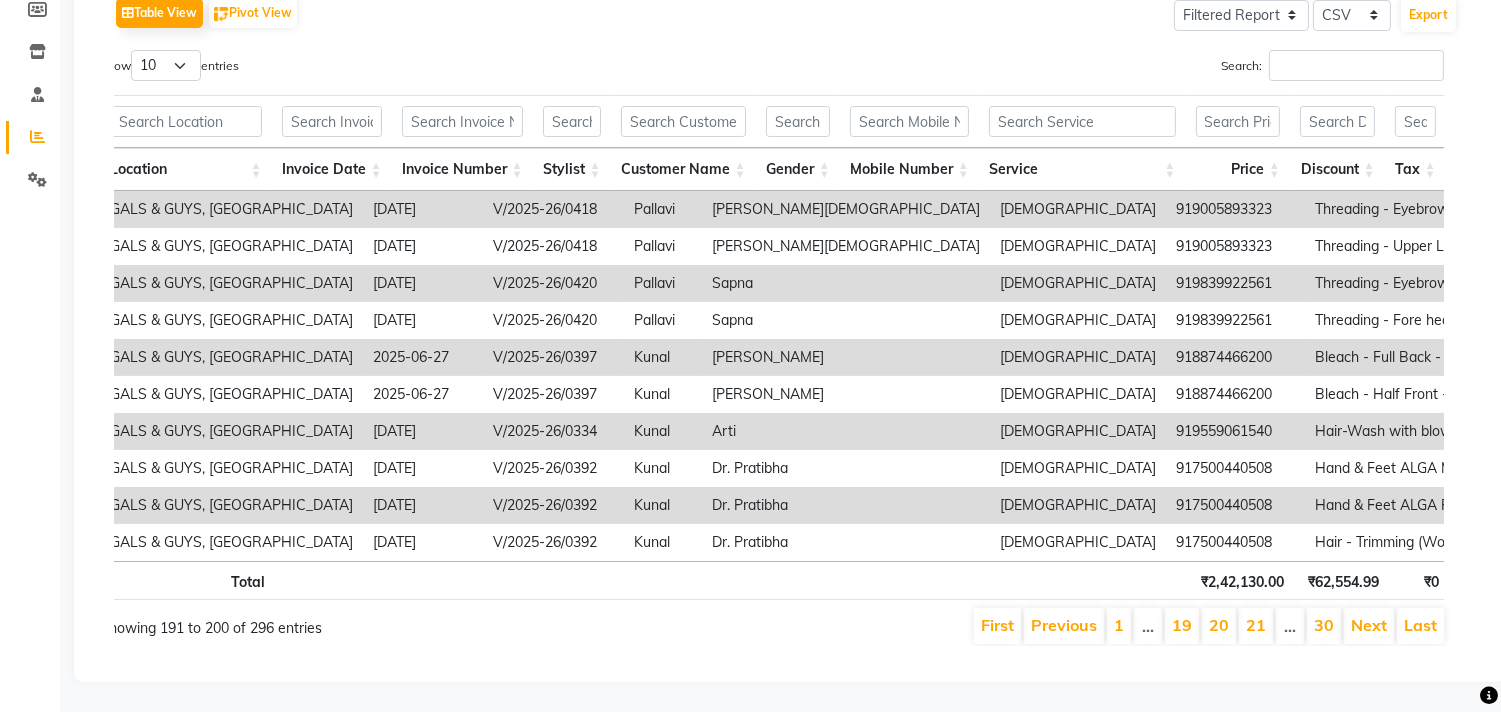 click on "Next" at bounding box center [1369, 625] 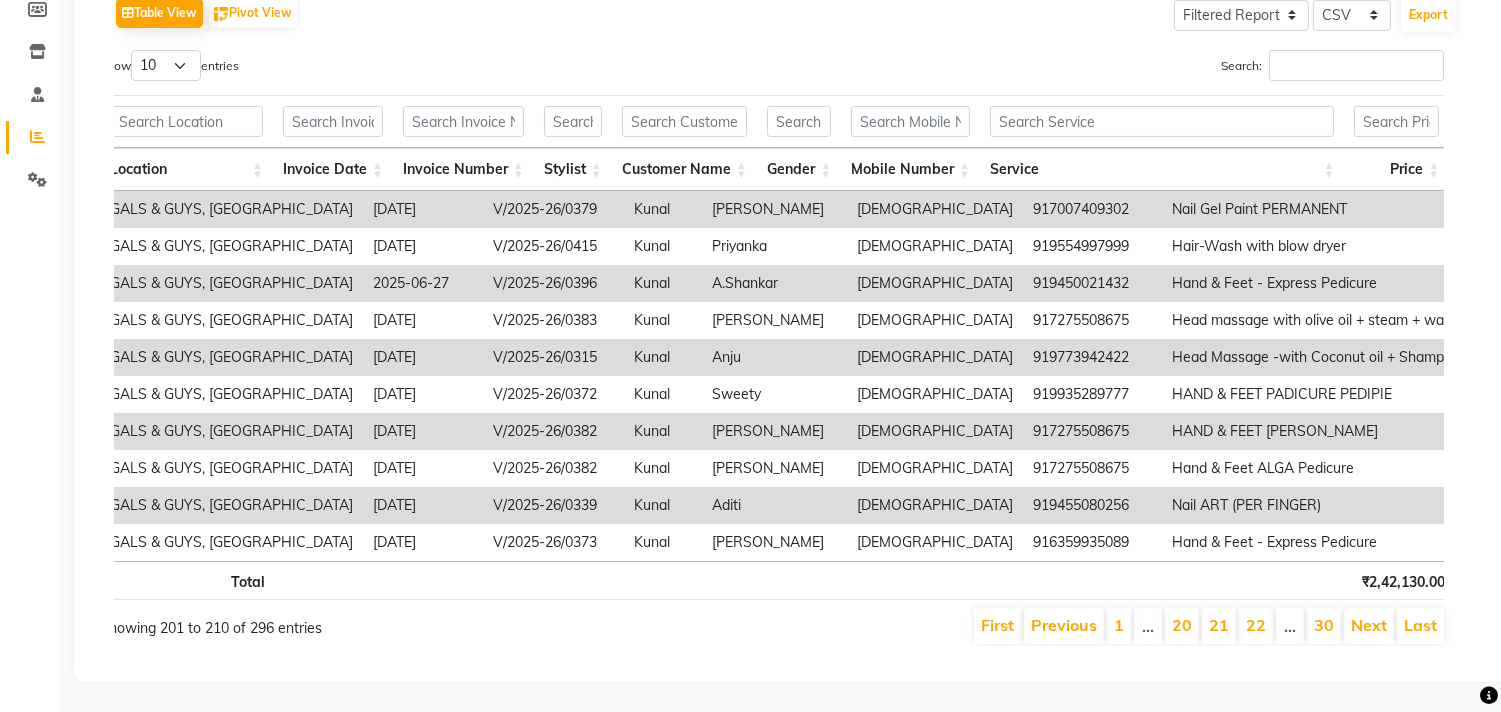 click on "Next" at bounding box center [1369, 625] 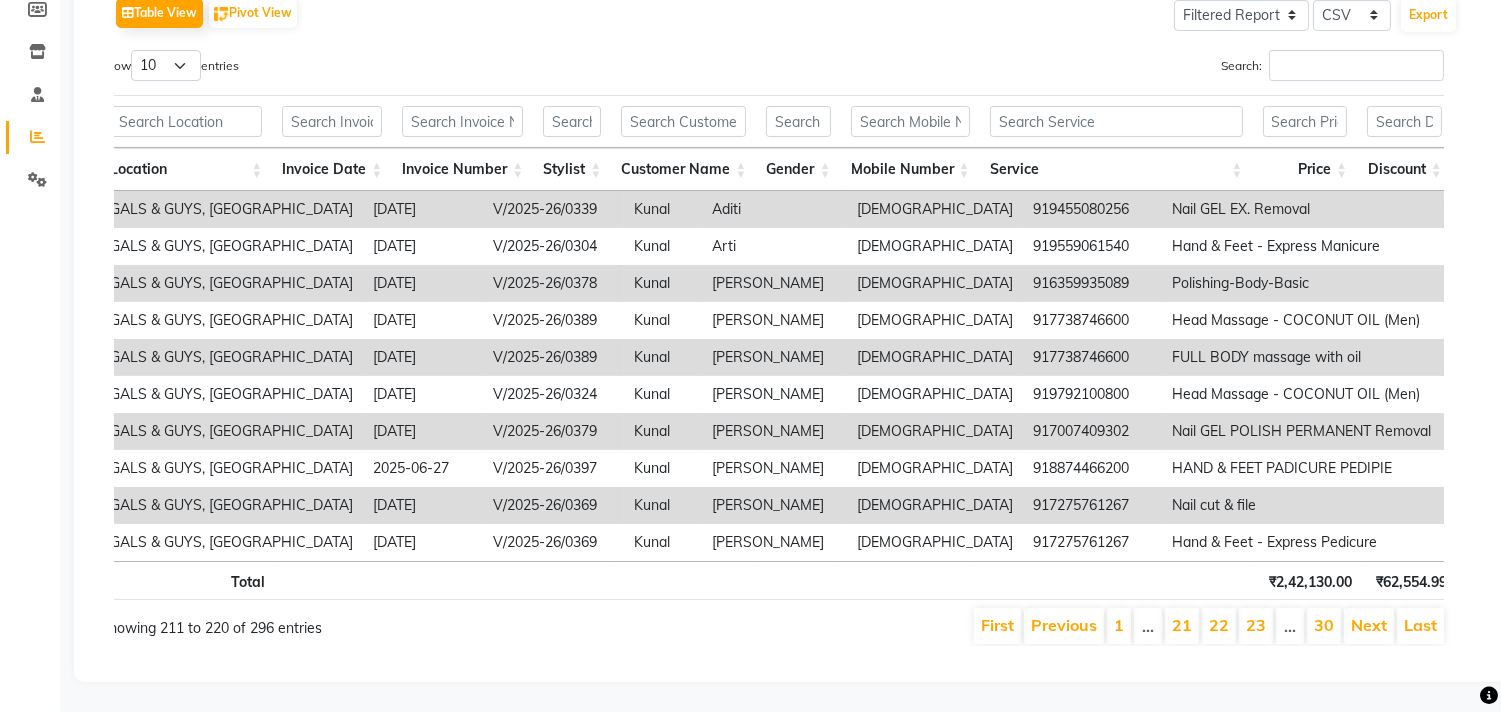click on "Next" at bounding box center [1369, 625] 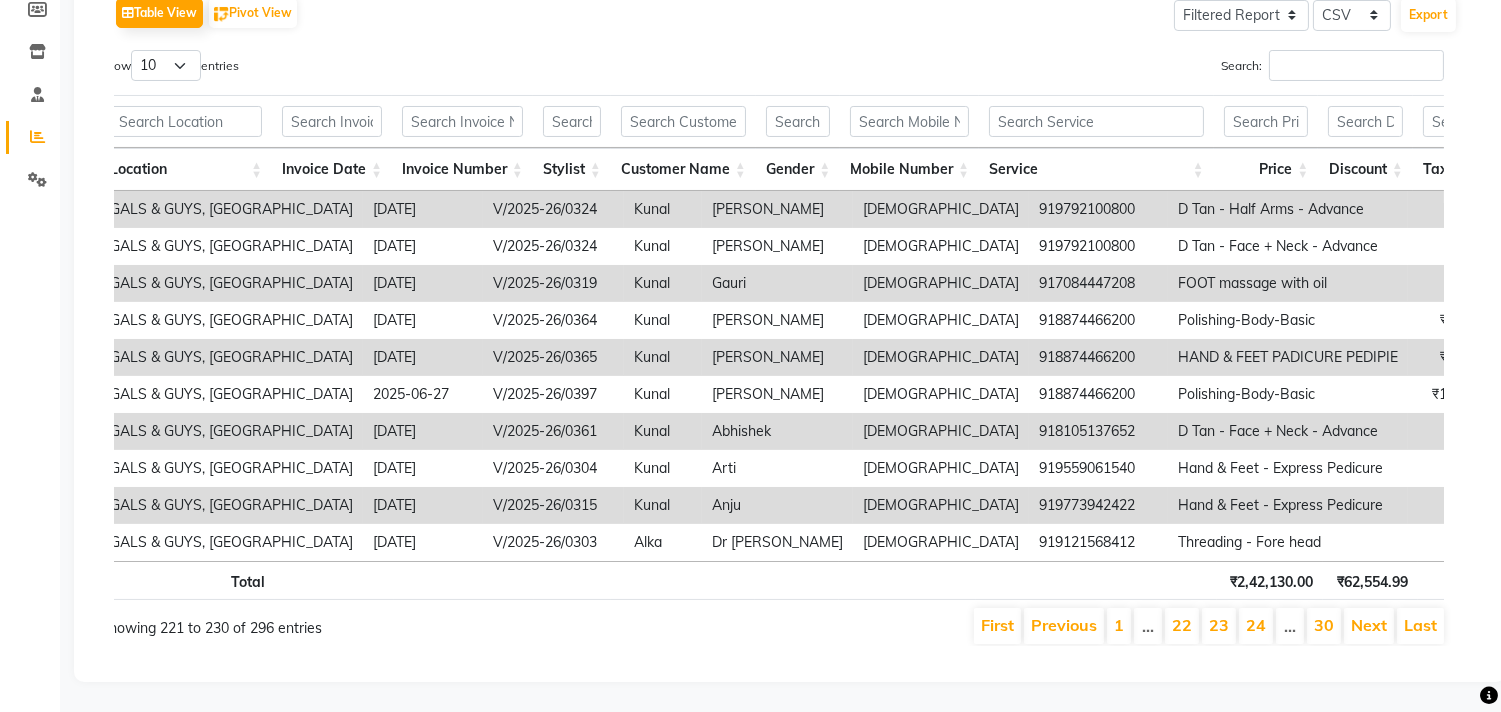 click on "Next" at bounding box center [1369, 625] 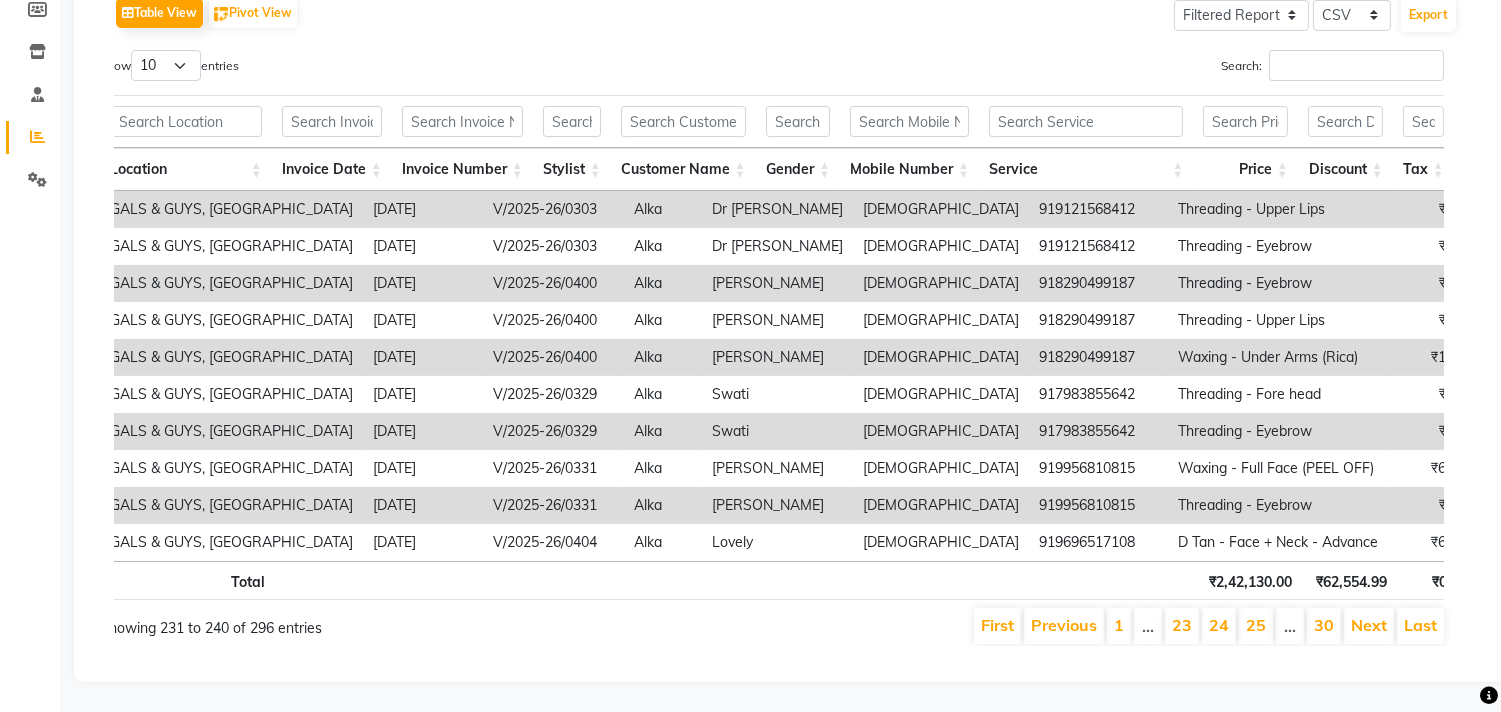 click on "Next" at bounding box center [1369, 625] 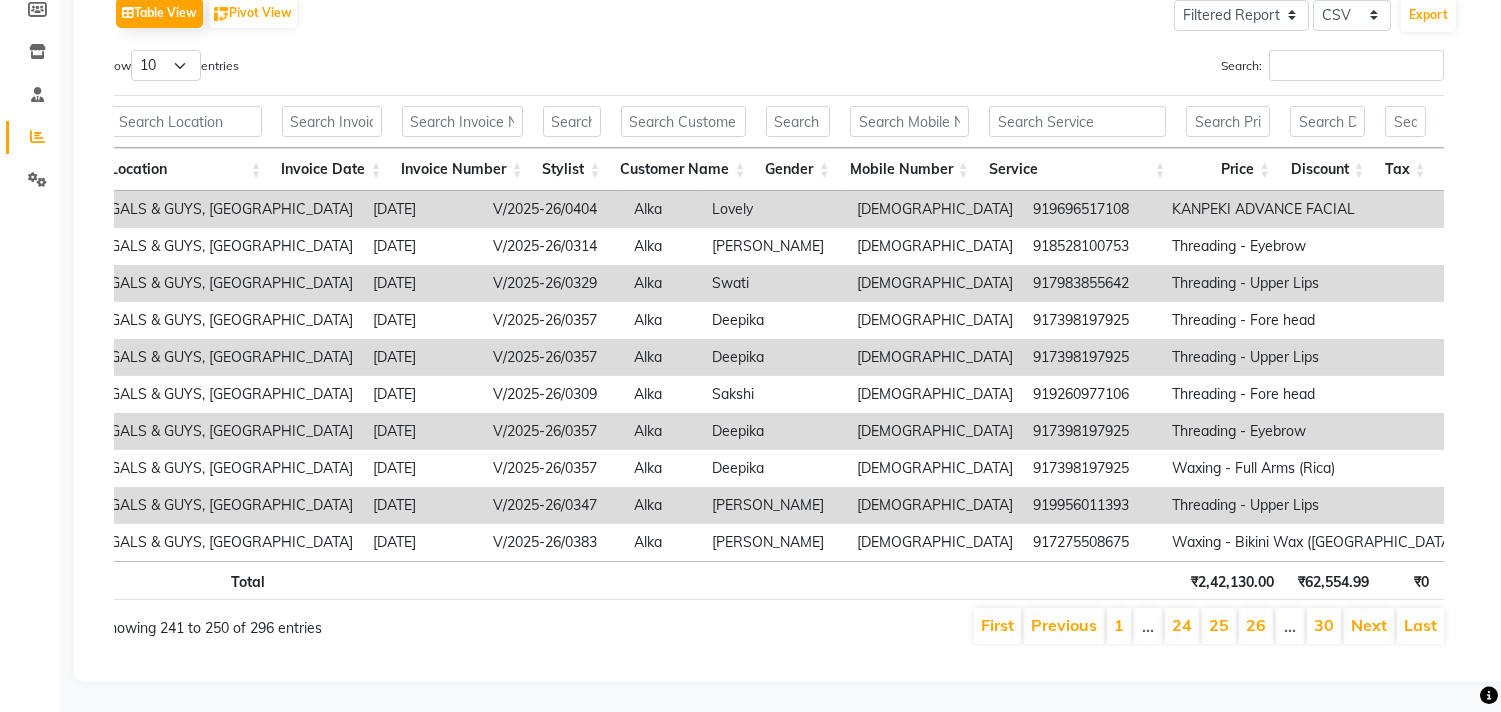 click on "Next" at bounding box center (1369, 625) 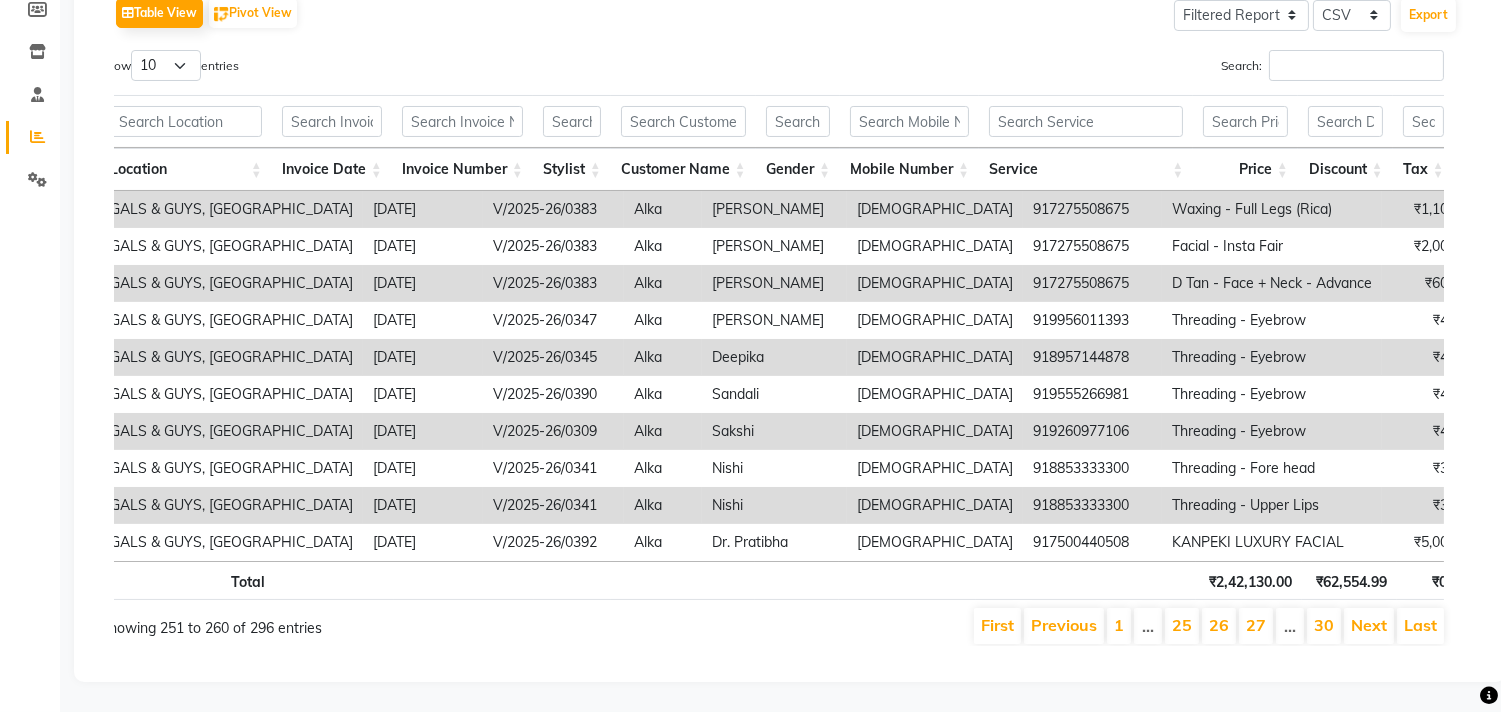scroll, scrollTop: 0, scrollLeft: 0, axis: both 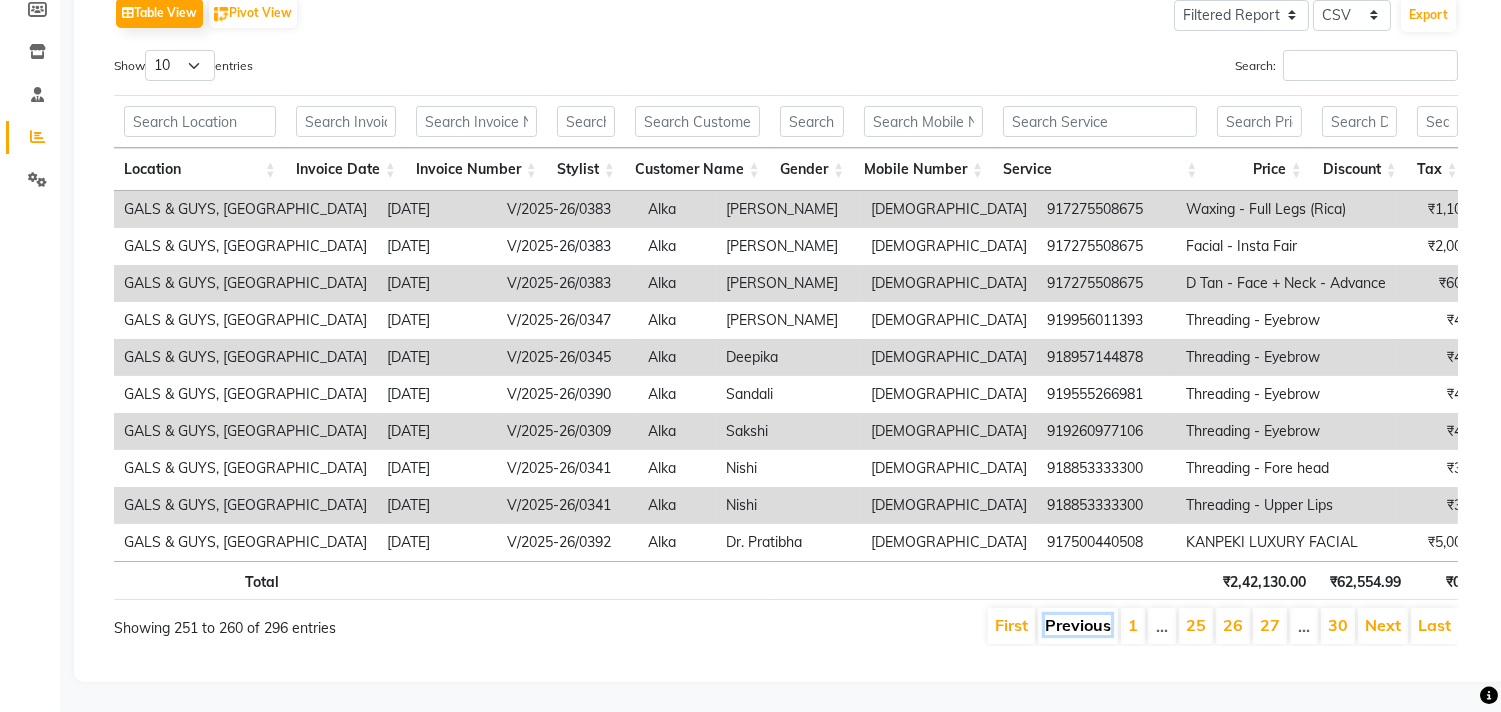 click on "Previous" at bounding box center [1078, 625] 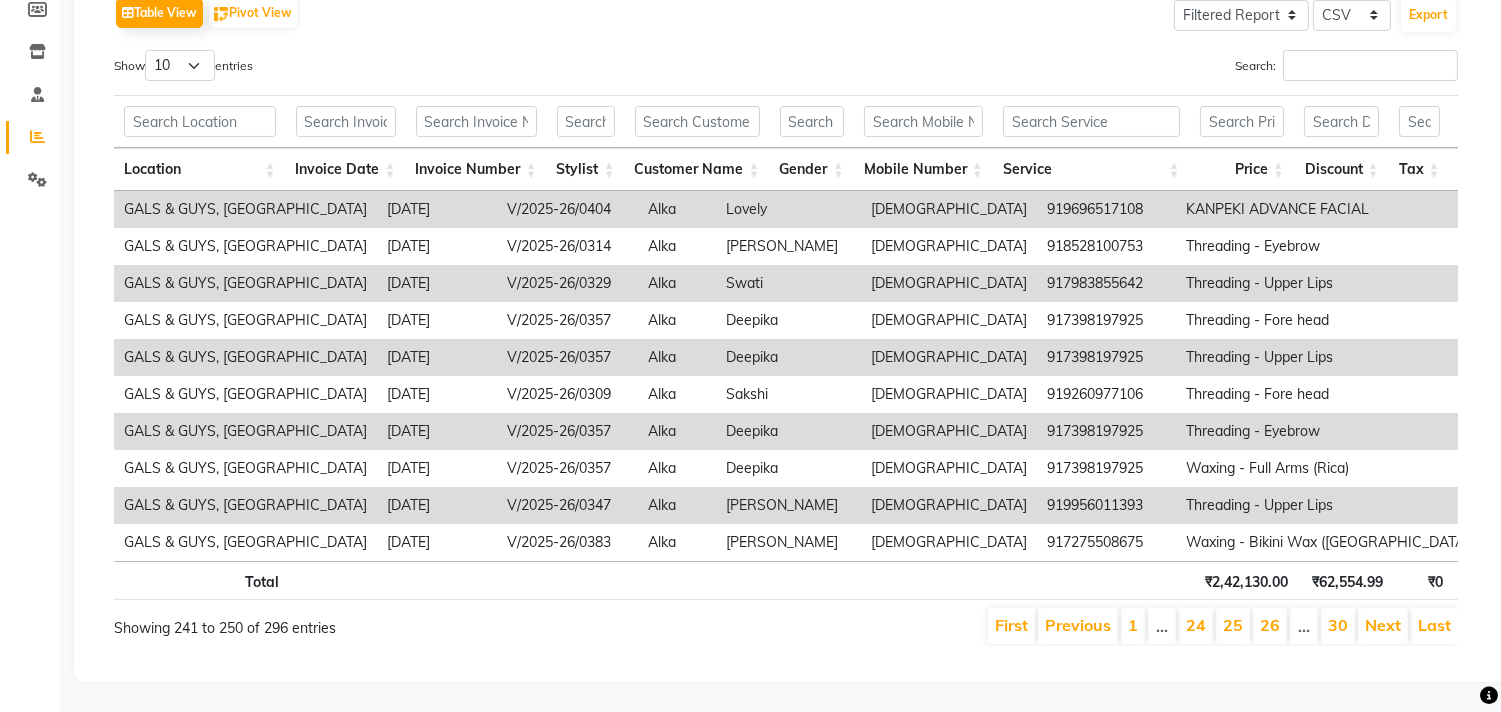 click on "Previous" at bounding box center (1078, 625) 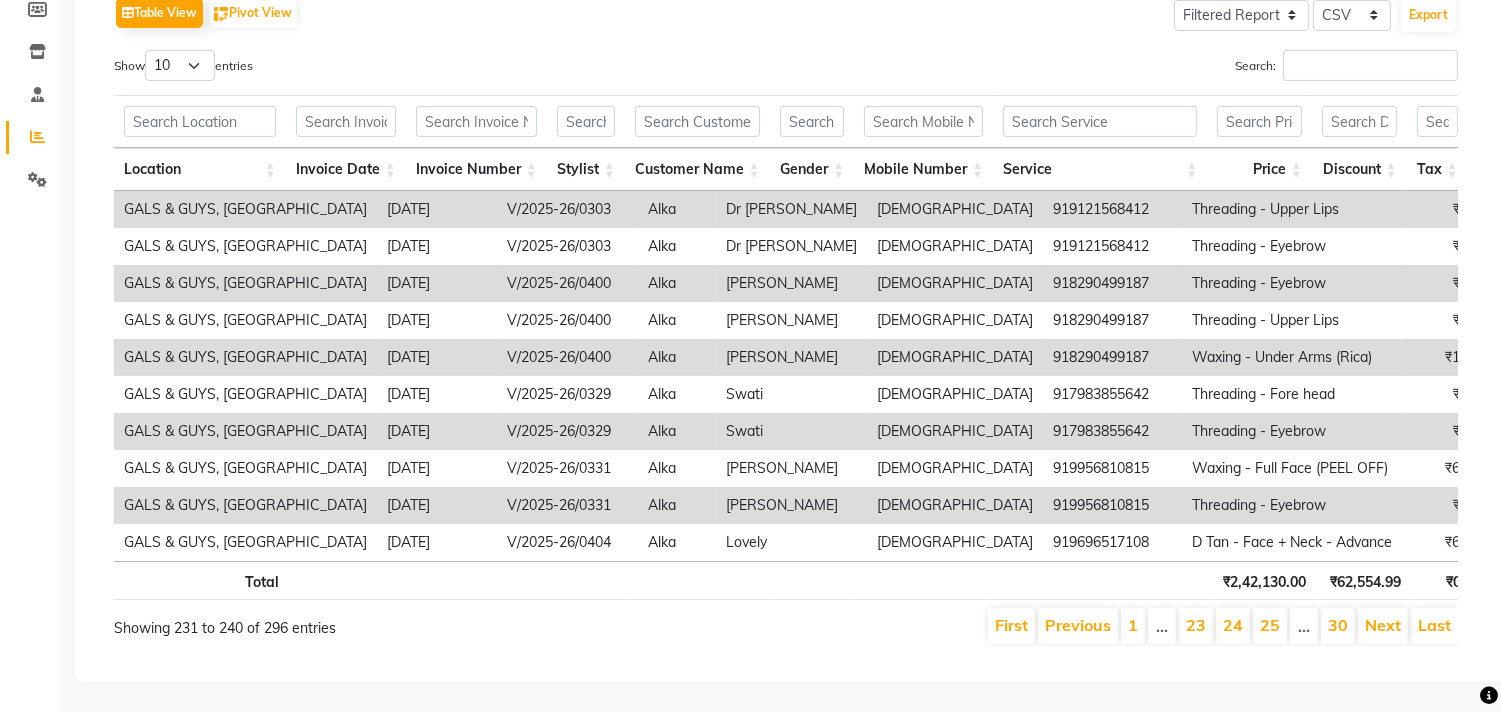 click on "Previous" at bounding box center (1078, 625) 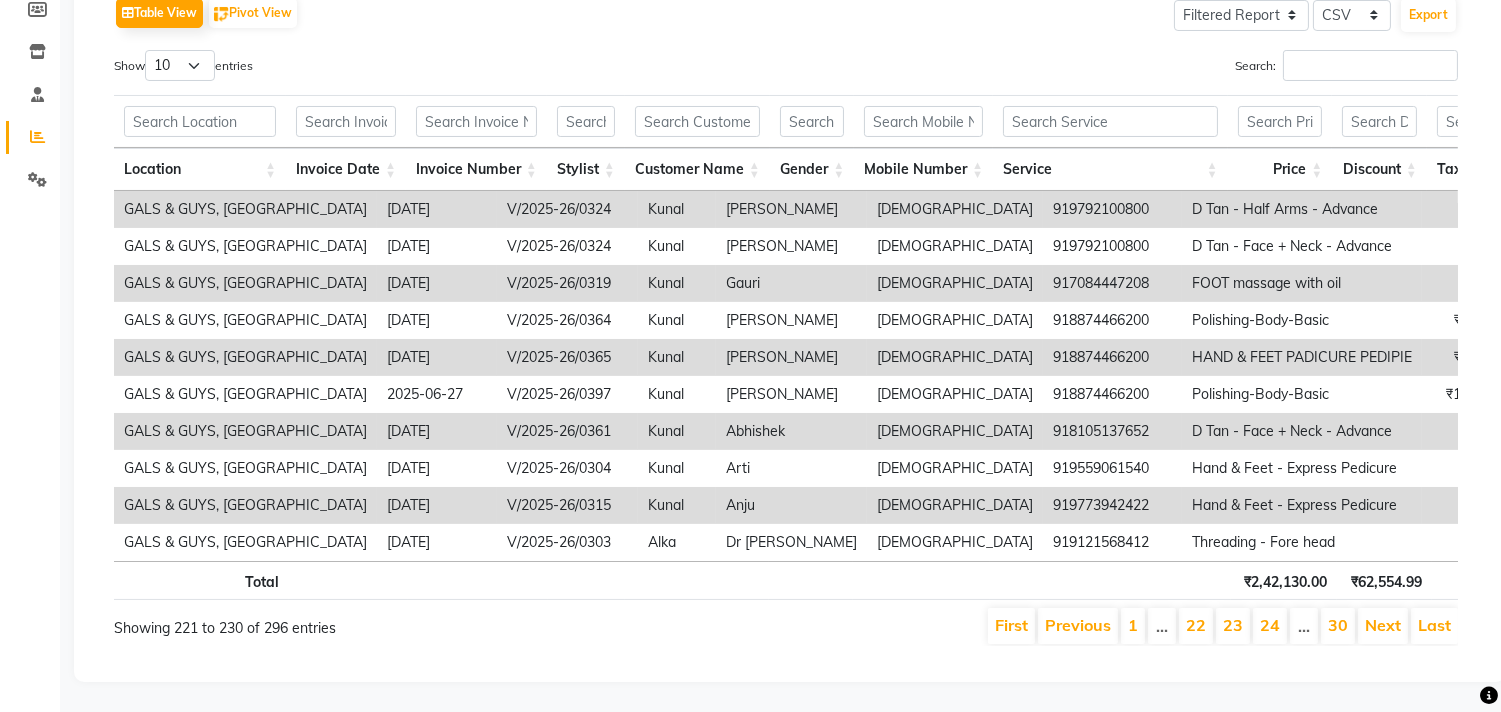 click on "Previous" at bounding box center [1078, 625] 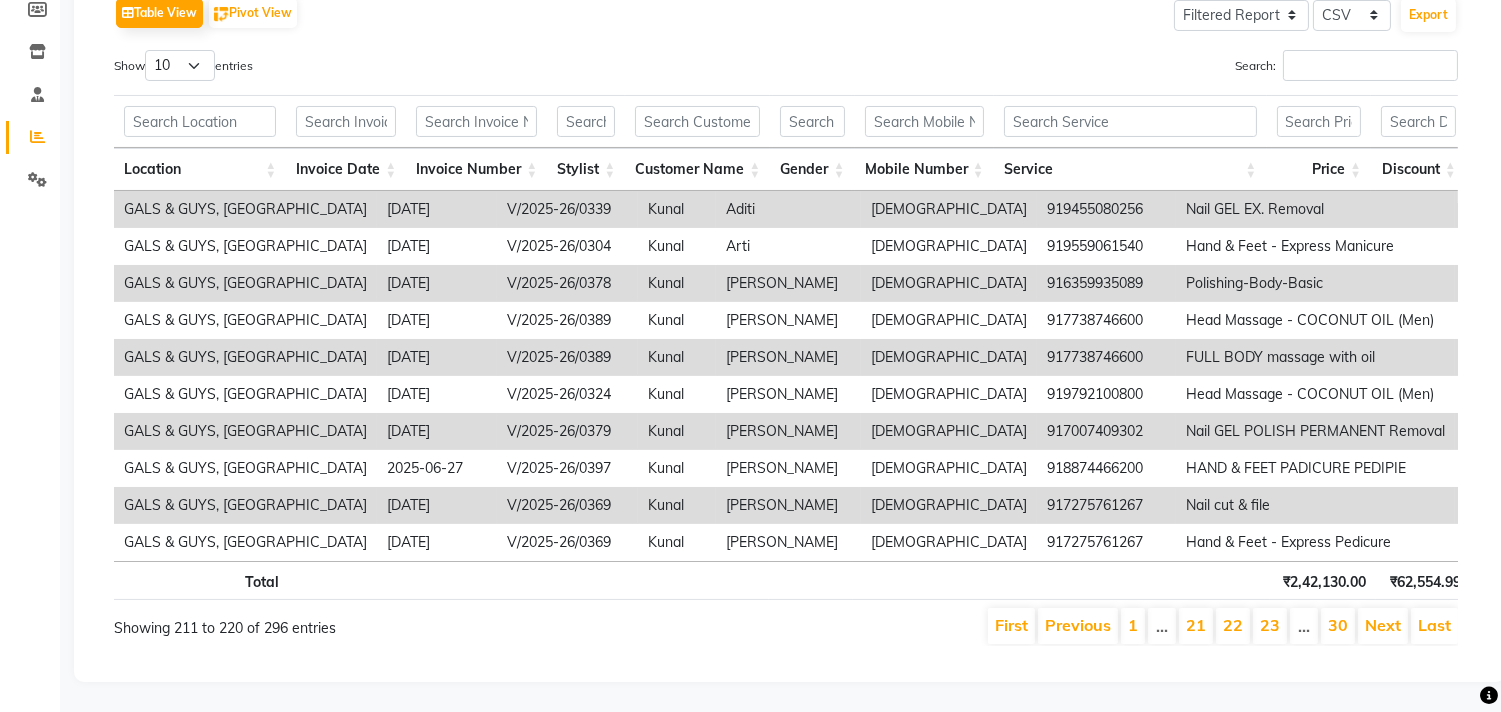 click on "Previous" at bounding box center (1078, 625) 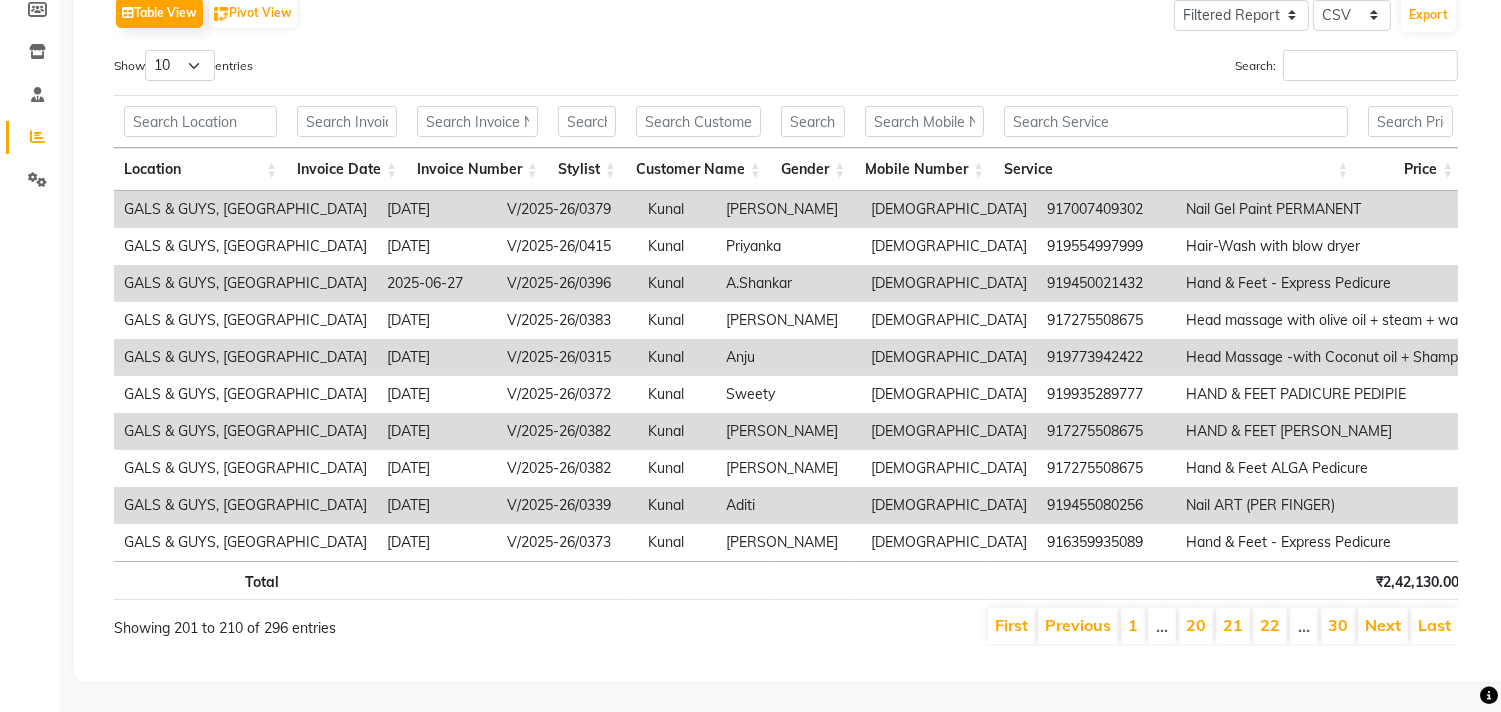 click on "Previous" at bounding box center (1078, 625) 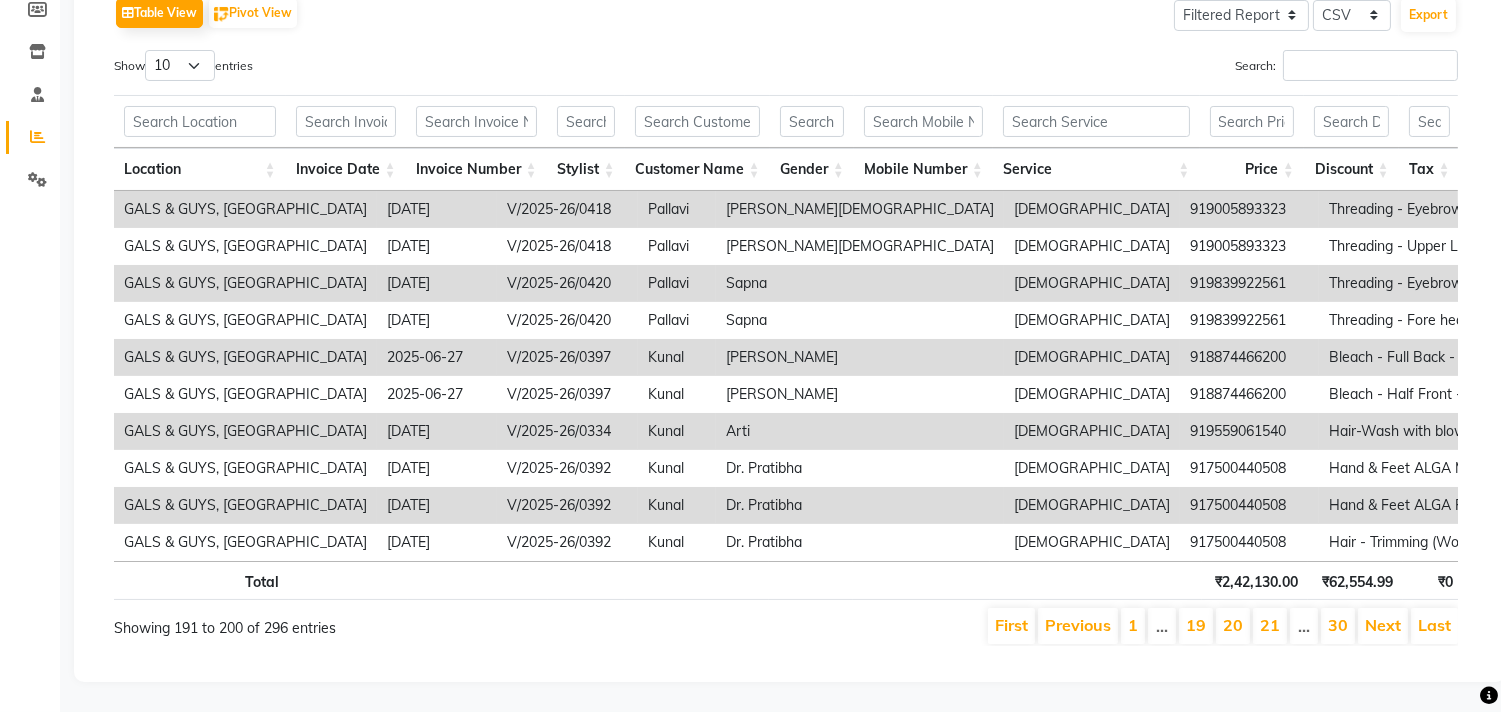 click on "Previous" at bounding box center (1078, 625) 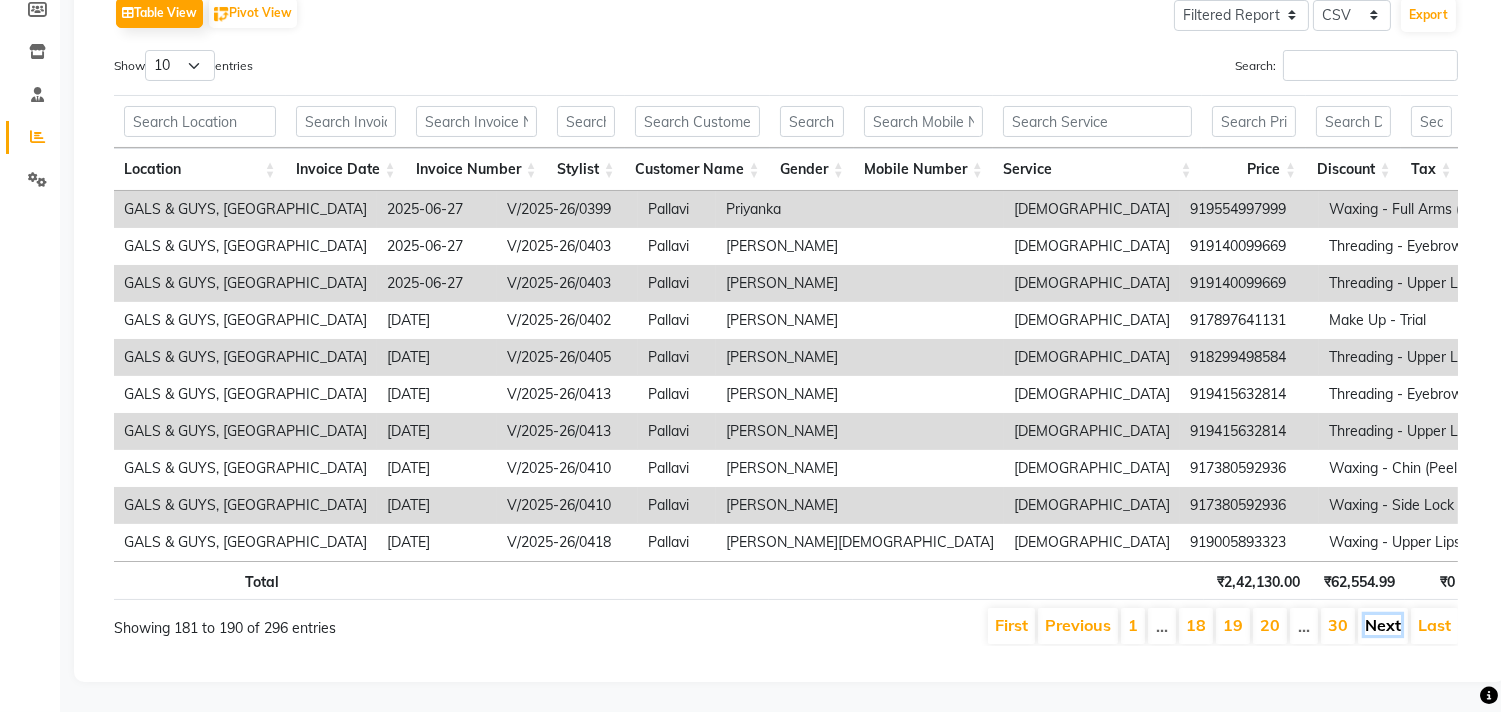 click on "Next" at bounding box center (1383, 625) 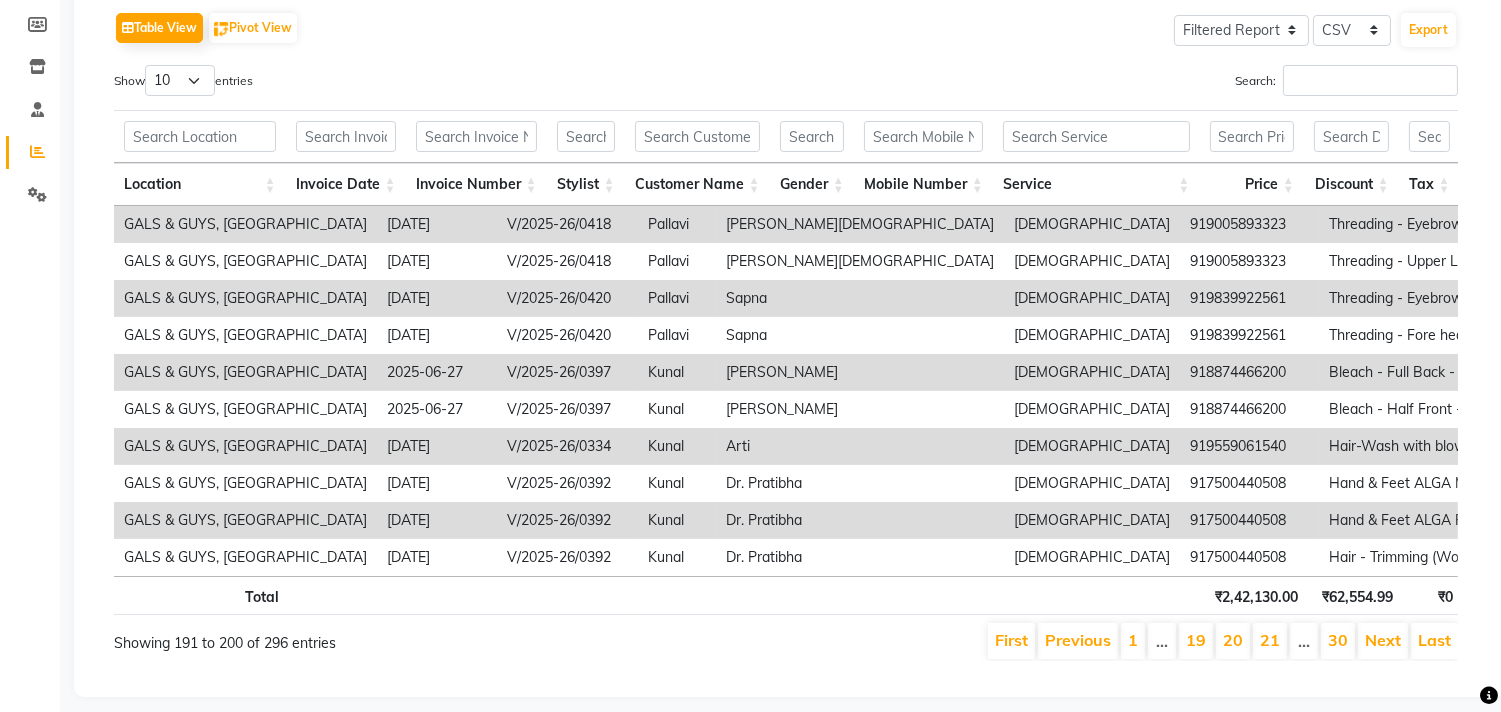 scroll, scrollTop: 340, scrollLeft: 0, axis: vertical 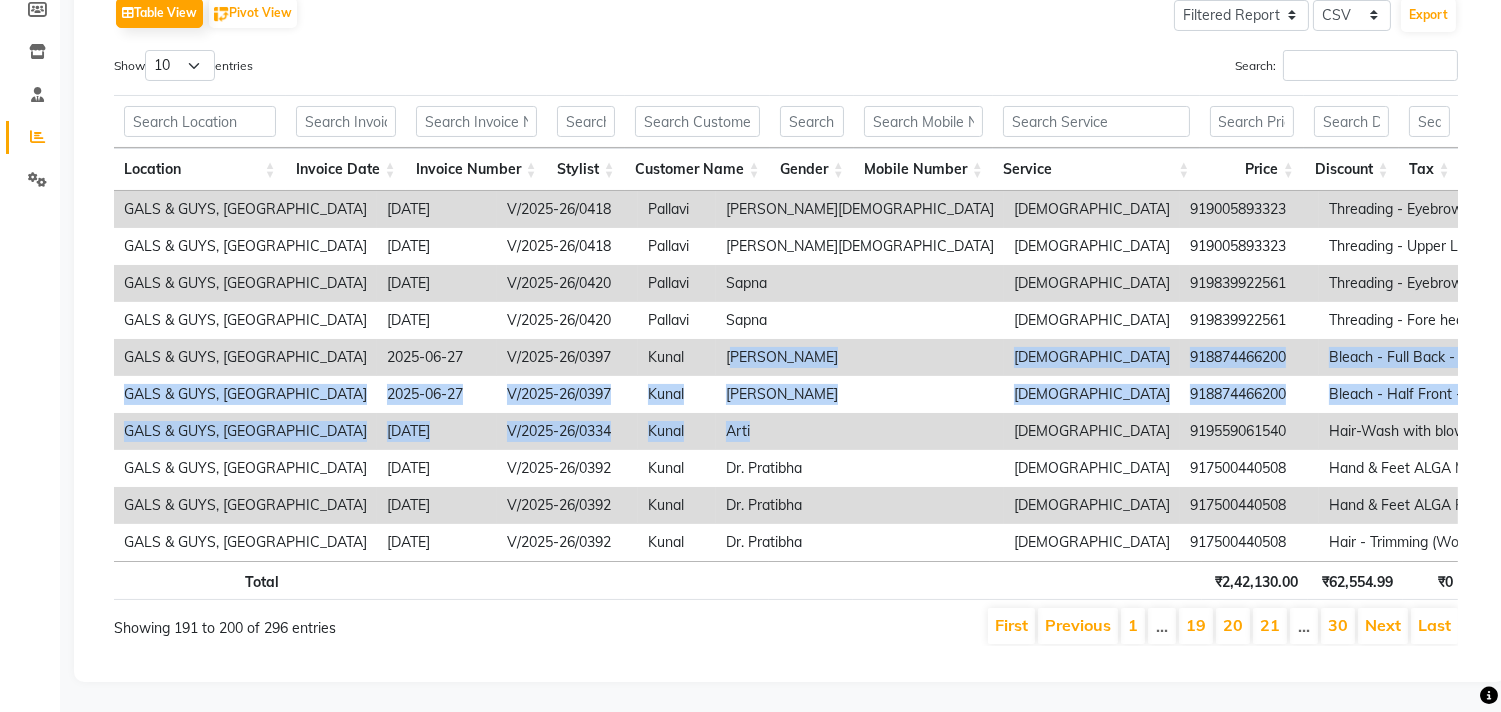 drag, startPoint x: 641, startPoint y: 337, endPoint x: 664, endPoint y: 407, distance: 73.68175 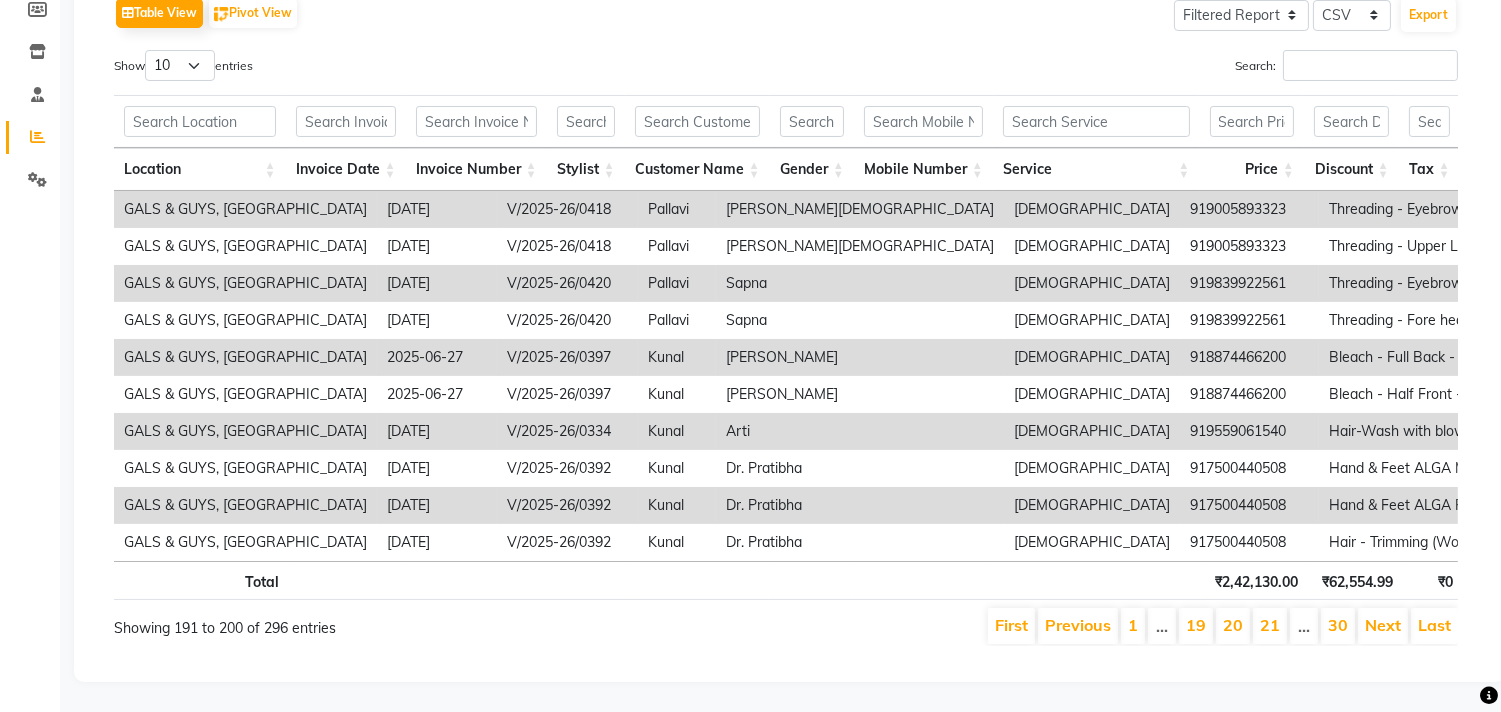 click on "Kunal" at bounding box center (677, 357) 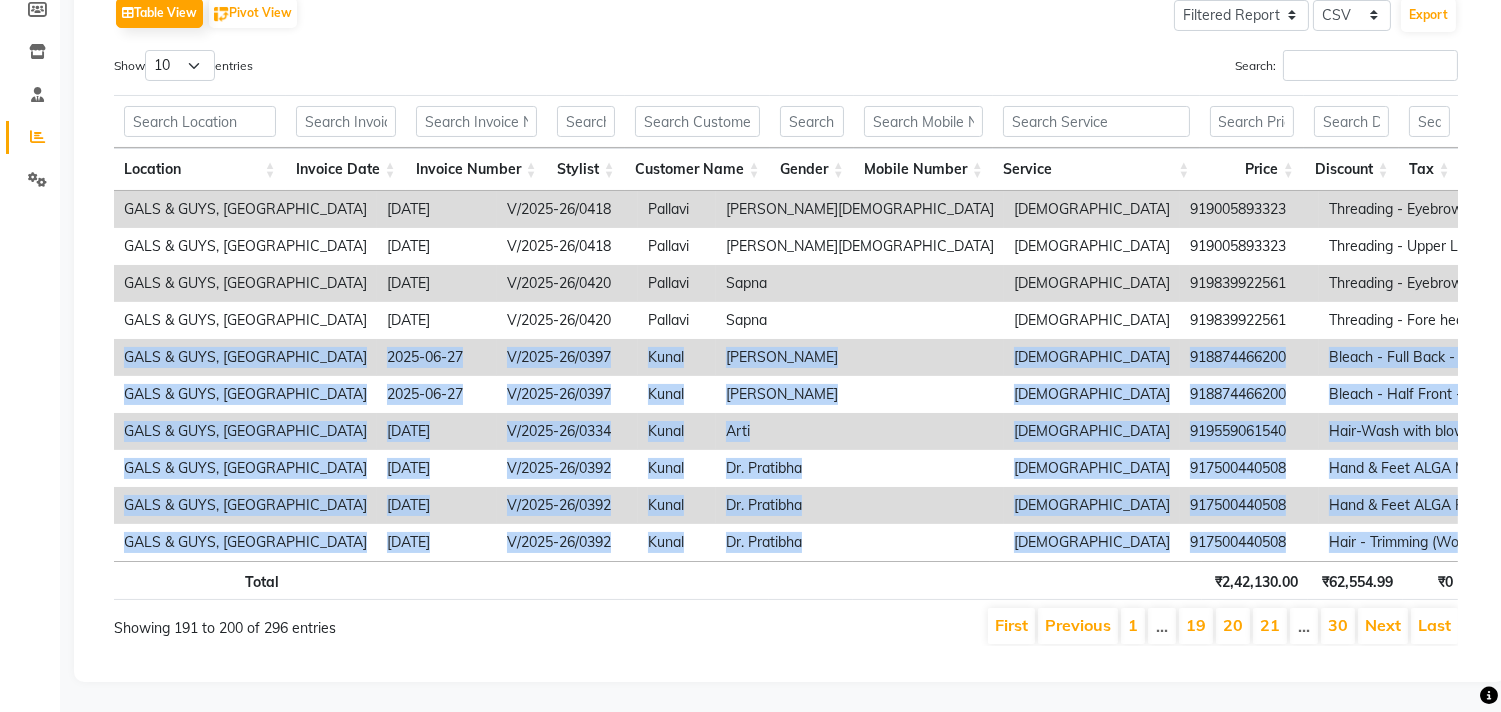 drag, startPoint x: 116, startPoint y: 321, endPoint x: 745, endPoint y: 587, distance: 682.9326 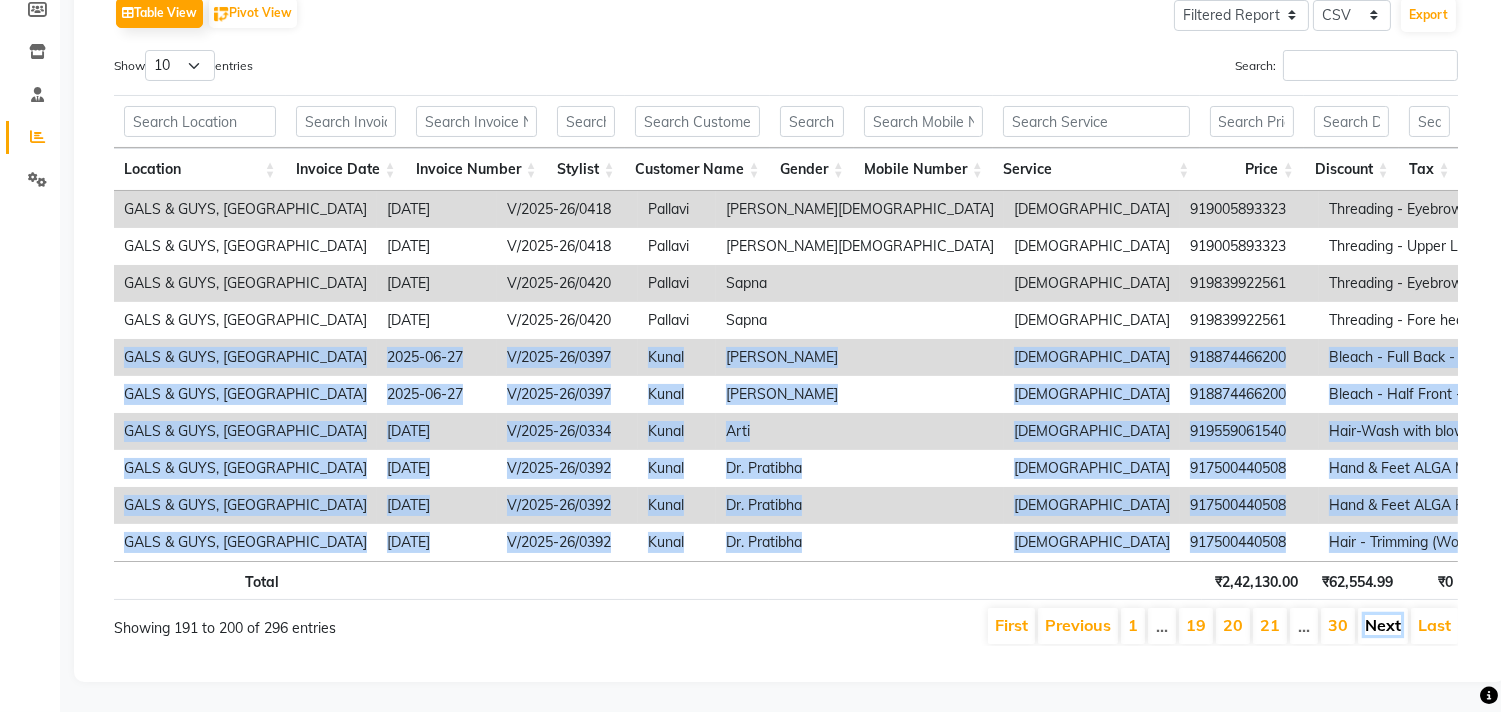 click on "Next" at bounding box center [1383, 625] 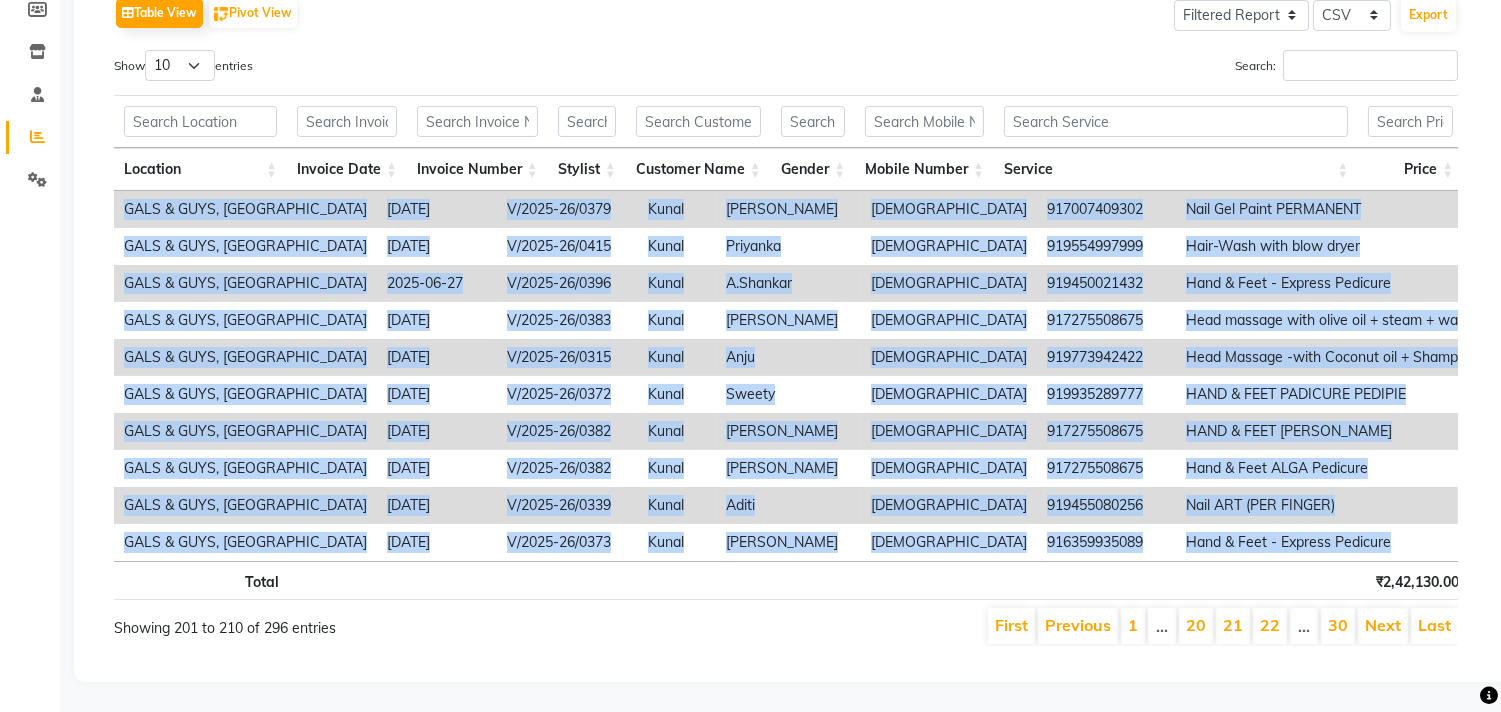 click on "Next" at bounding box center [1383, 625] 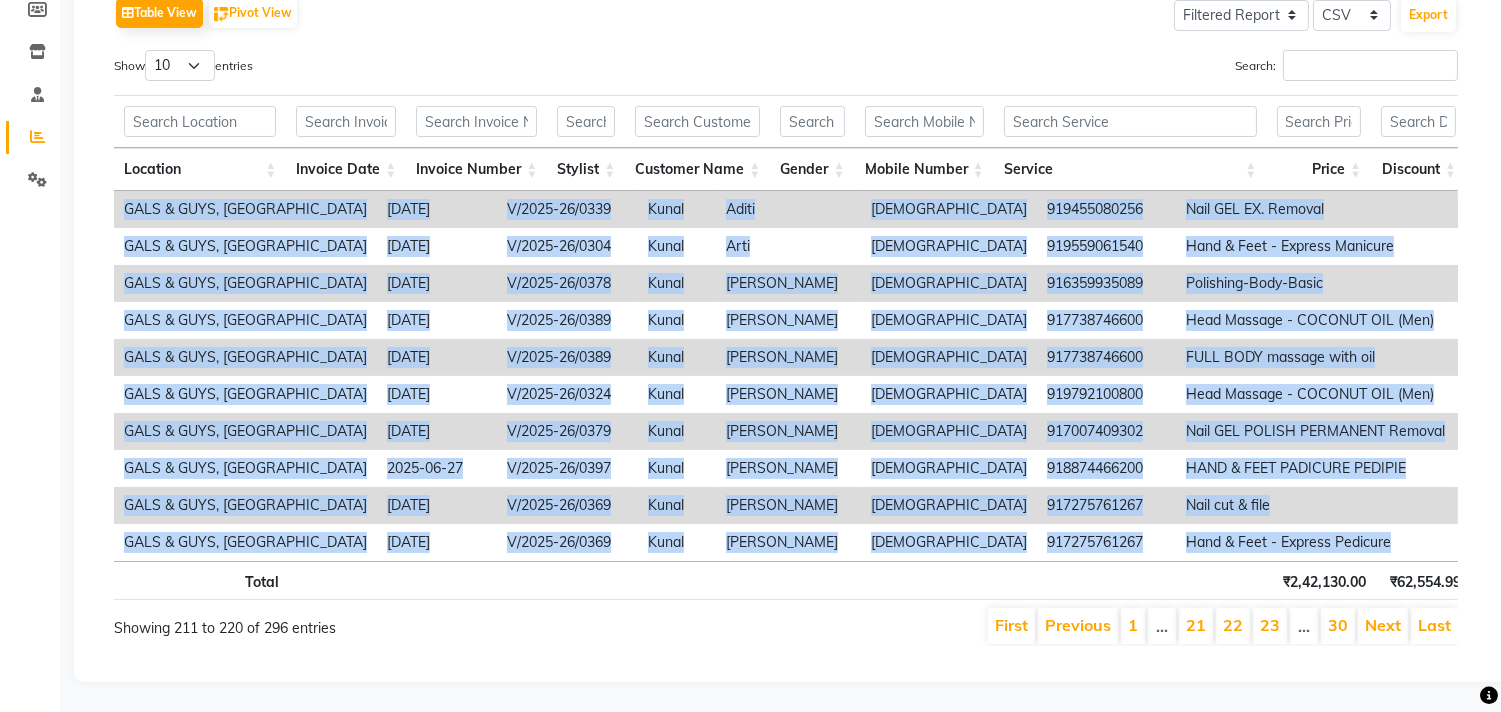 click on "Next" at bounding box center [1383, 625] 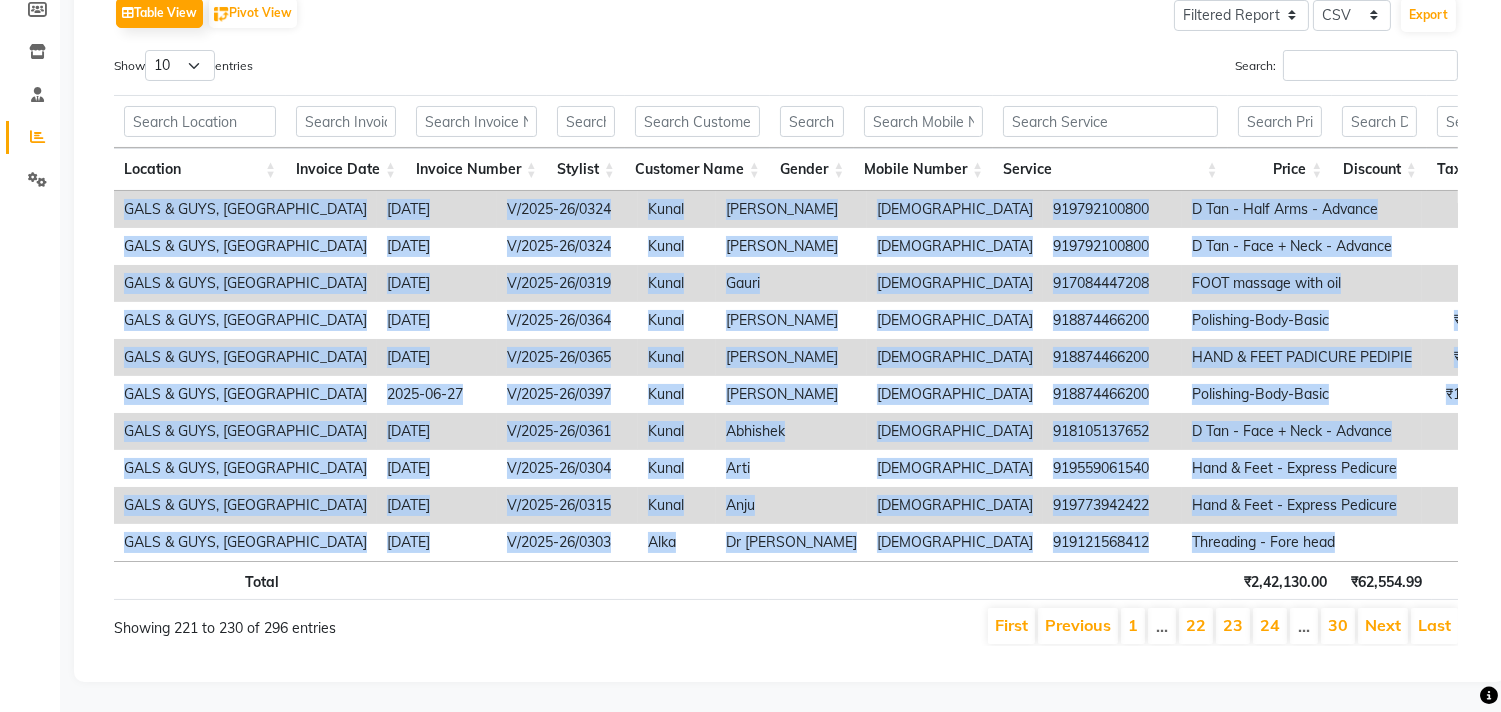 click on "Next" at bounding box center [1383, 625] 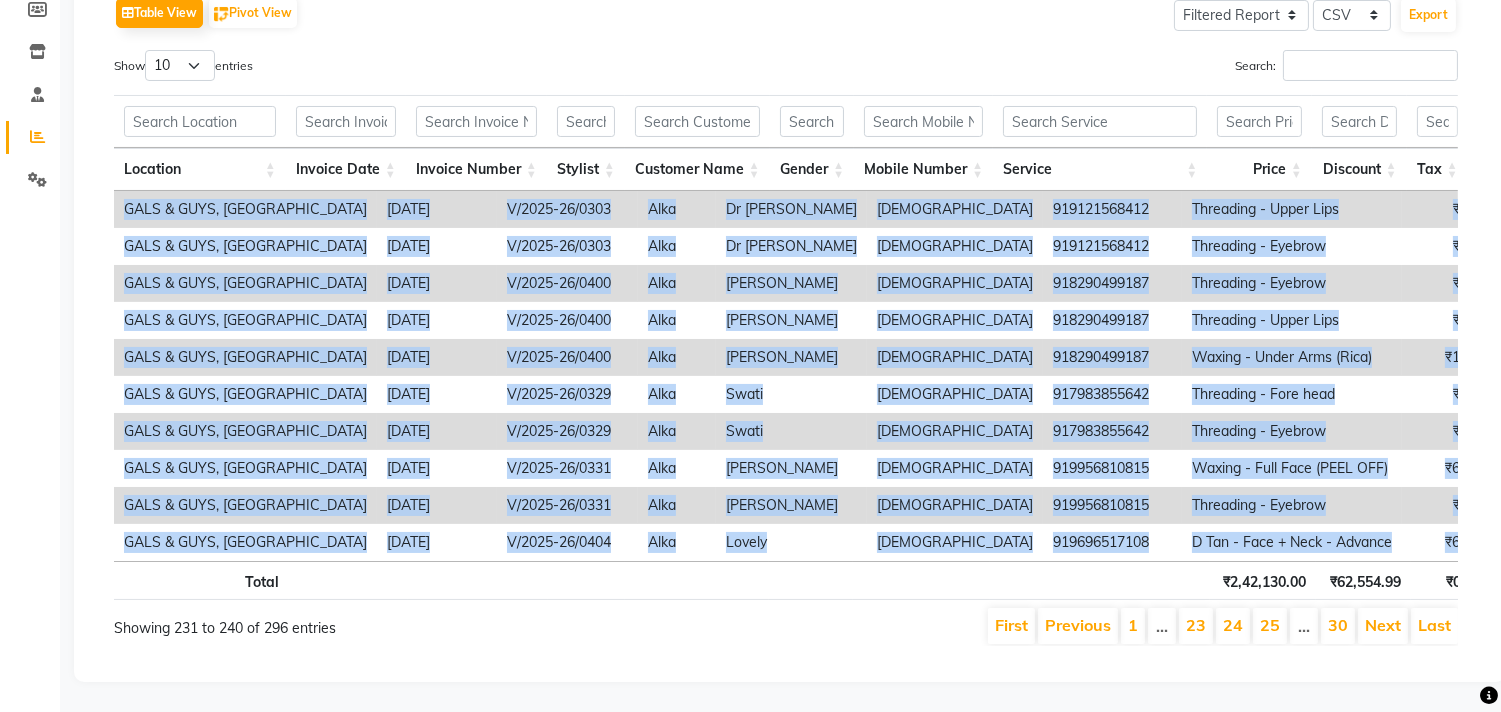 click on "Next" at bounding box center [1383, 625] 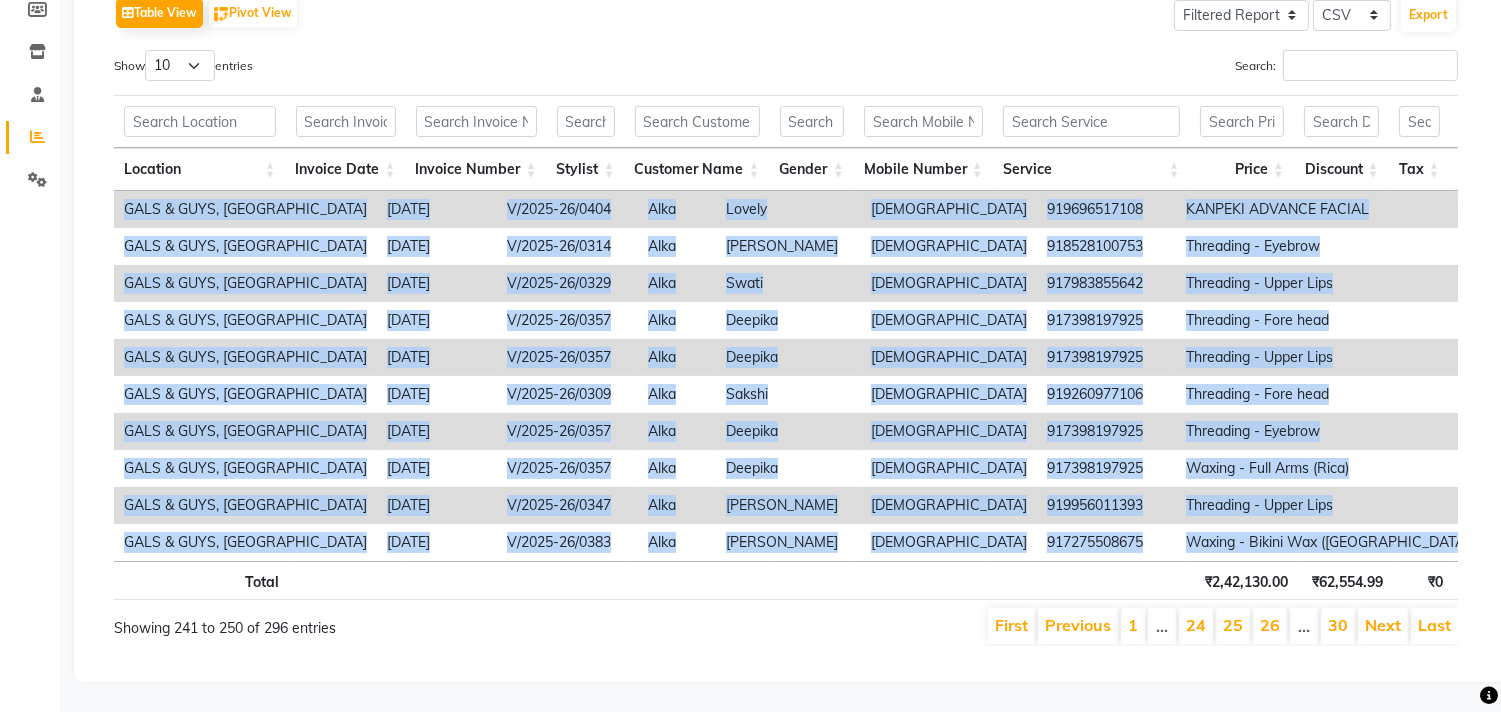 click on "Next" at bounding box center [1383, 625] 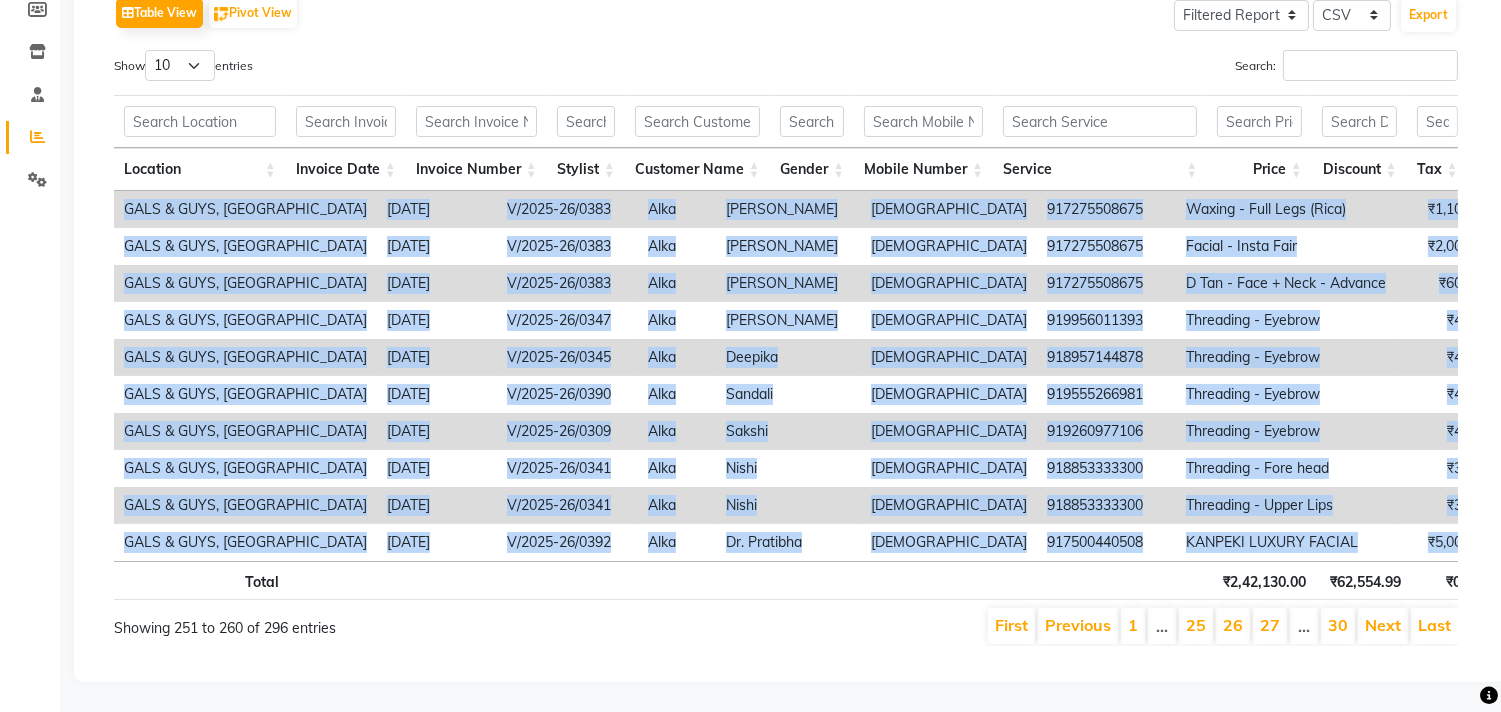 click on "Next" at bounding box center (1383, 625) 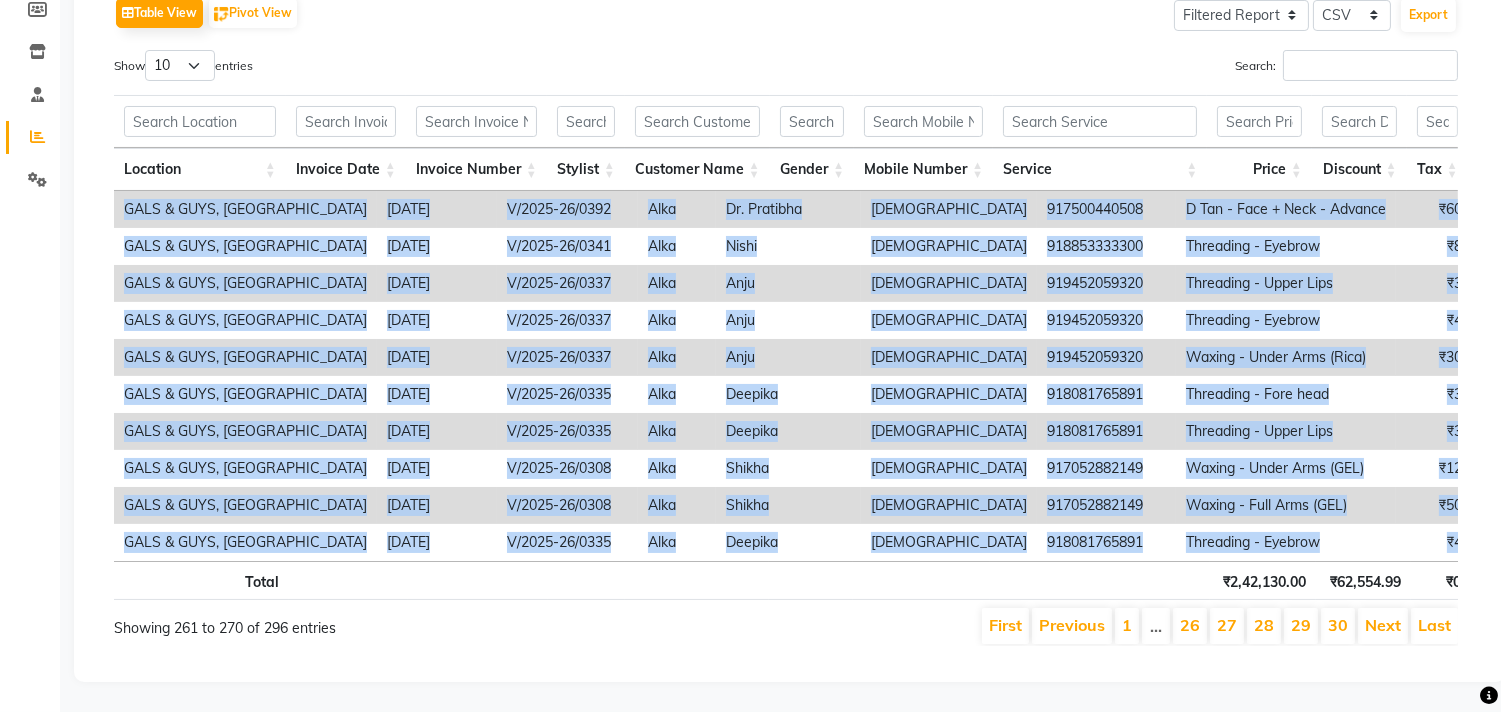click on "Next" at bounding box center (1383, 625) 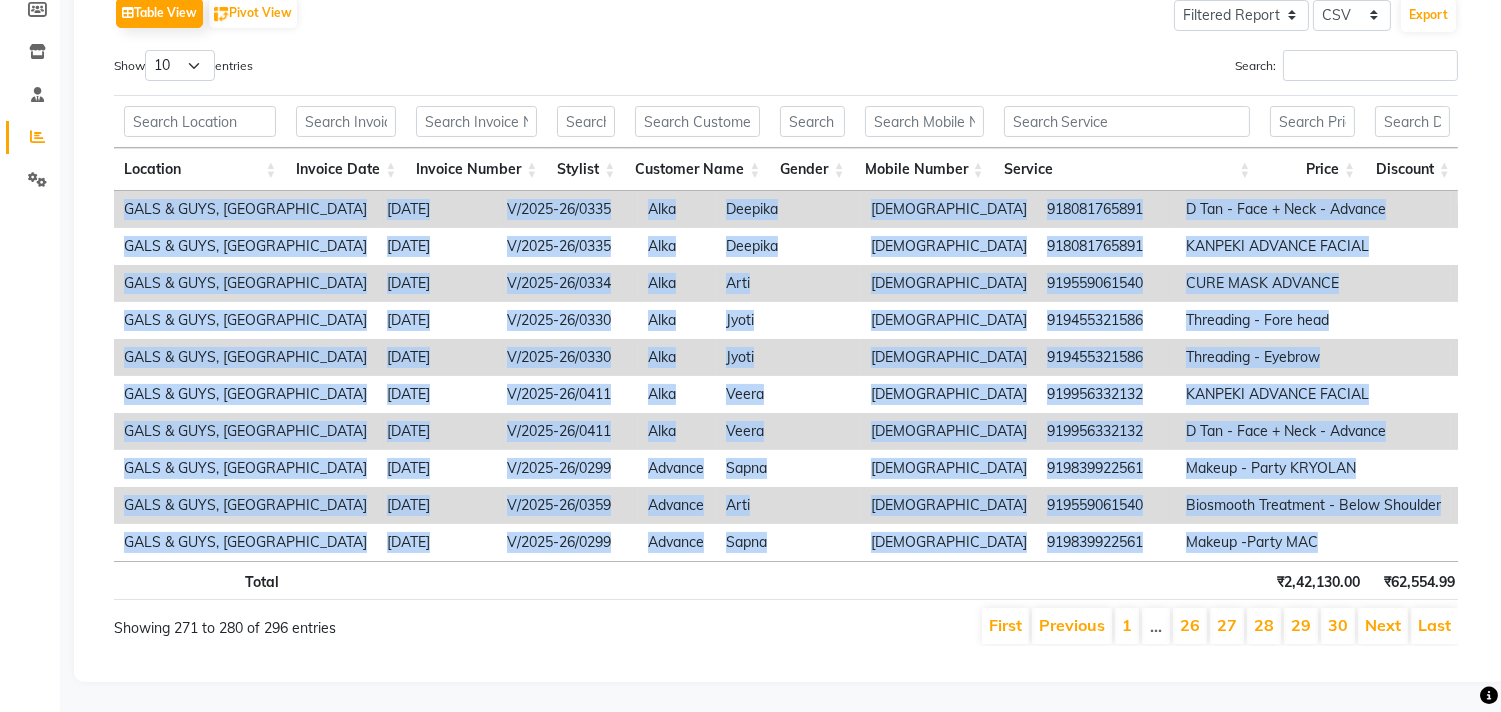 click on "Next" at bounding box center (1383, 625) 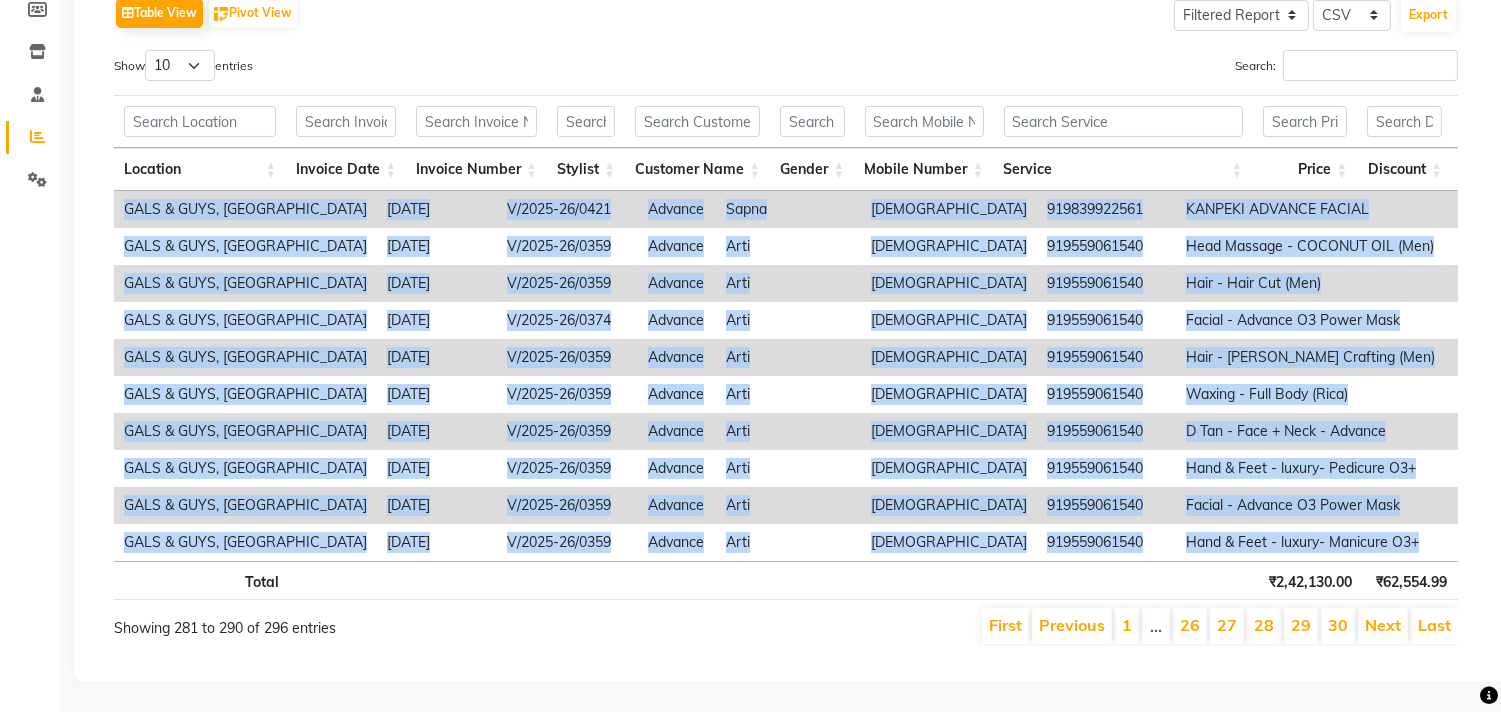 click on "Next" at bounding box center (1383, 625) 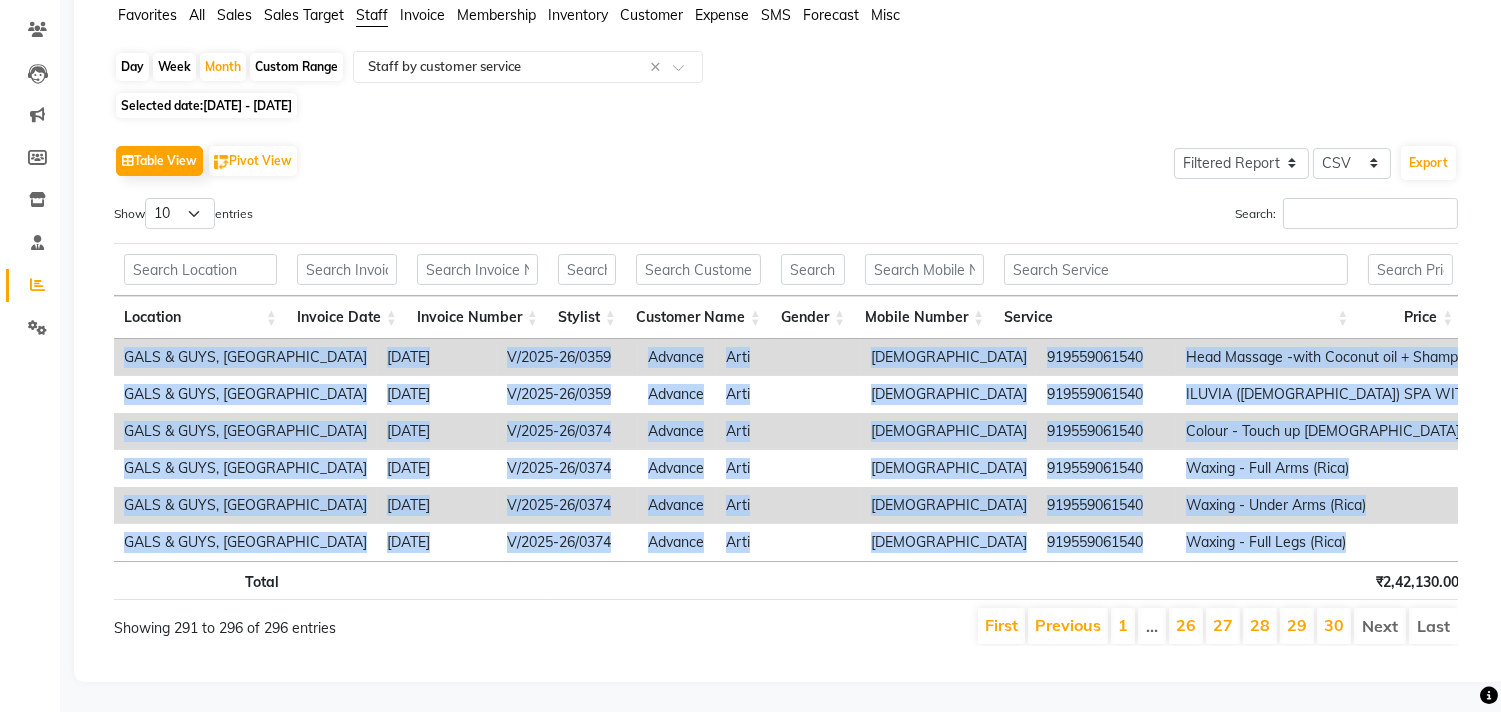 scroll, scrollTop: 192, scrollLeft: 0, axis: vertical 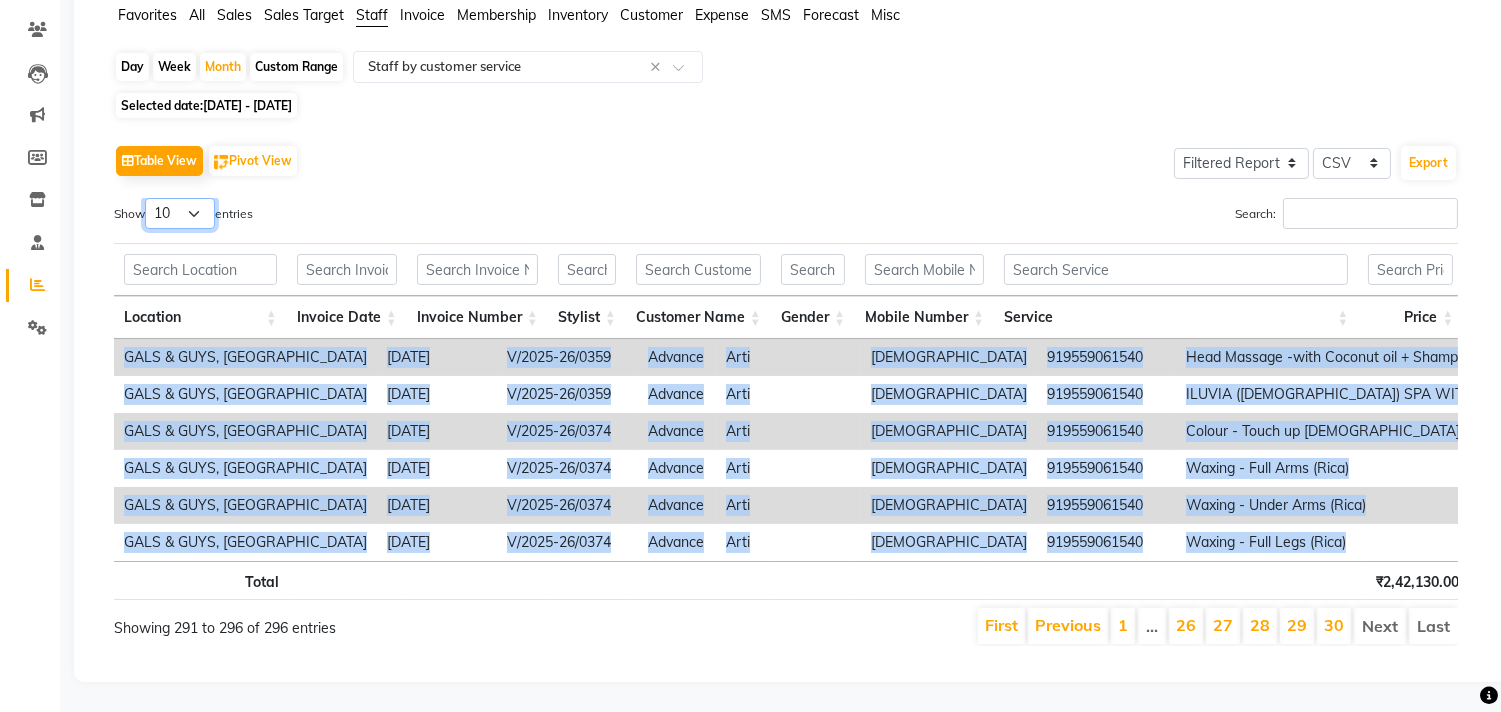 click on "10 25 50 100" at bounding box center [180, 213] 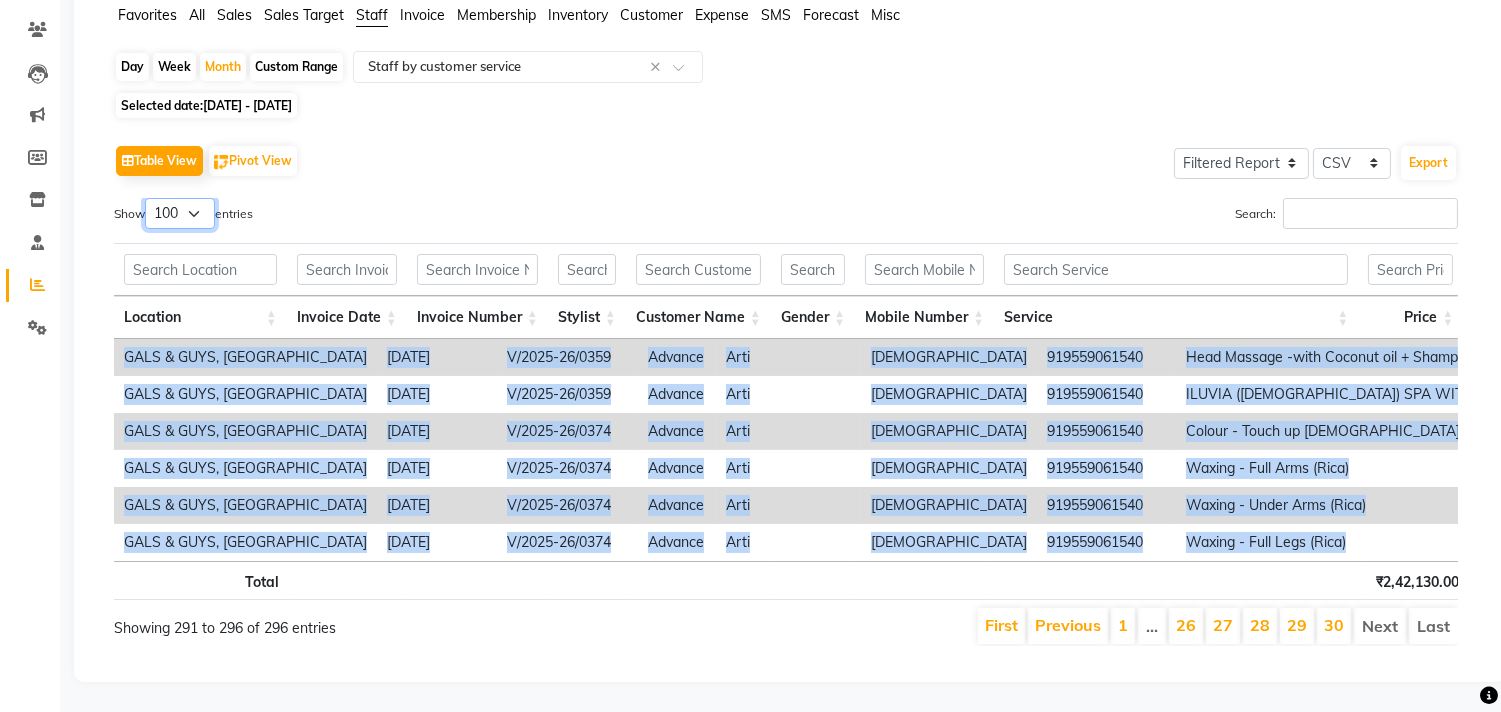 click on "10 25 50 100" at bounding box center [180, 213] 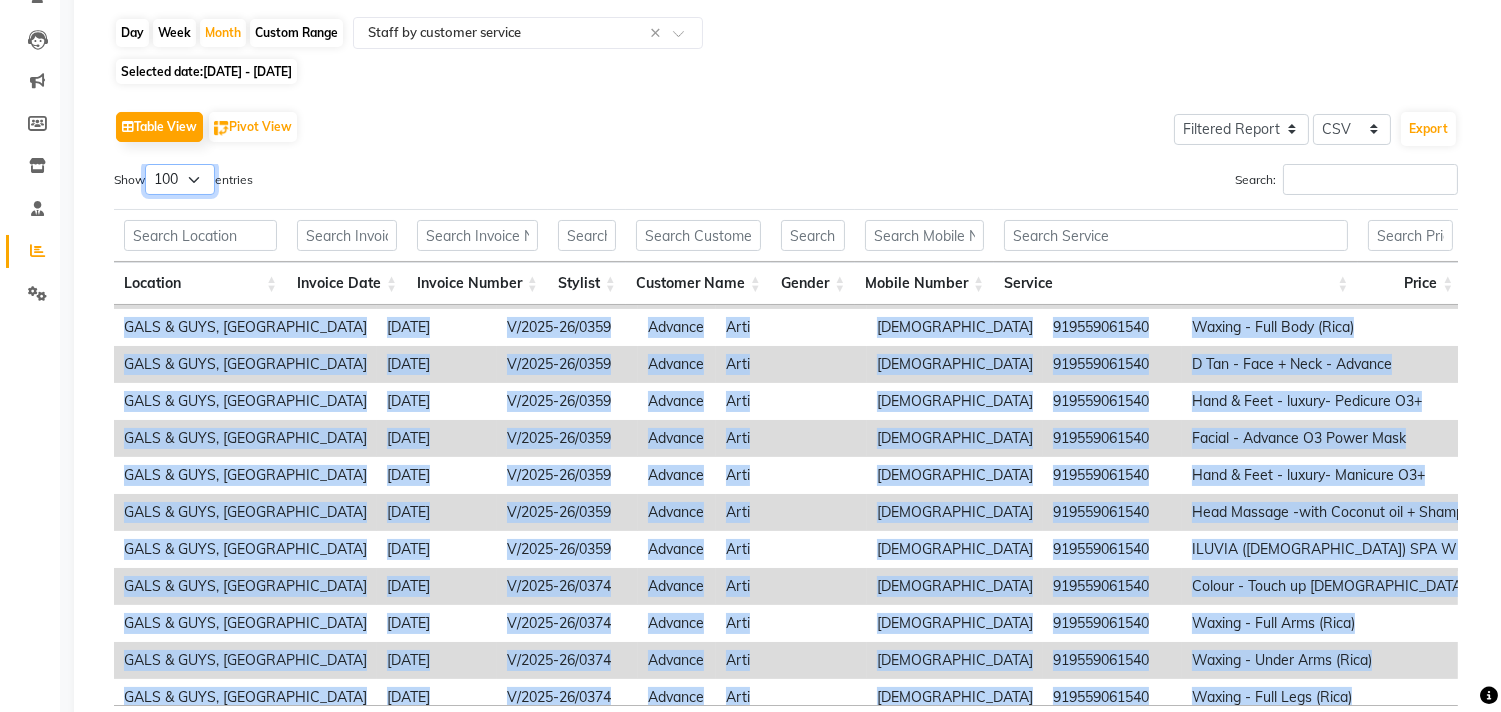 scroll, scrollTop: 3165, scrollLeft: 0, axis: vertical 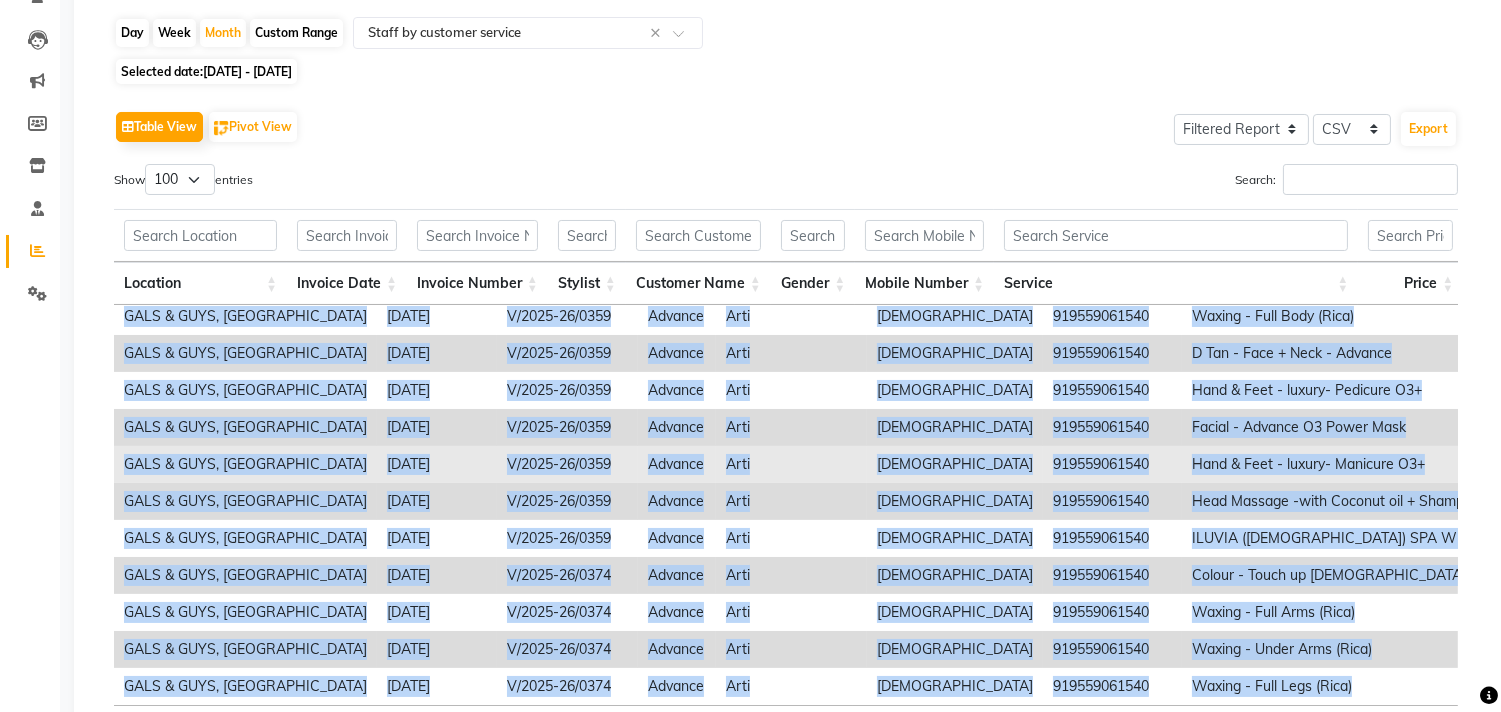 click on "Arti" at bounding box center [791, 464] 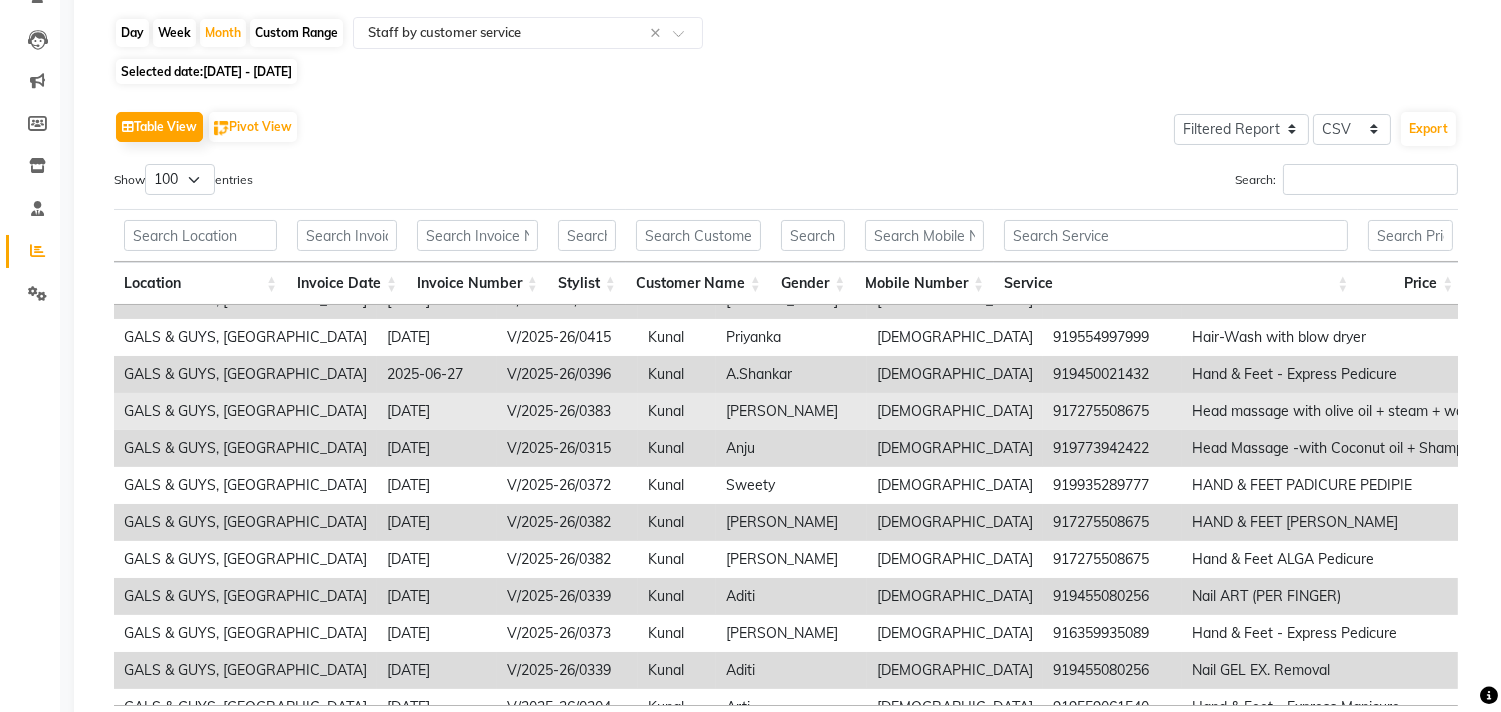 scroll, scrollTop: 0, scrollLeft: 0, axis: both 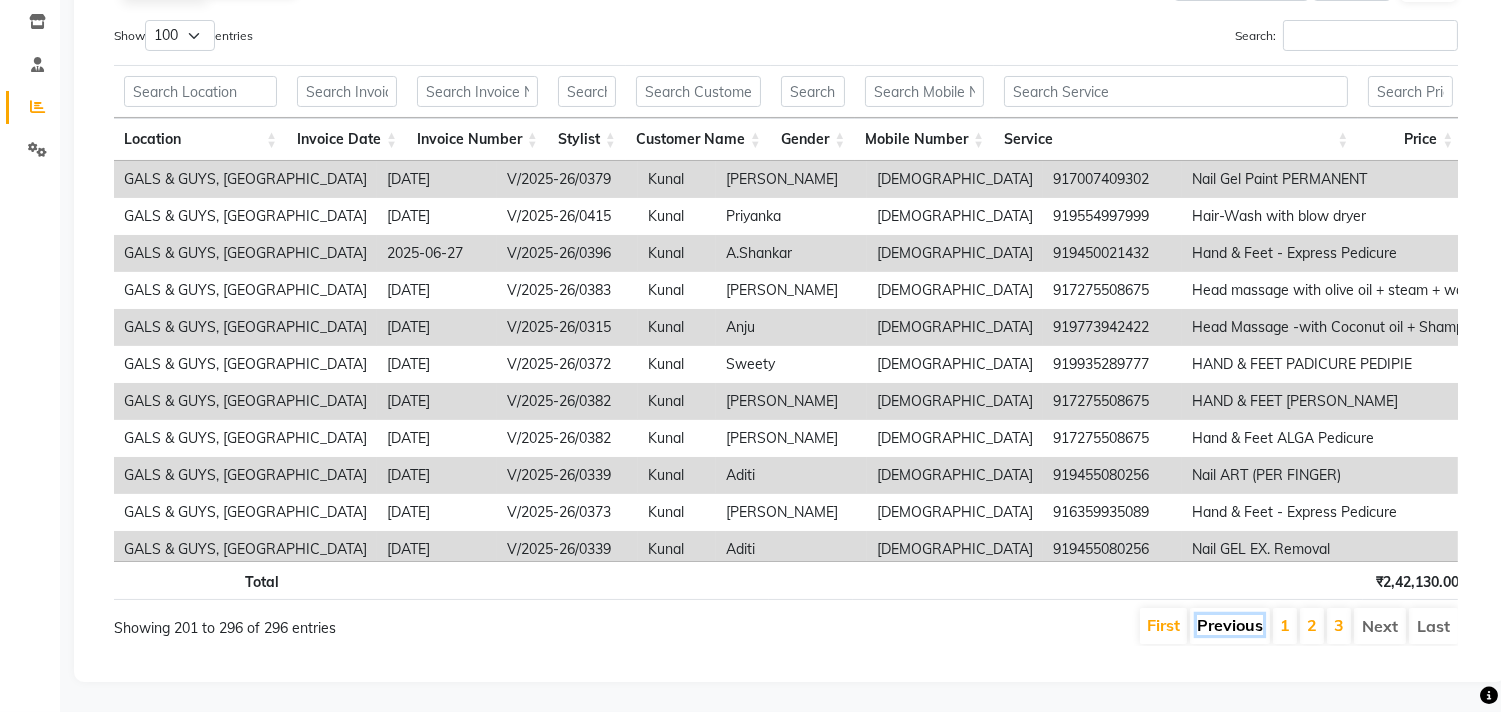 click on "Previous" at bounding box center (1230, 625) 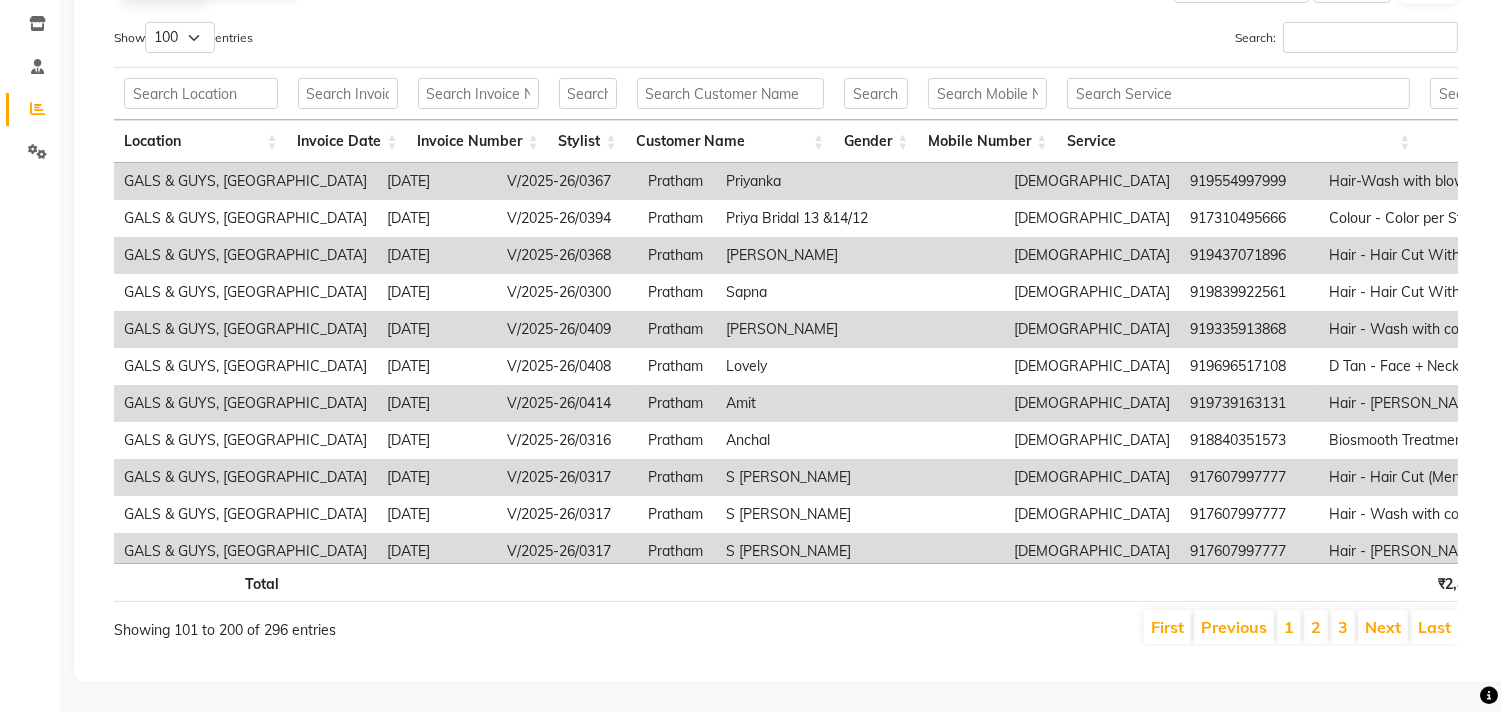 scroll, scrollTop: 352, scrollLeft: 0, axis: vertical 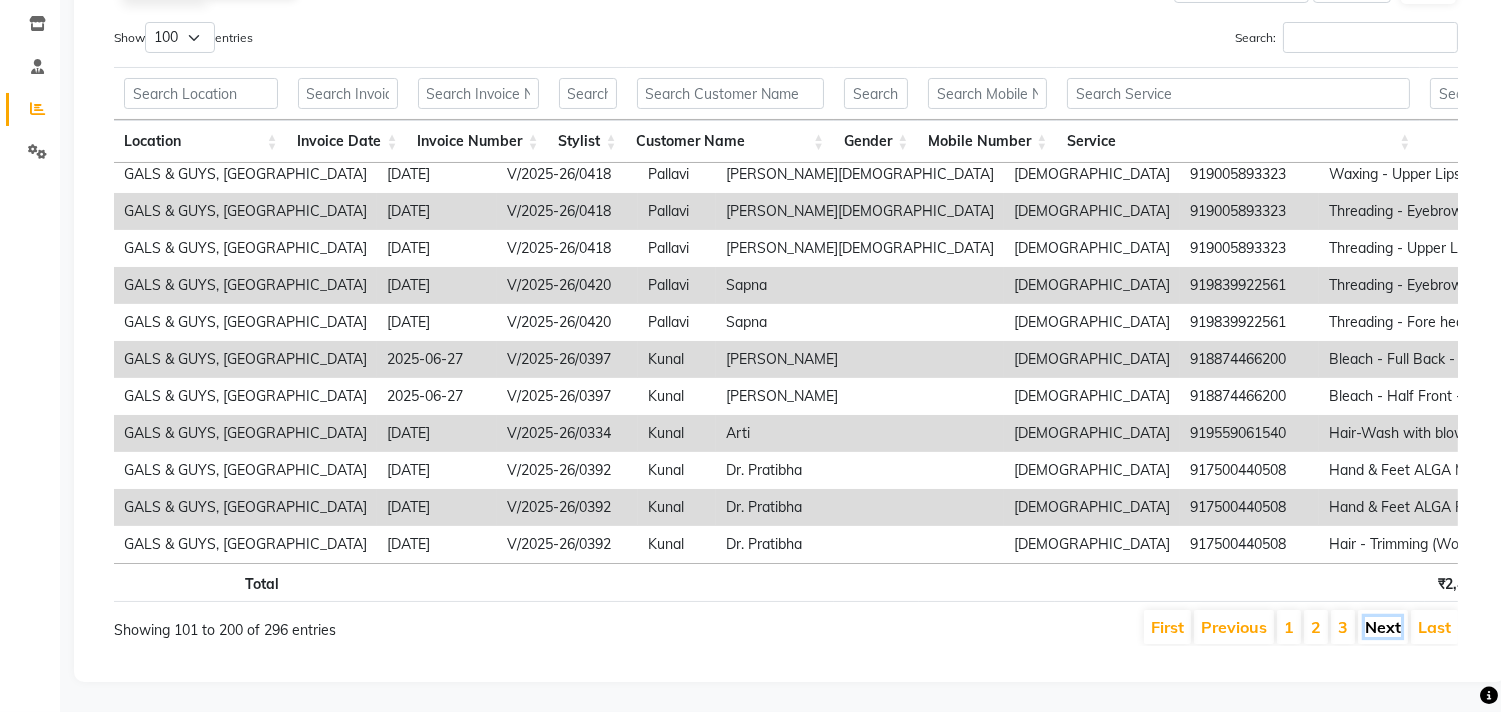 click on "Next" at bounding box center (1383, 627) 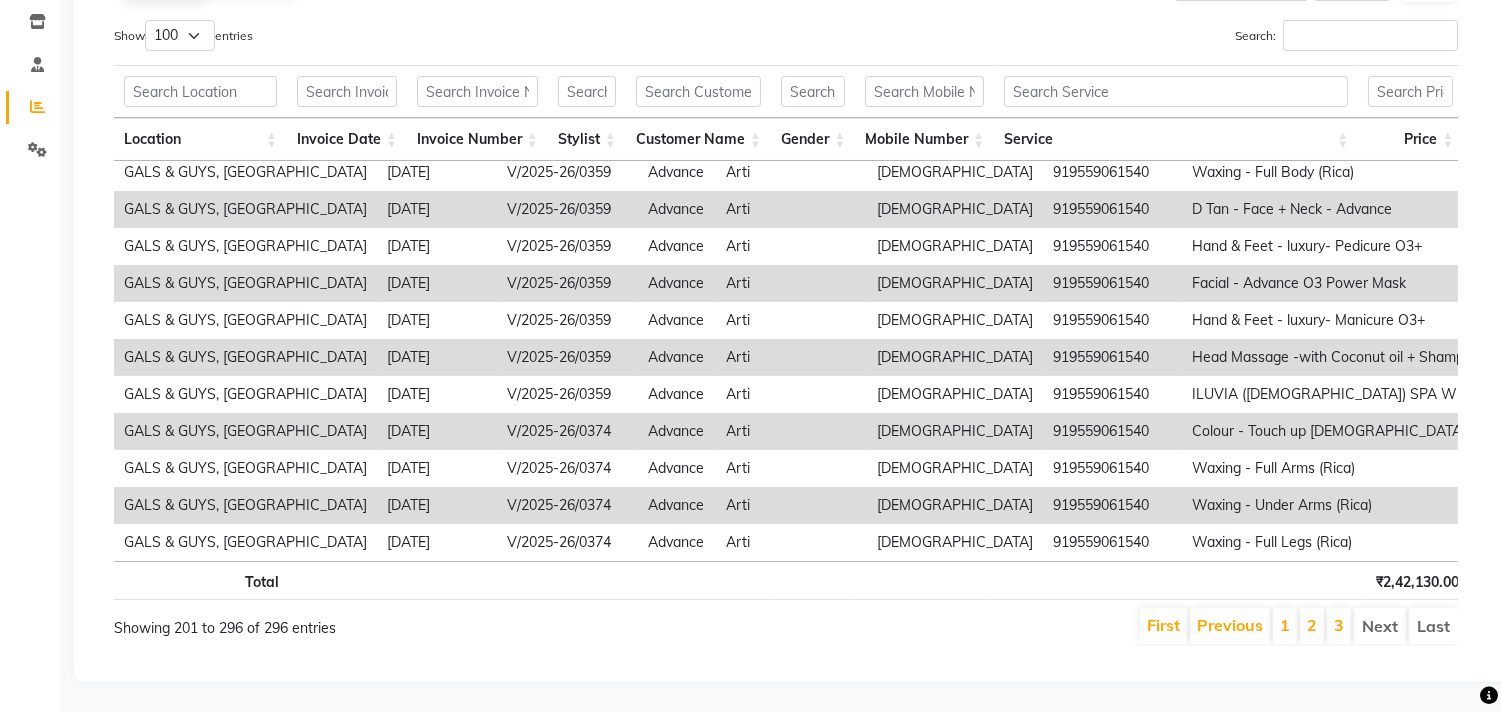 scroll, scrollTop: 3165, scrollLeft: 0, axis: vertical 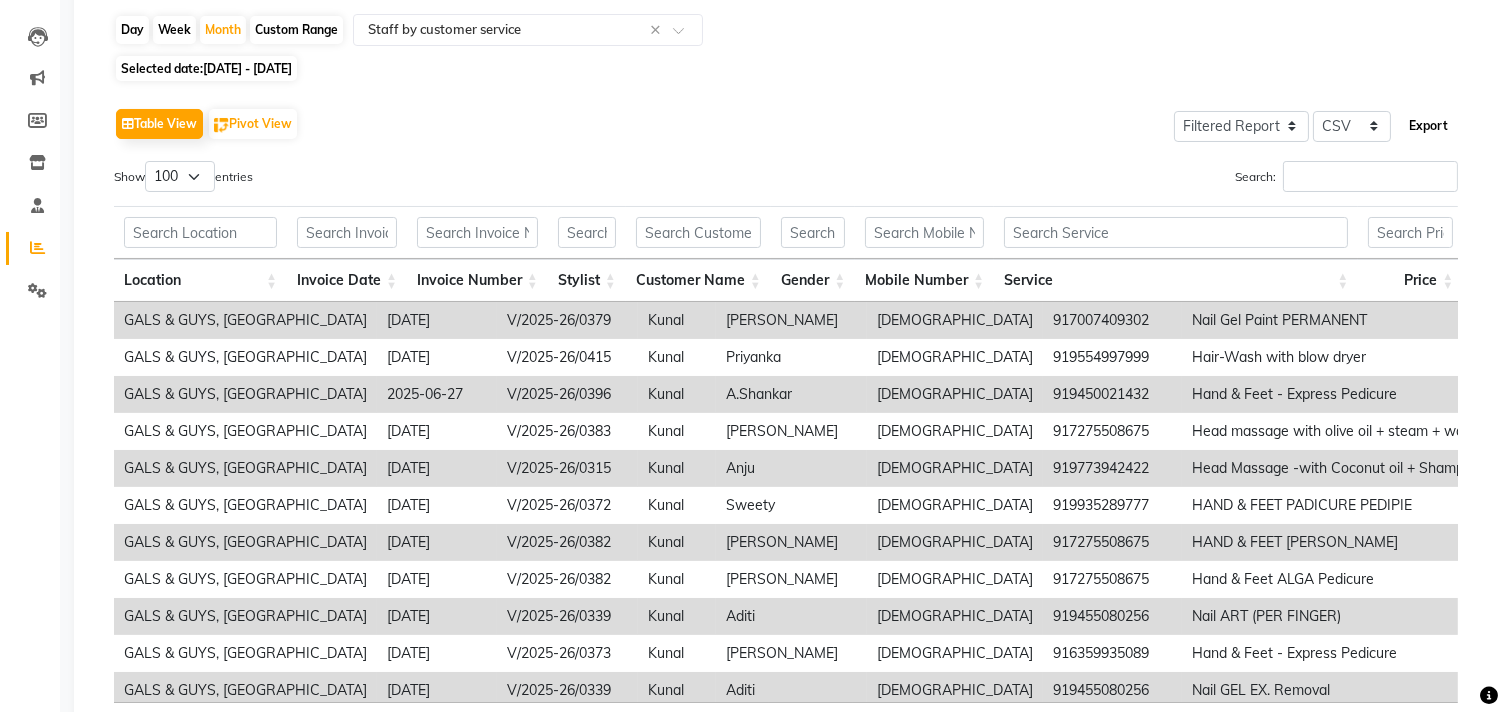 click on "Export" 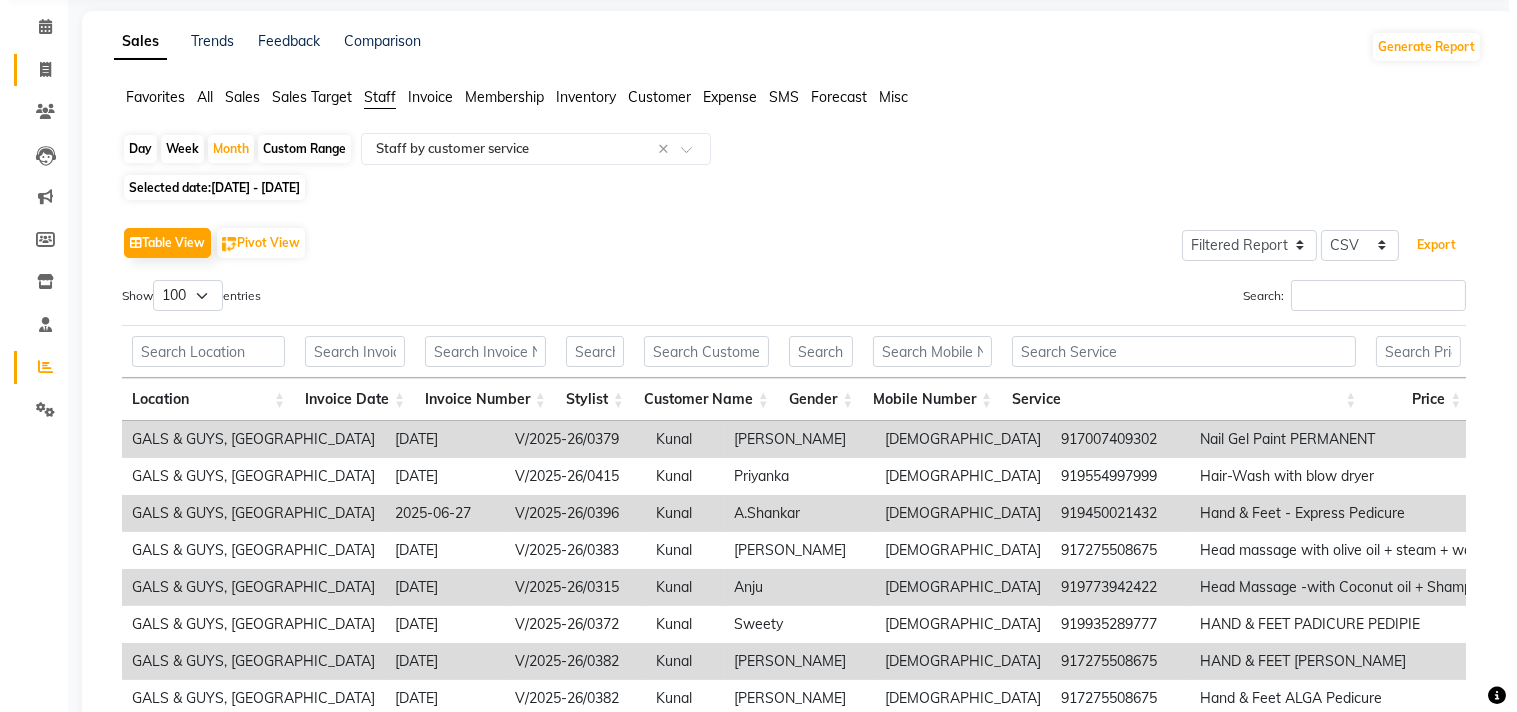 scroll, scrollTop: 0, scrollLeft: 0, axis: both 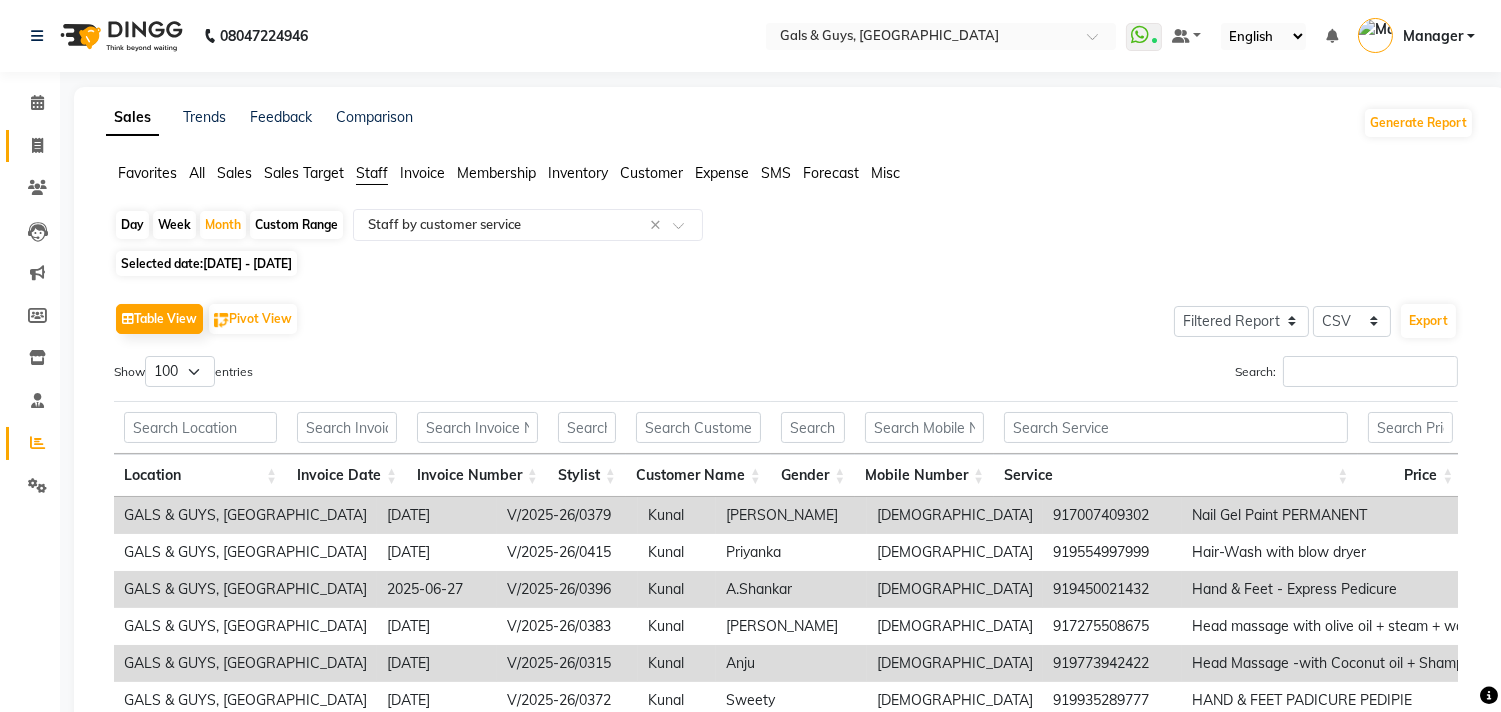click on "Invoice" 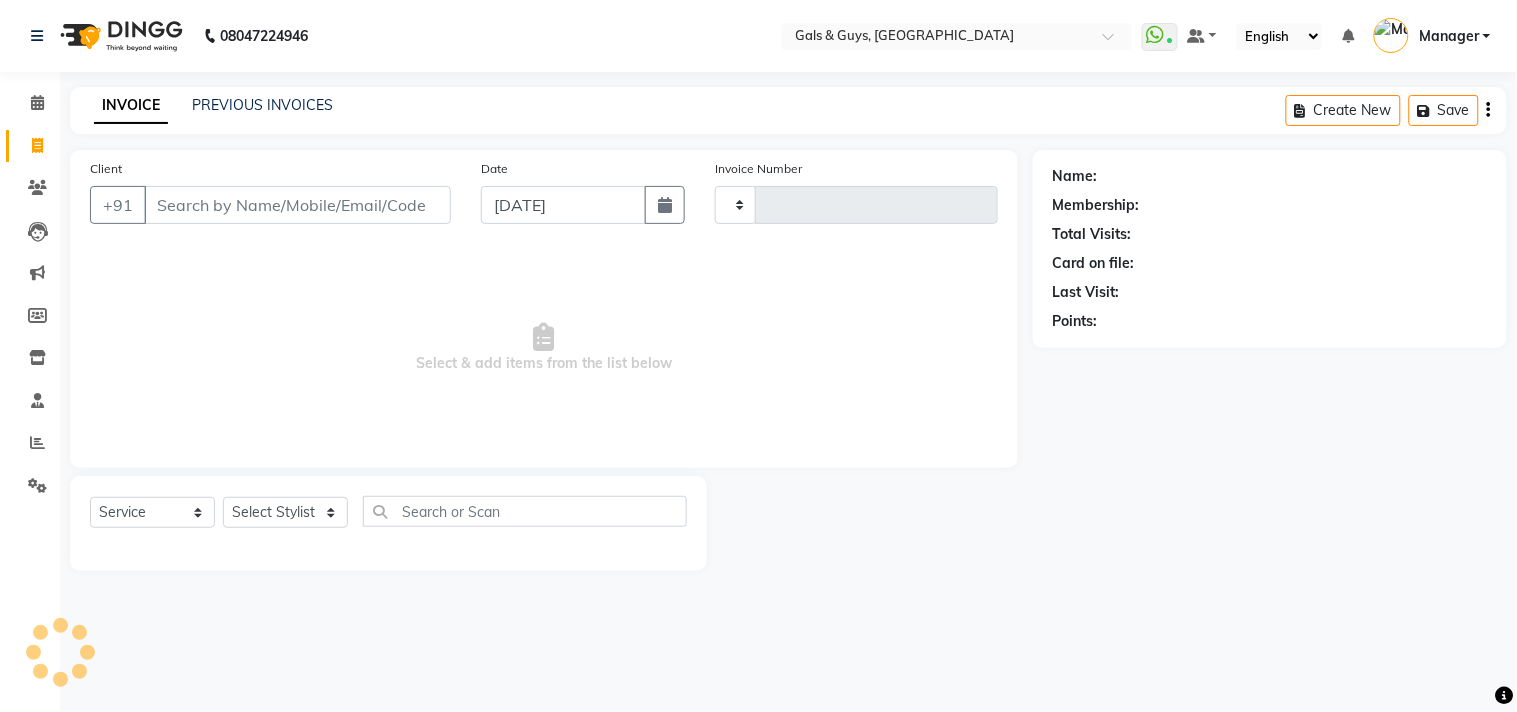 click on "INVOICE PREVIOUS INVOICES Create New   Save" 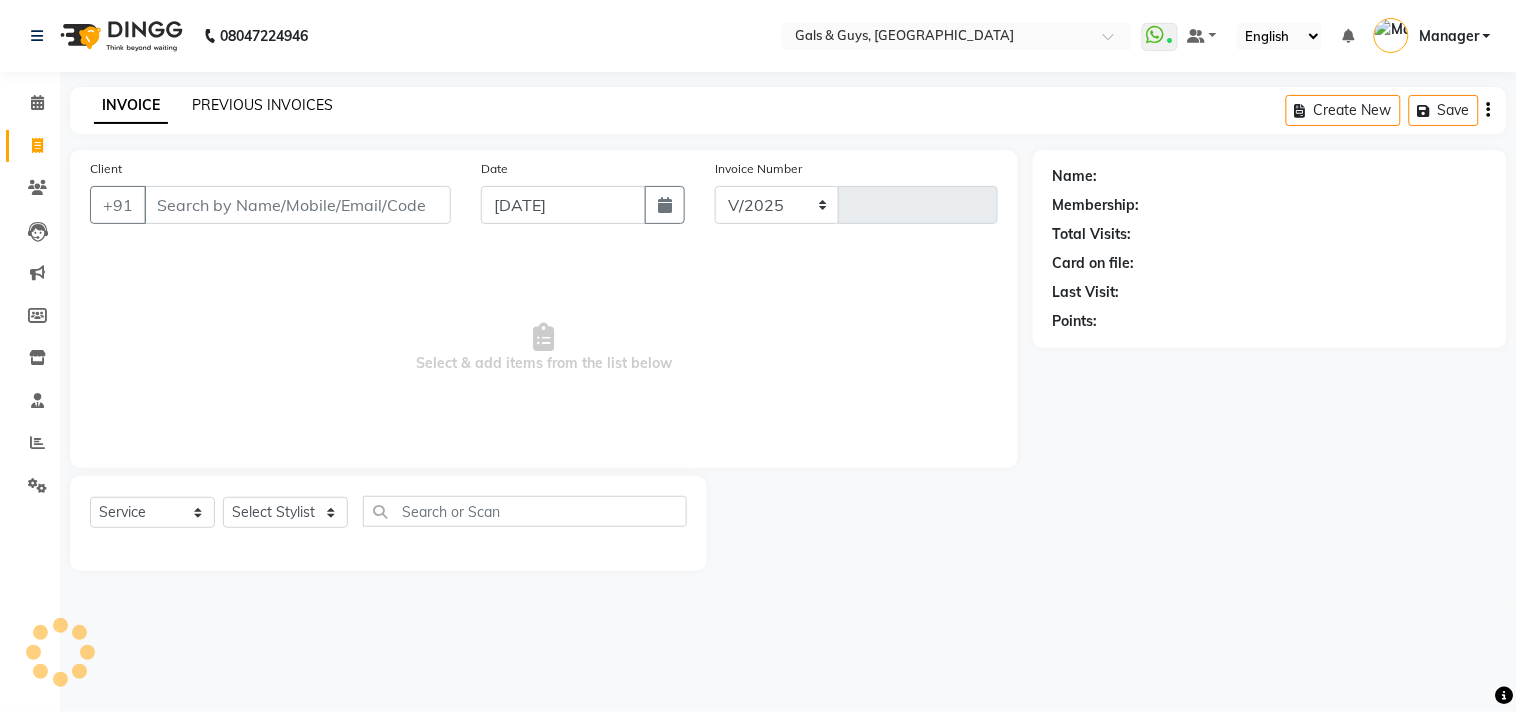 select on "7505" 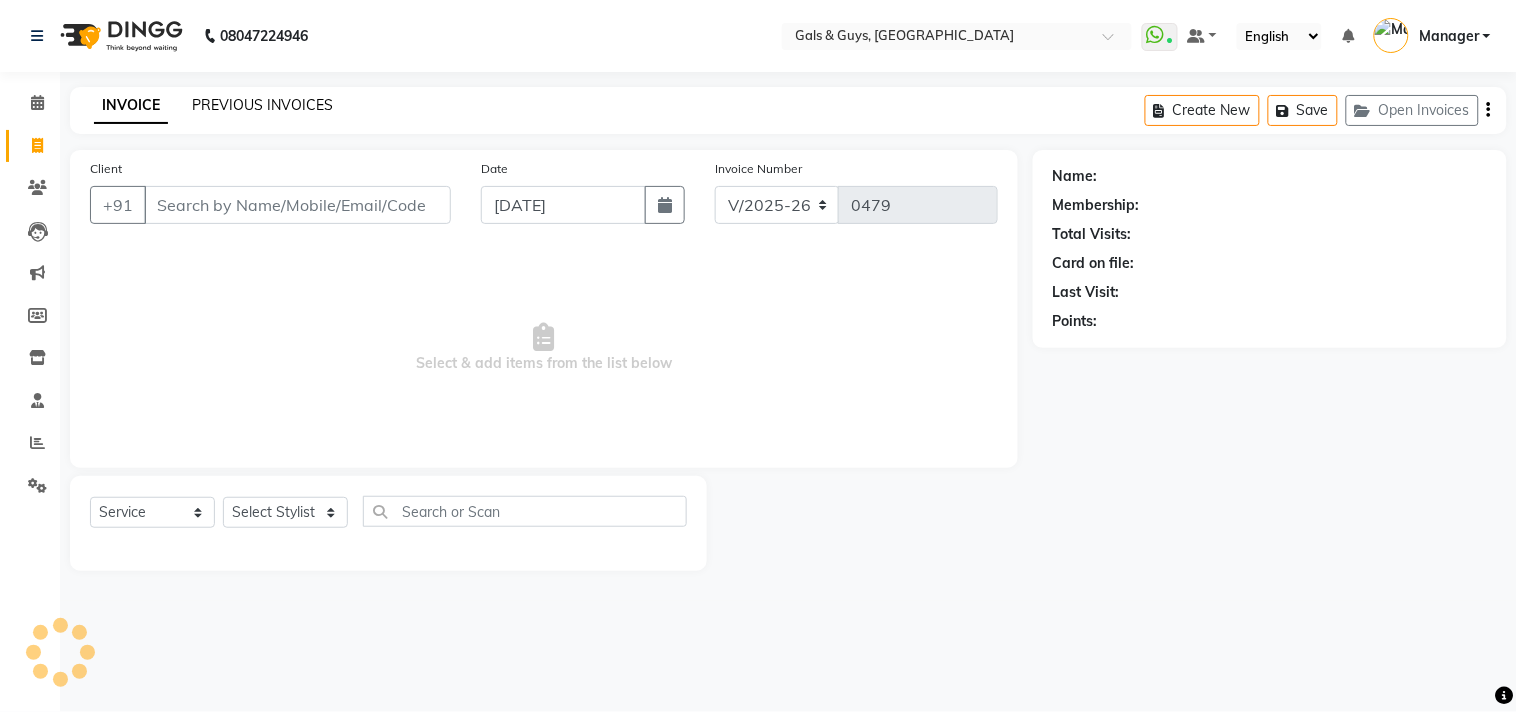 click on "PREVIOUS INVOICES" 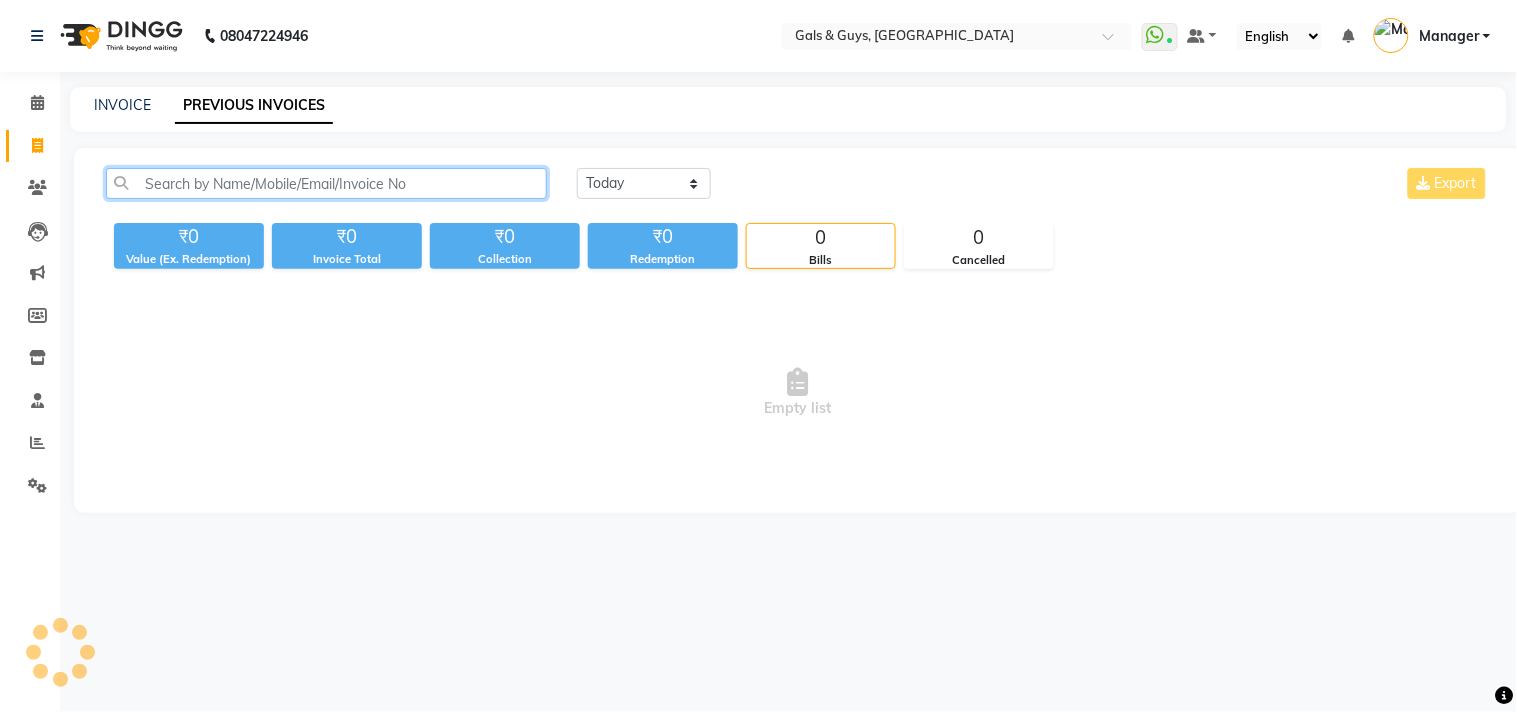 click 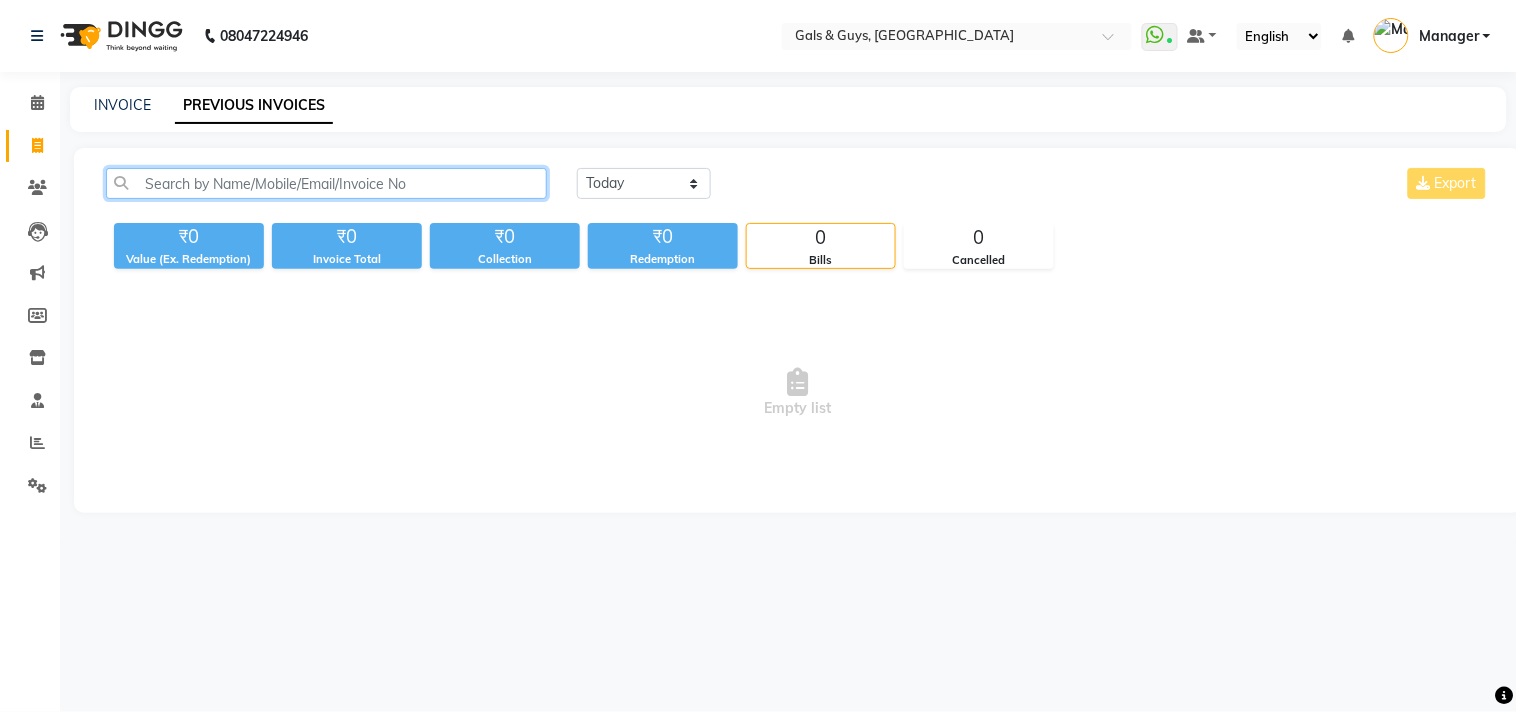 paste on "918290499187" 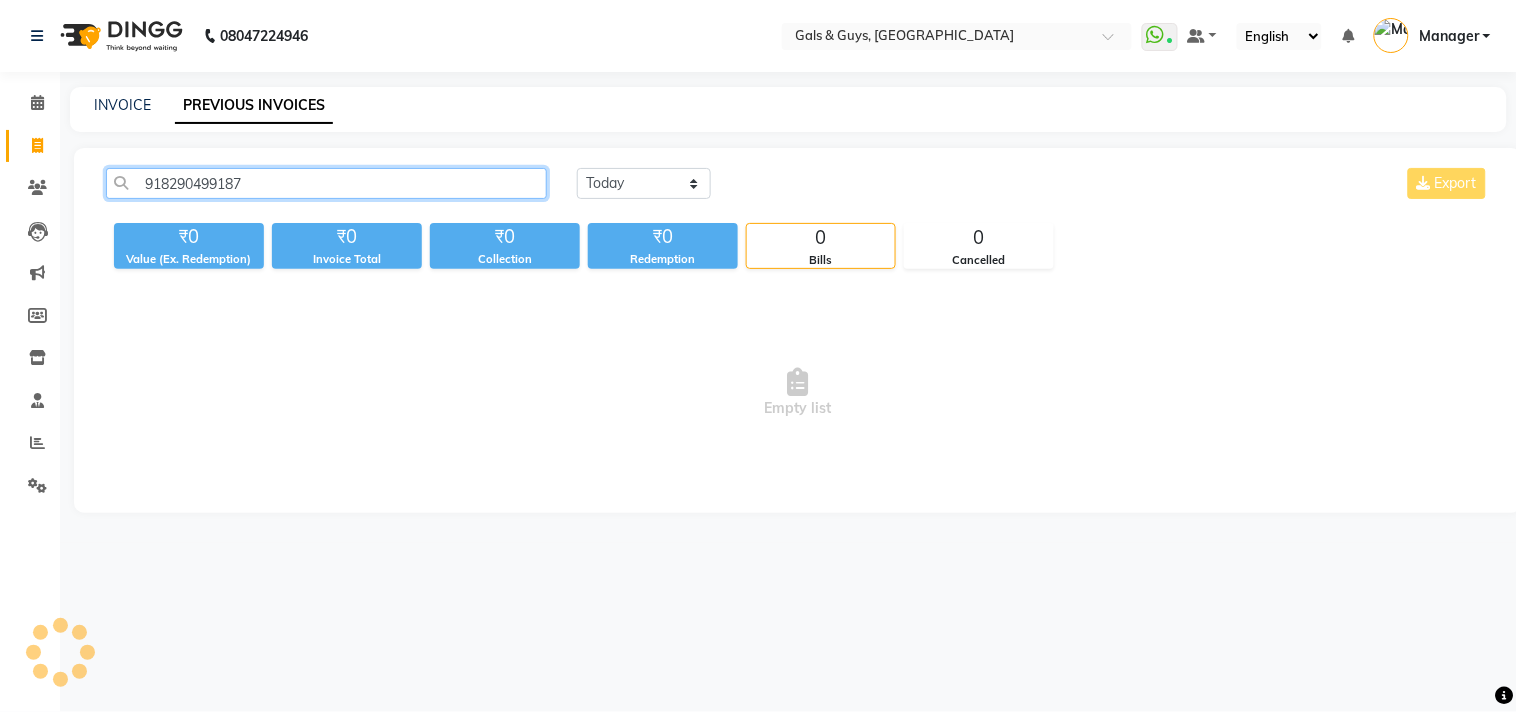 click on "918290499187" 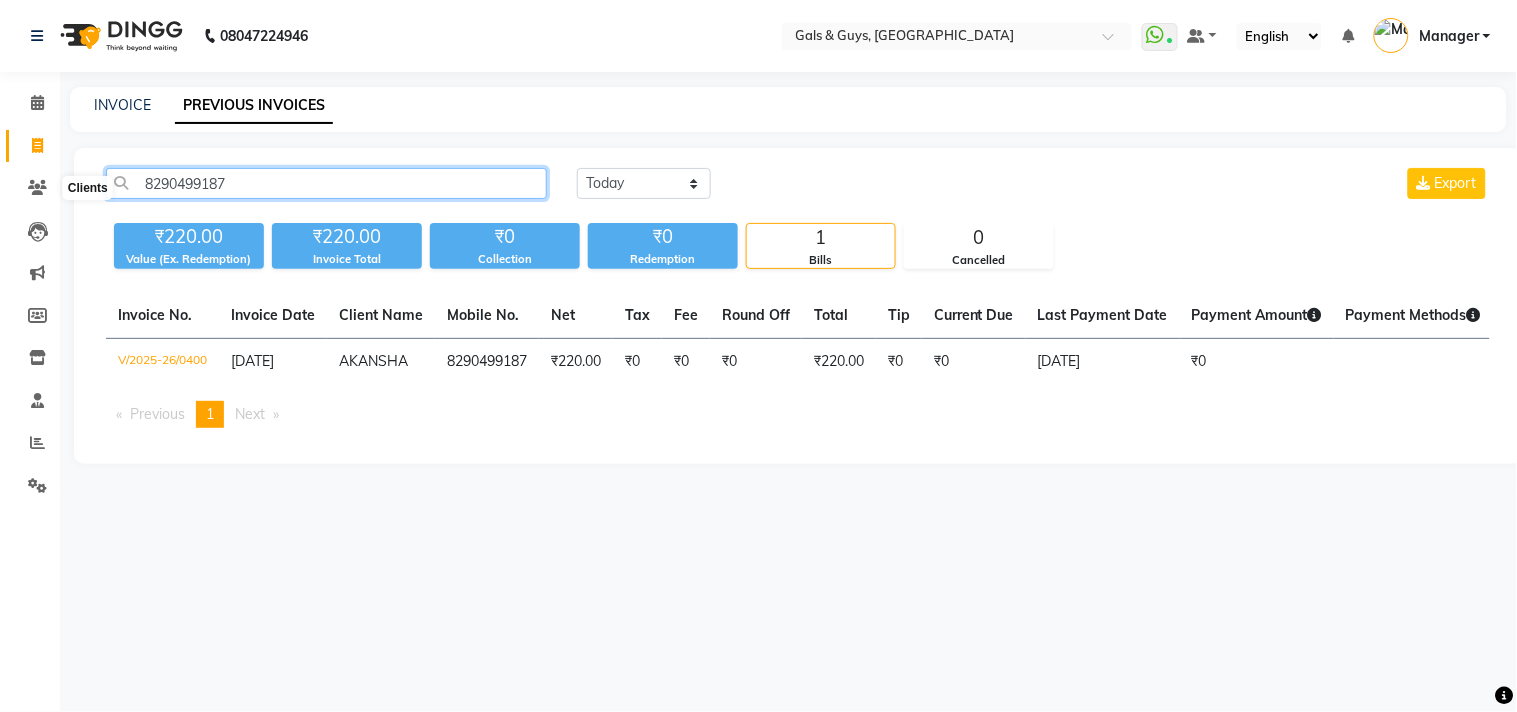 drag, startPoint x: 290, startPoint y: 177, endPoint x: 0, endPoint y: 181, distance: 290.0276 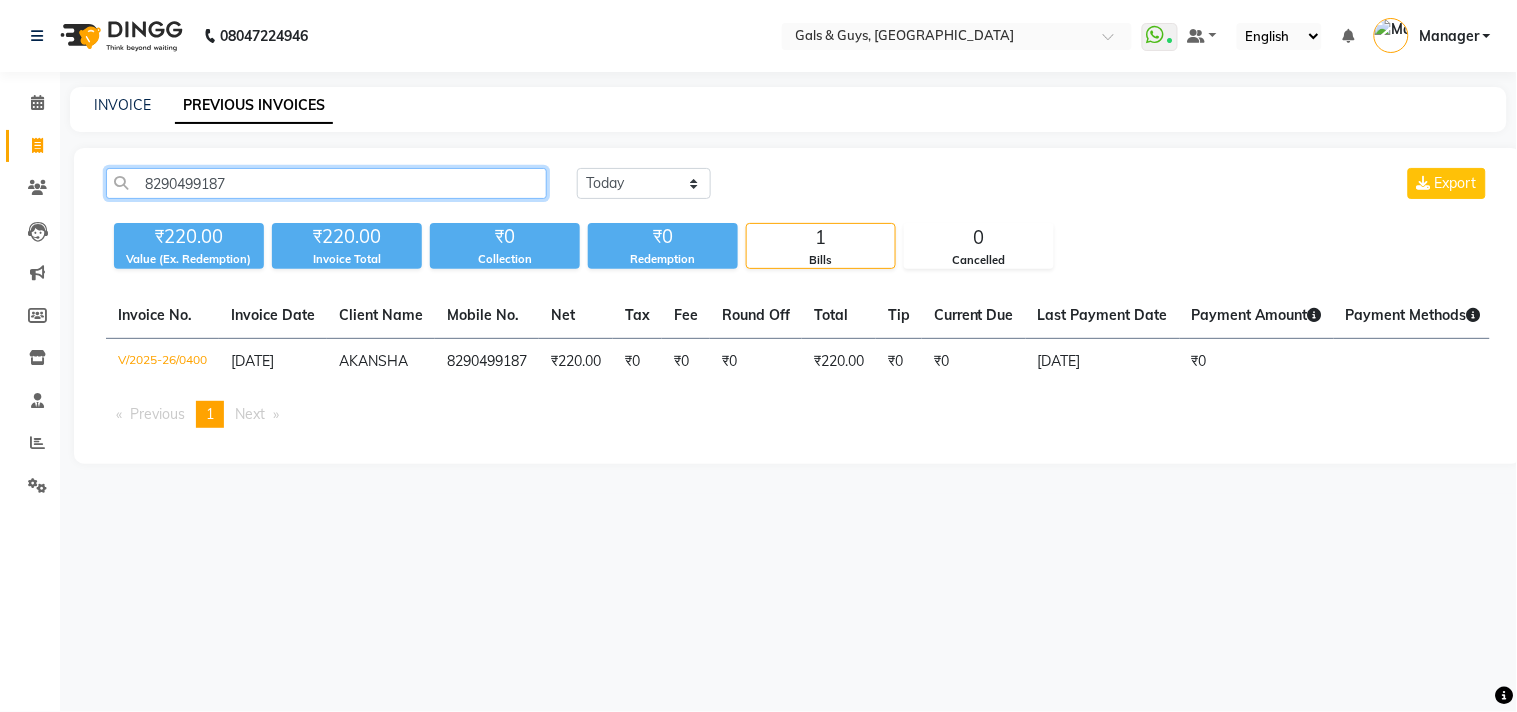 paste on "917983855642" 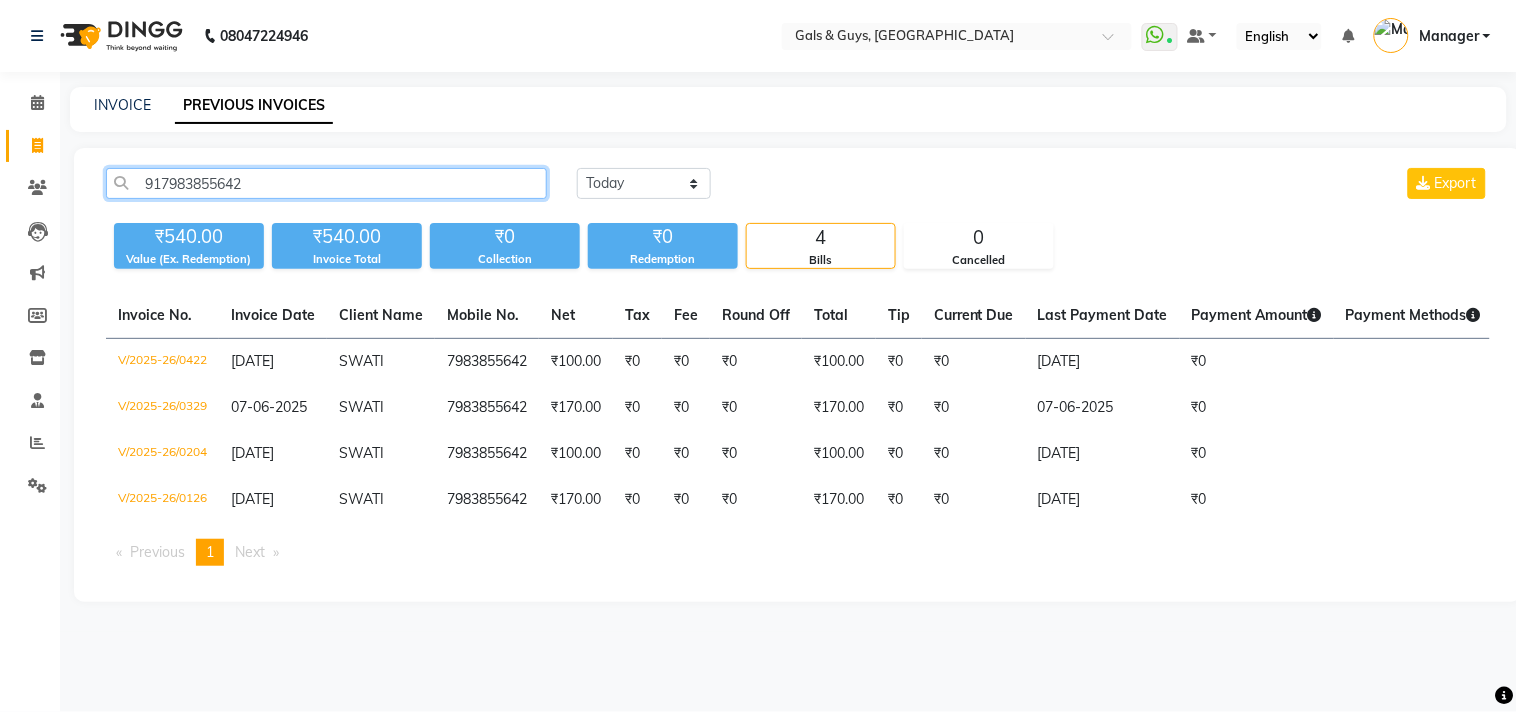 click on "917983855642" 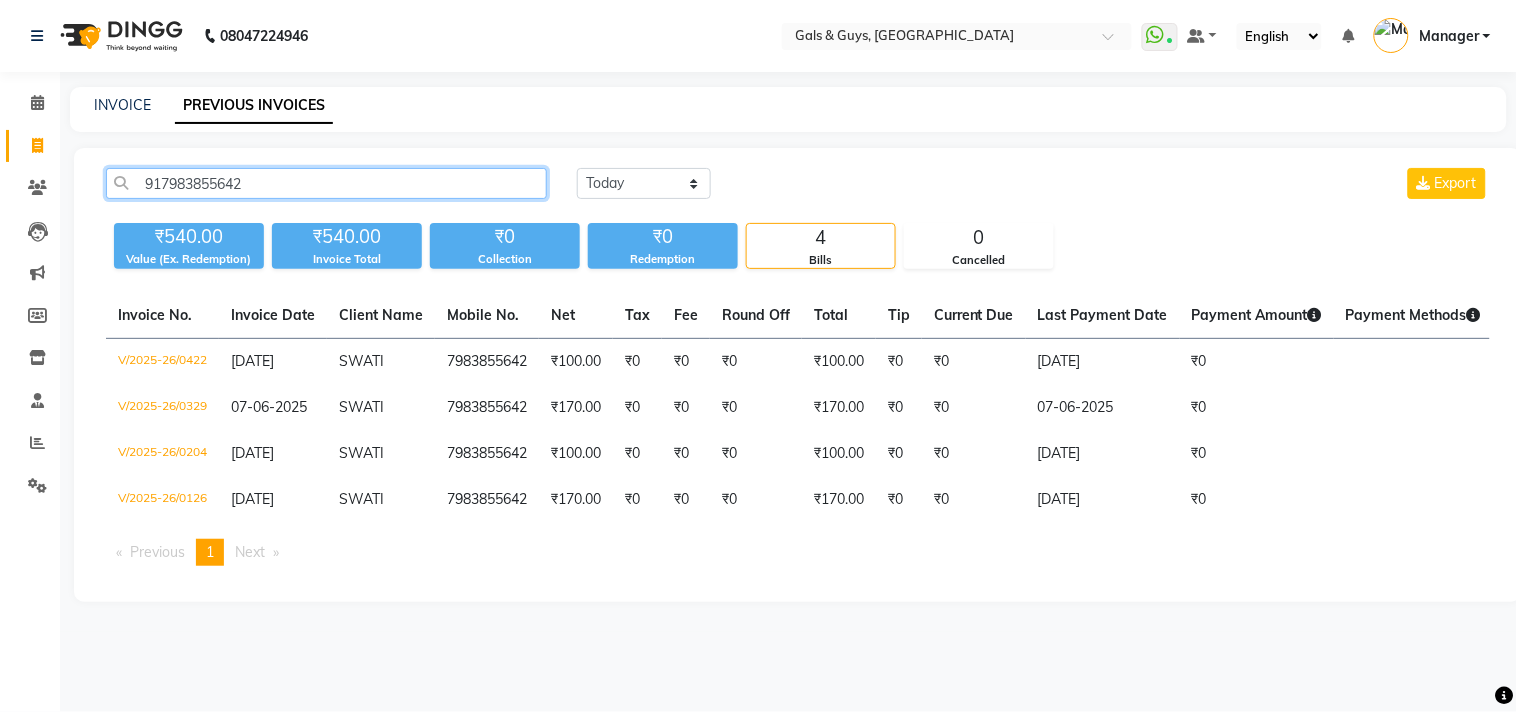 paste on "8528100753" 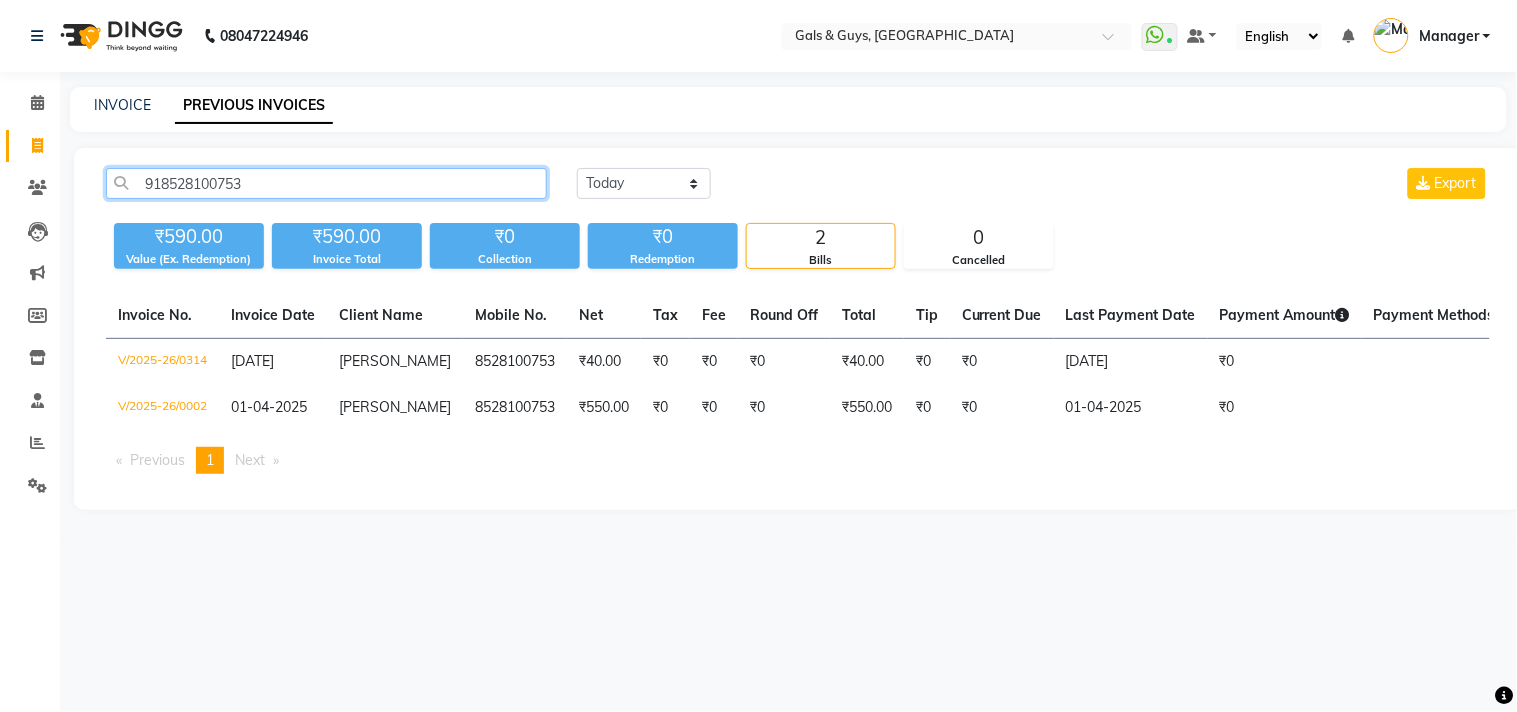drag, startPoint x: 163, startPoint y: 184, endPoint x: 704, endPoint y: 225, distance: 542.5514 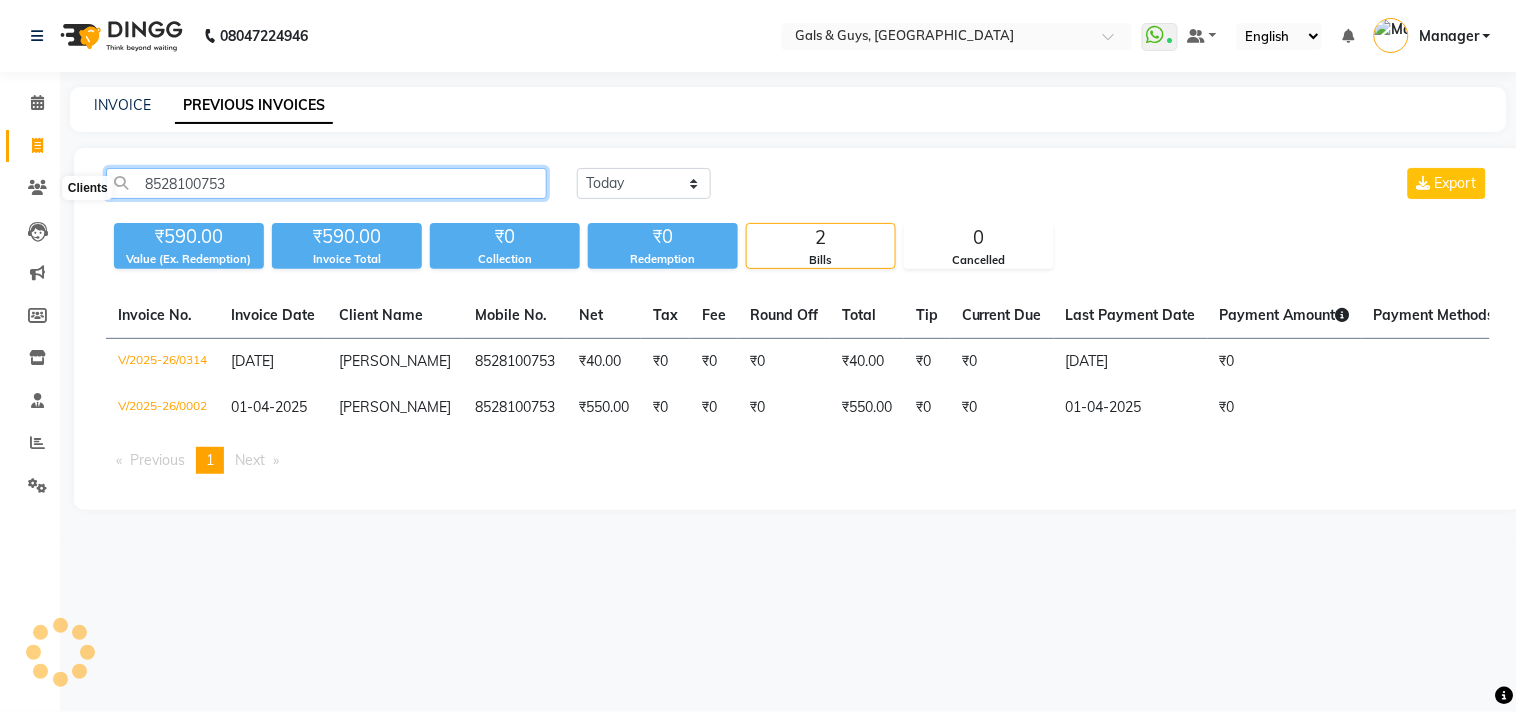 drag, startPoint x: 37, startPoint y: 187, endPoint x: 55, endPoint y: 192, distance: 18.681541 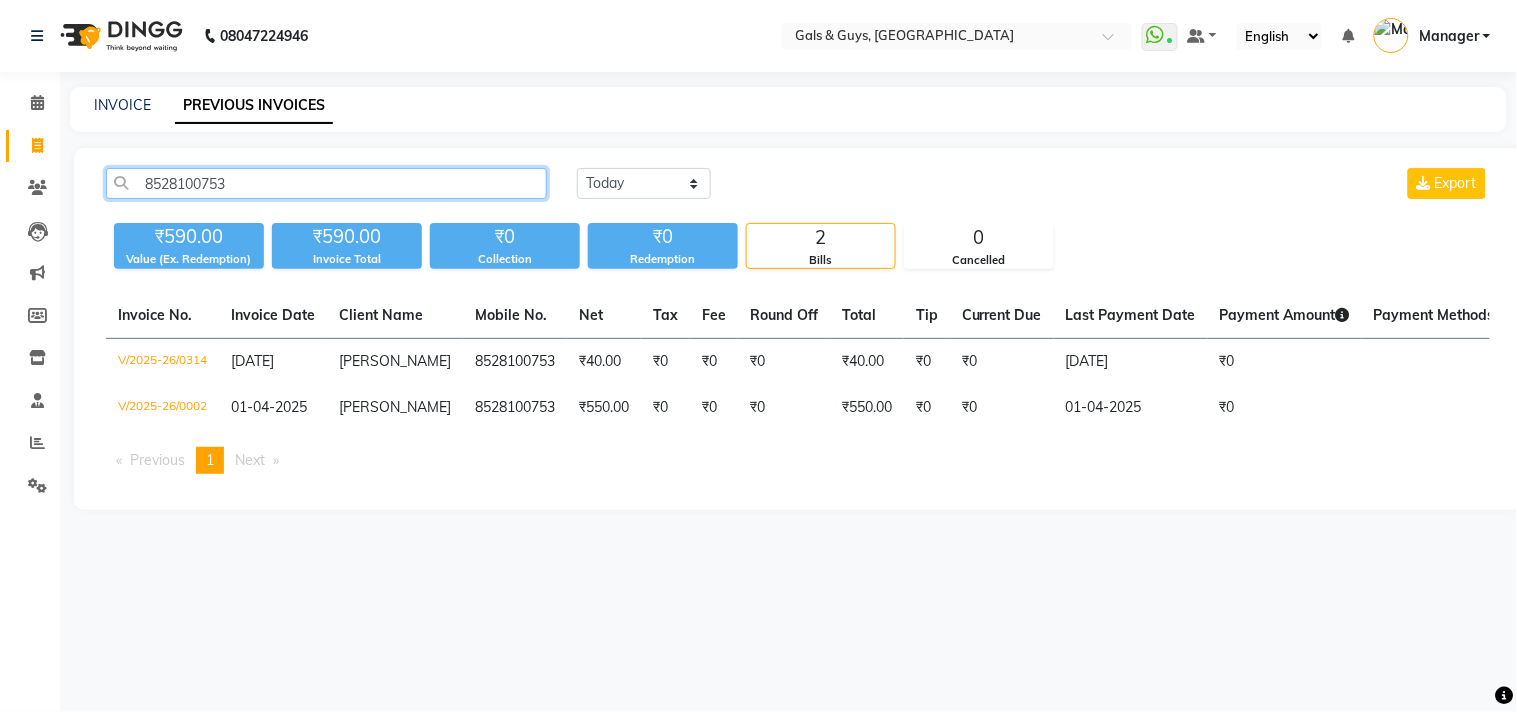 paste on "917983855642" 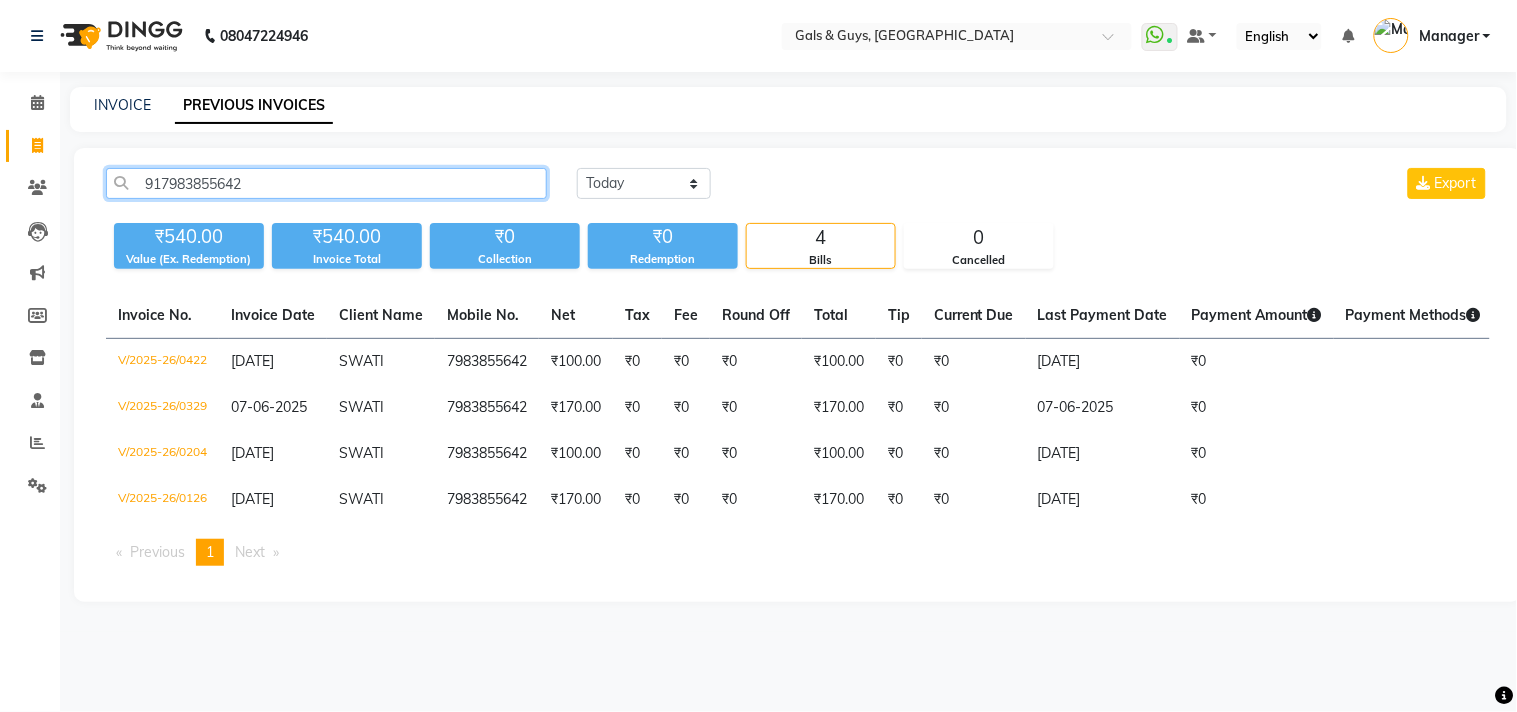 click on "917983855642" 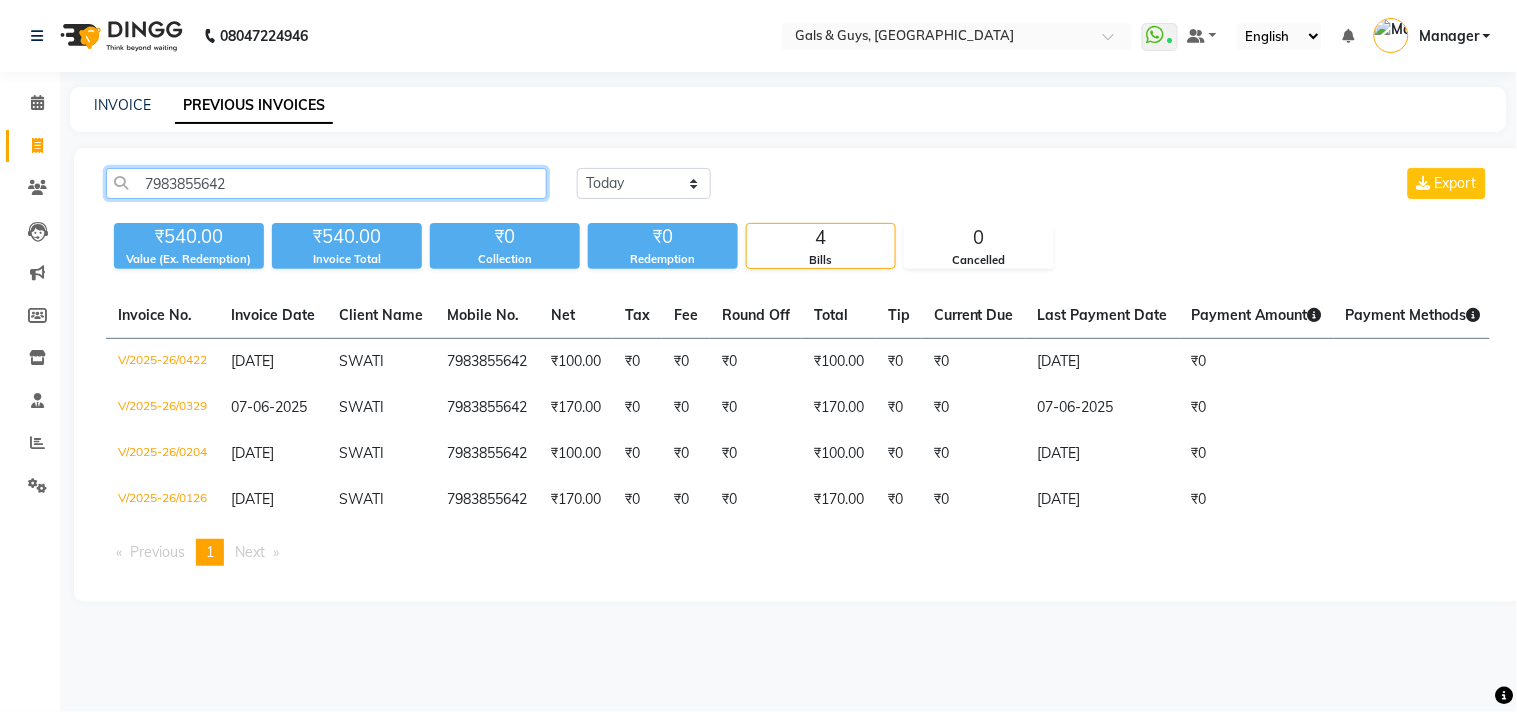 drag, startPoint x: 263, startPoint y: 180, endPoint x: 0, endPoint y: 218, distance: 265.73108 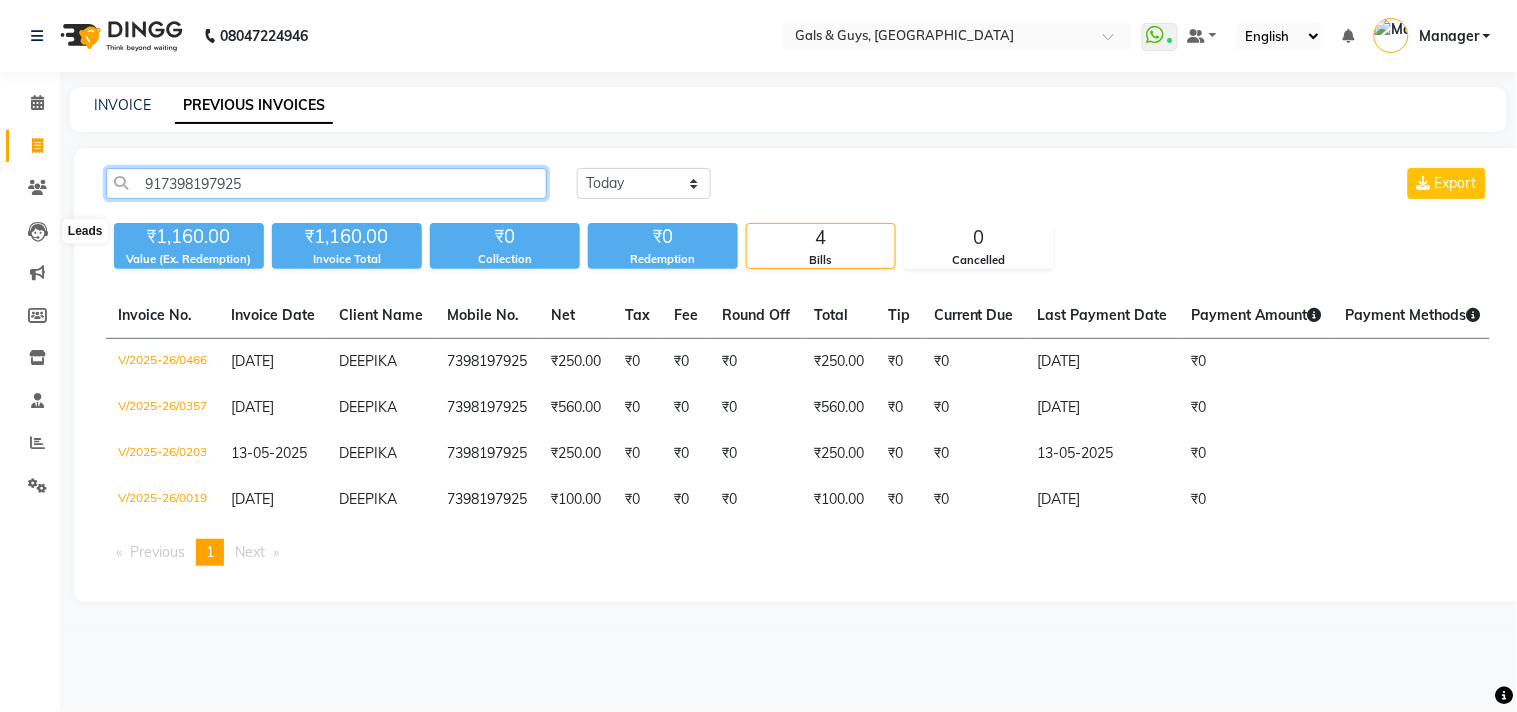 drag, startPoint x: 314, startPoint y: 177, endPoint x: 0, endPoint y: 250, distance: 322.374 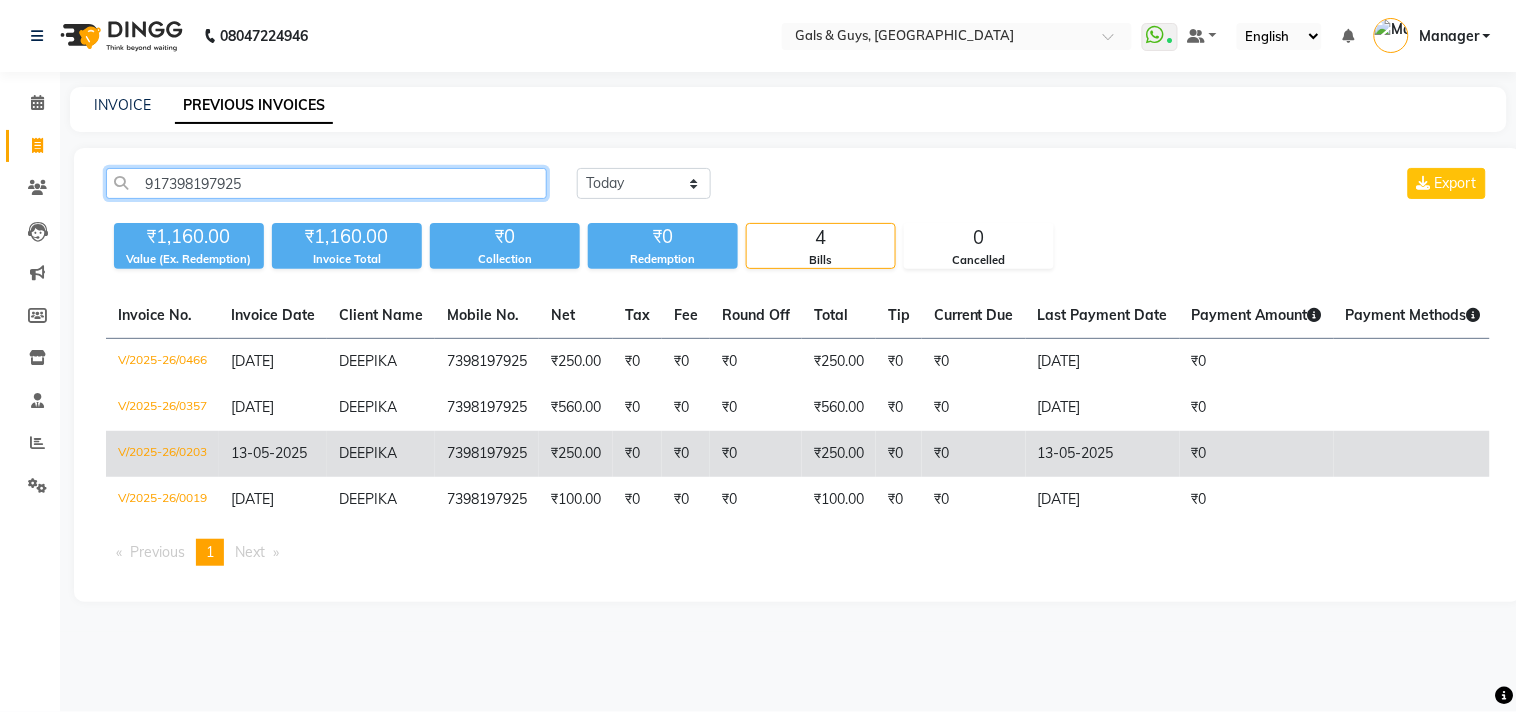 paste on "9260977106" 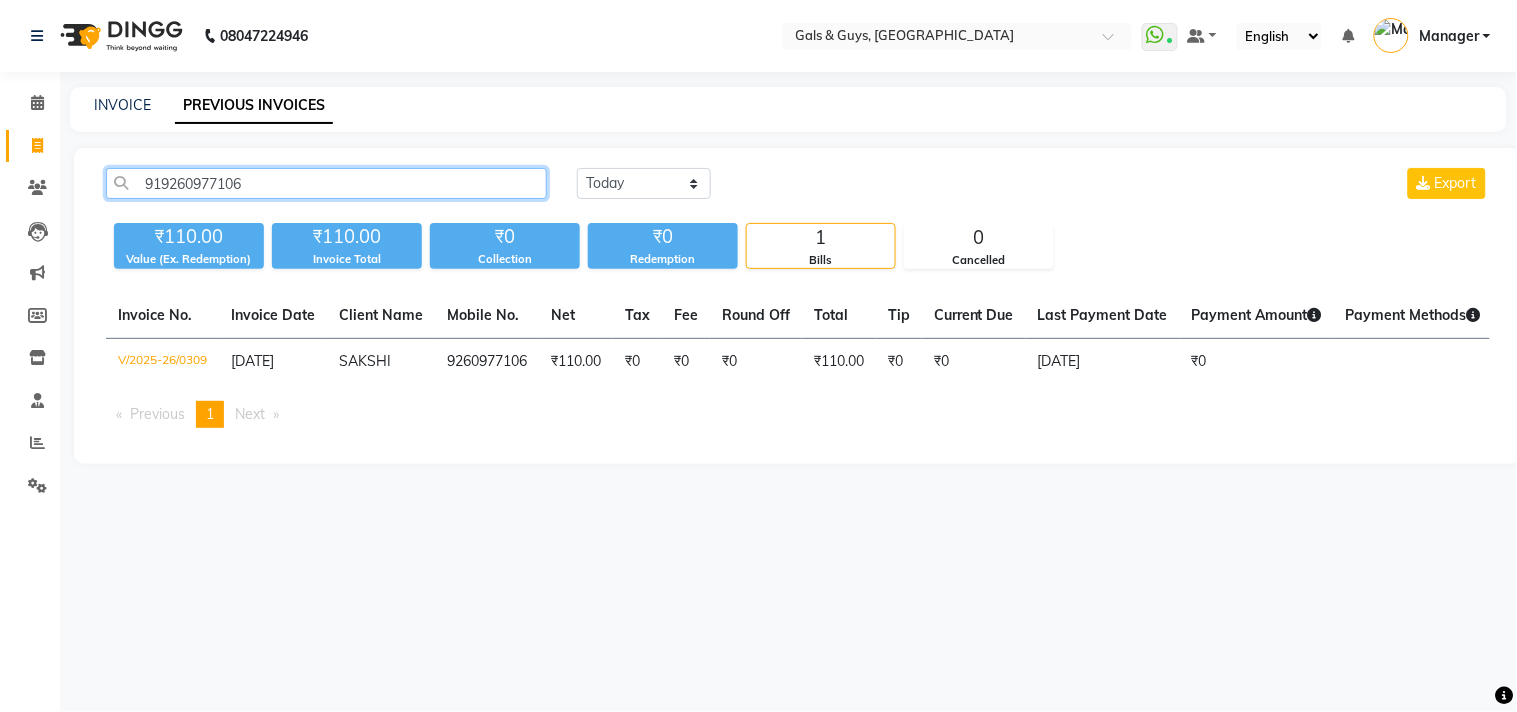 click on "919260977106" 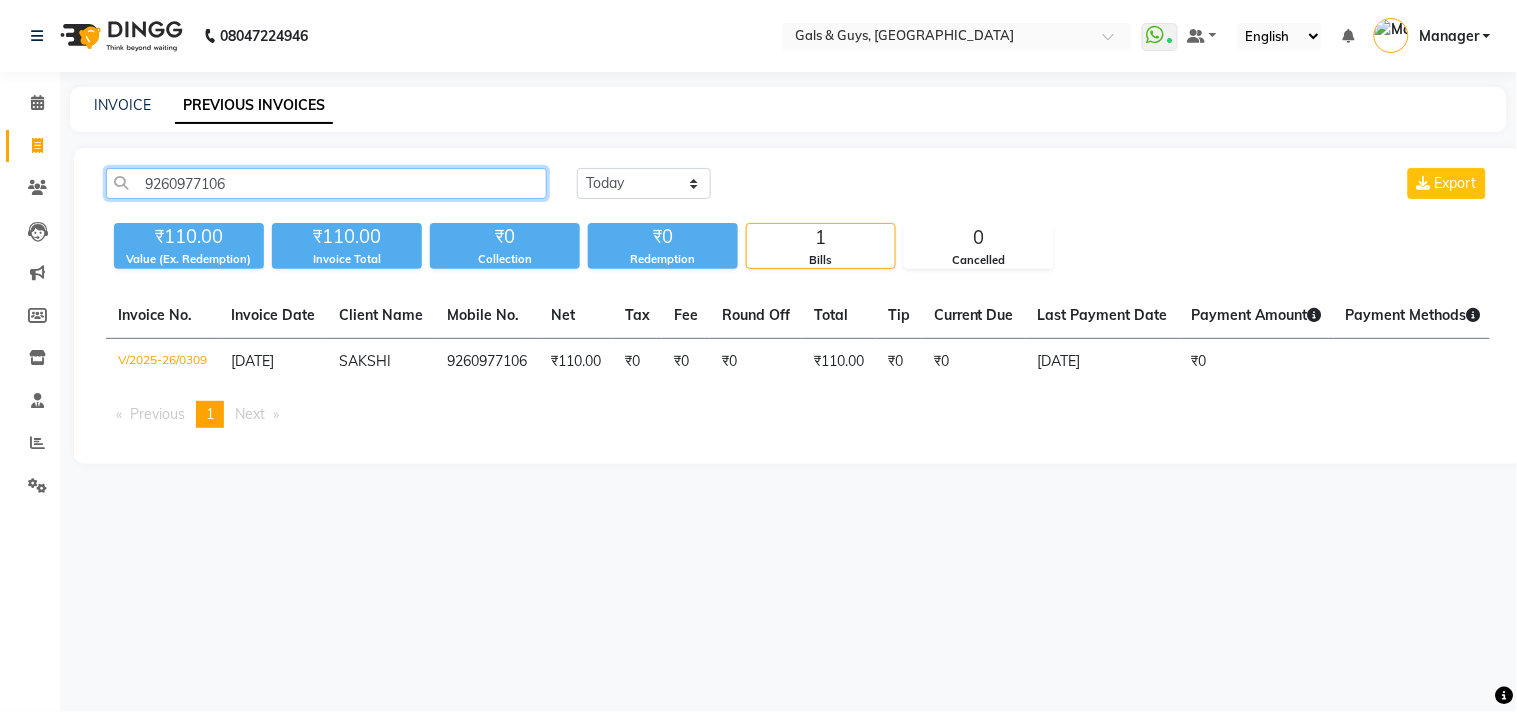 drag, startPoint x: 305, startPoint y: 192, endPoint x: 0, endPoint y: 260, distance: 312.4884 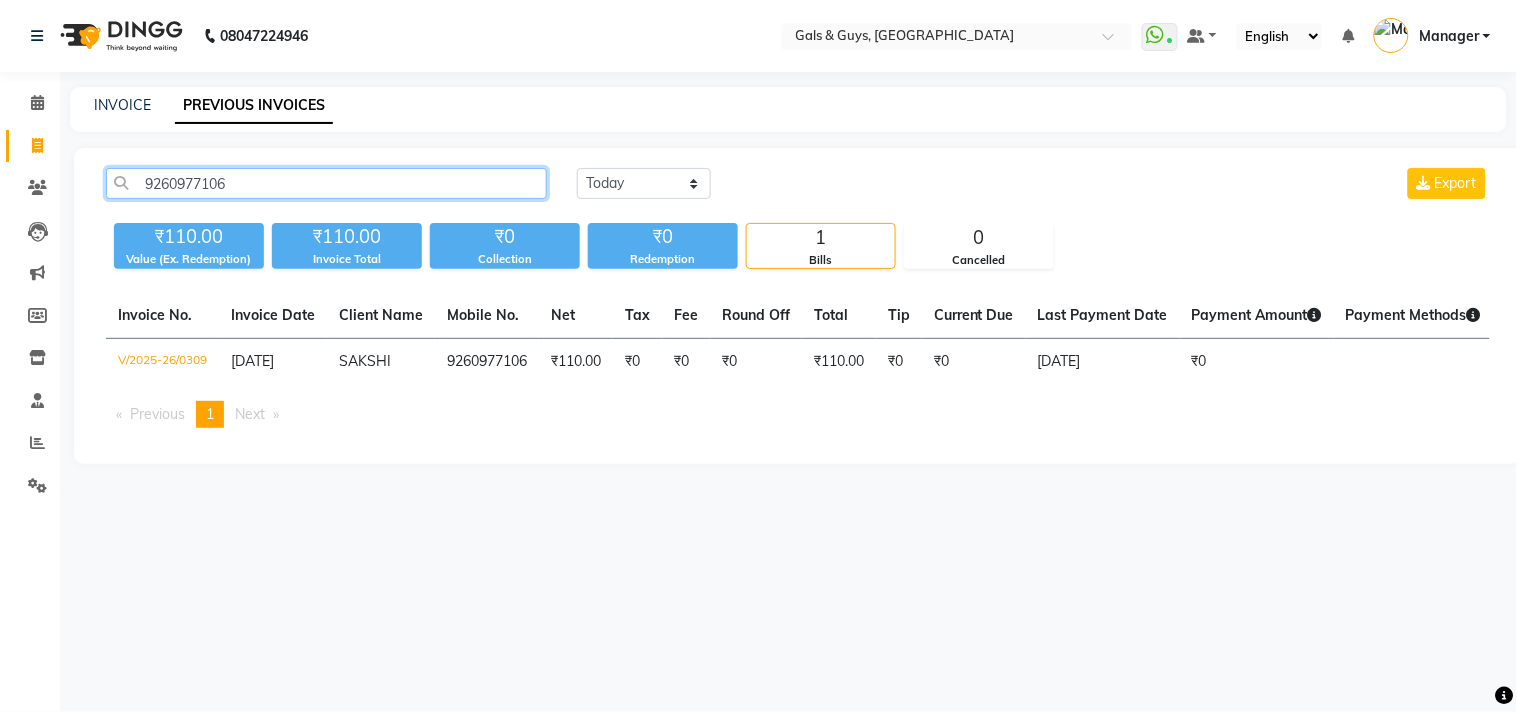 paste on "17500440508" 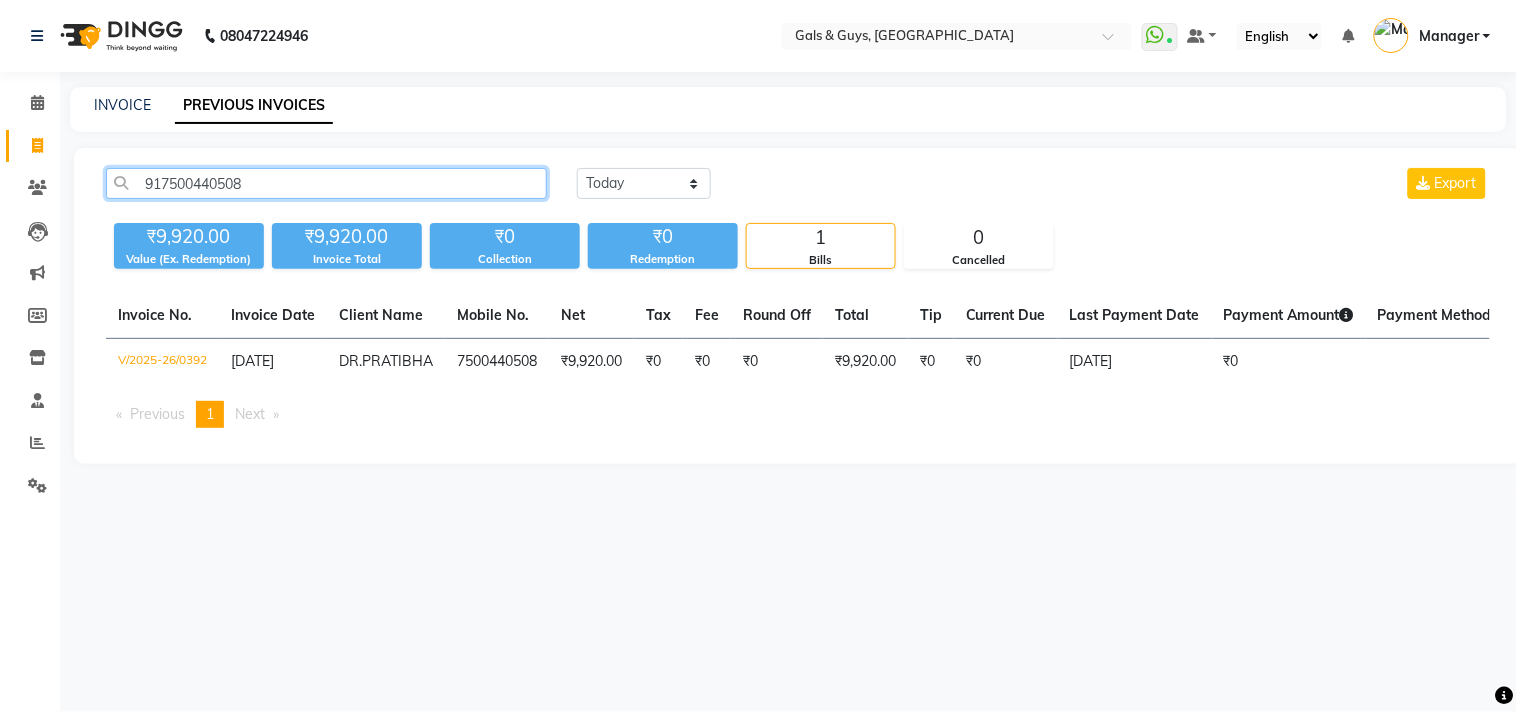 click on "917500440508" 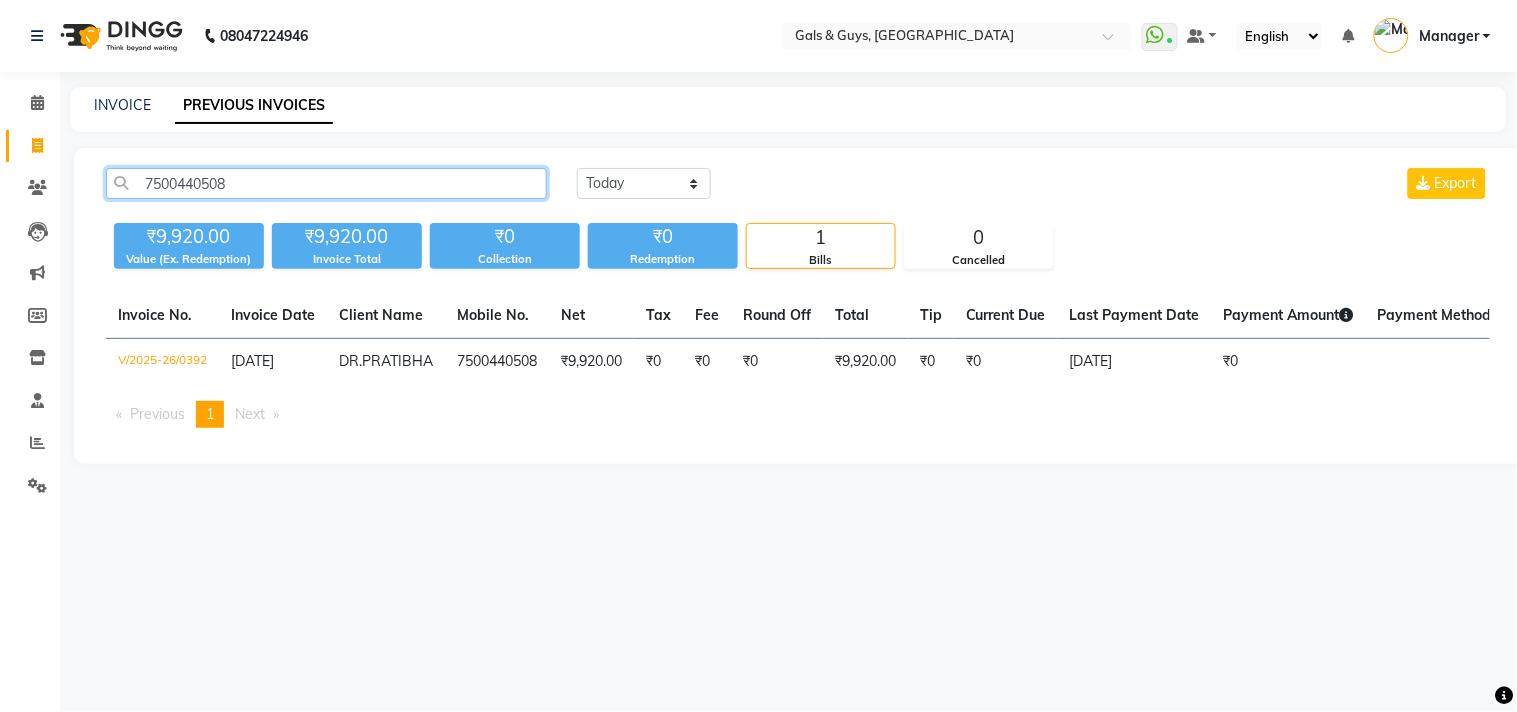 drag, startPoint x: 278, startPoint y: 181, endPoint x: 0, endPoint y: 210, distance: 279.50848 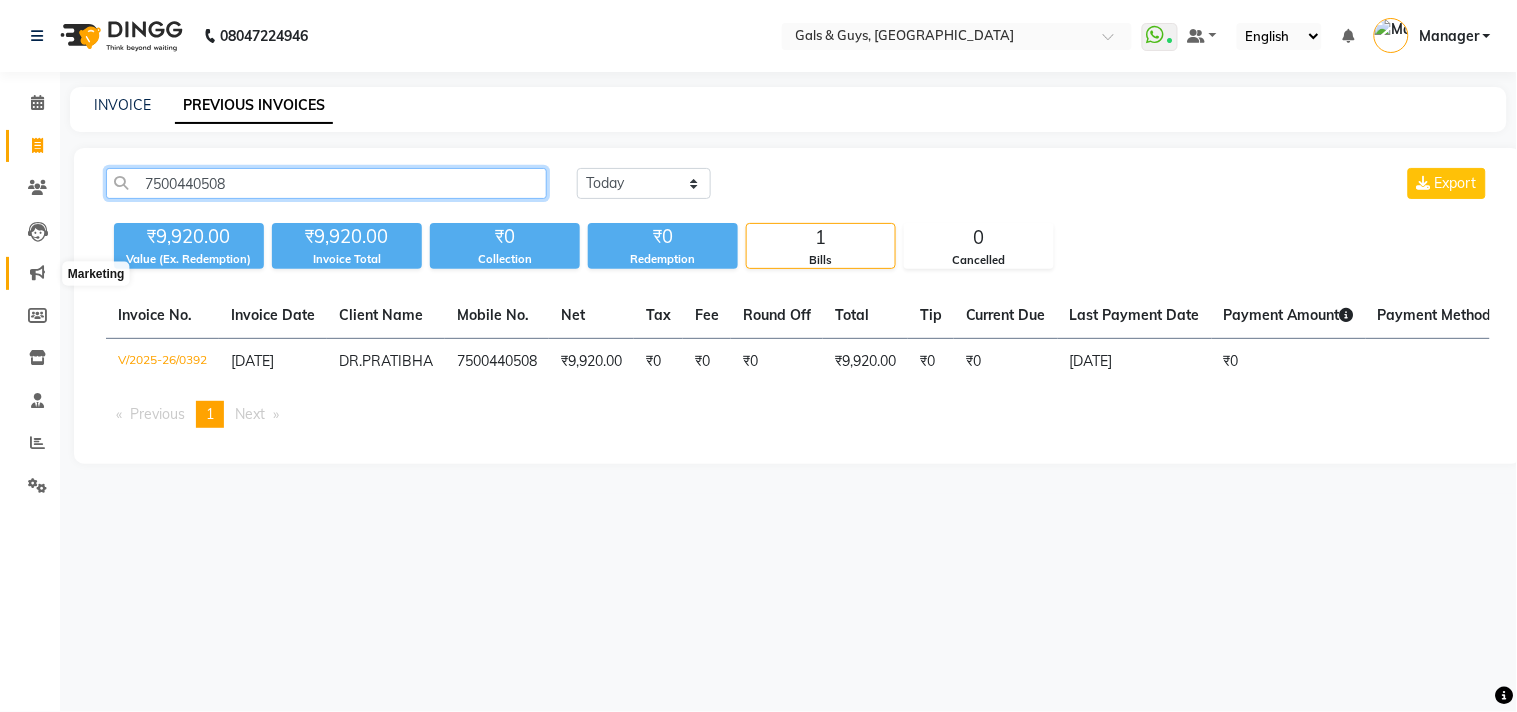 paste on "918853333300" 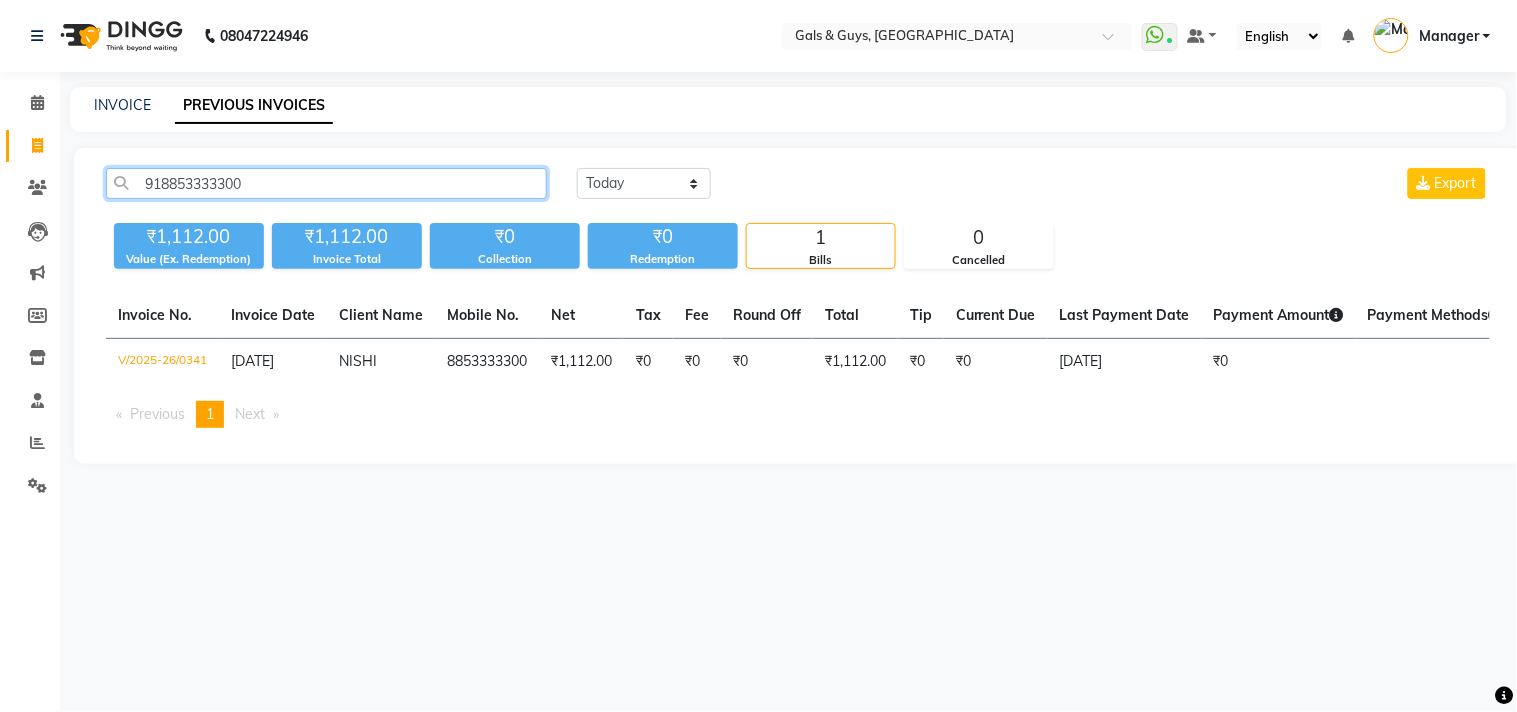 click on "918853333300" 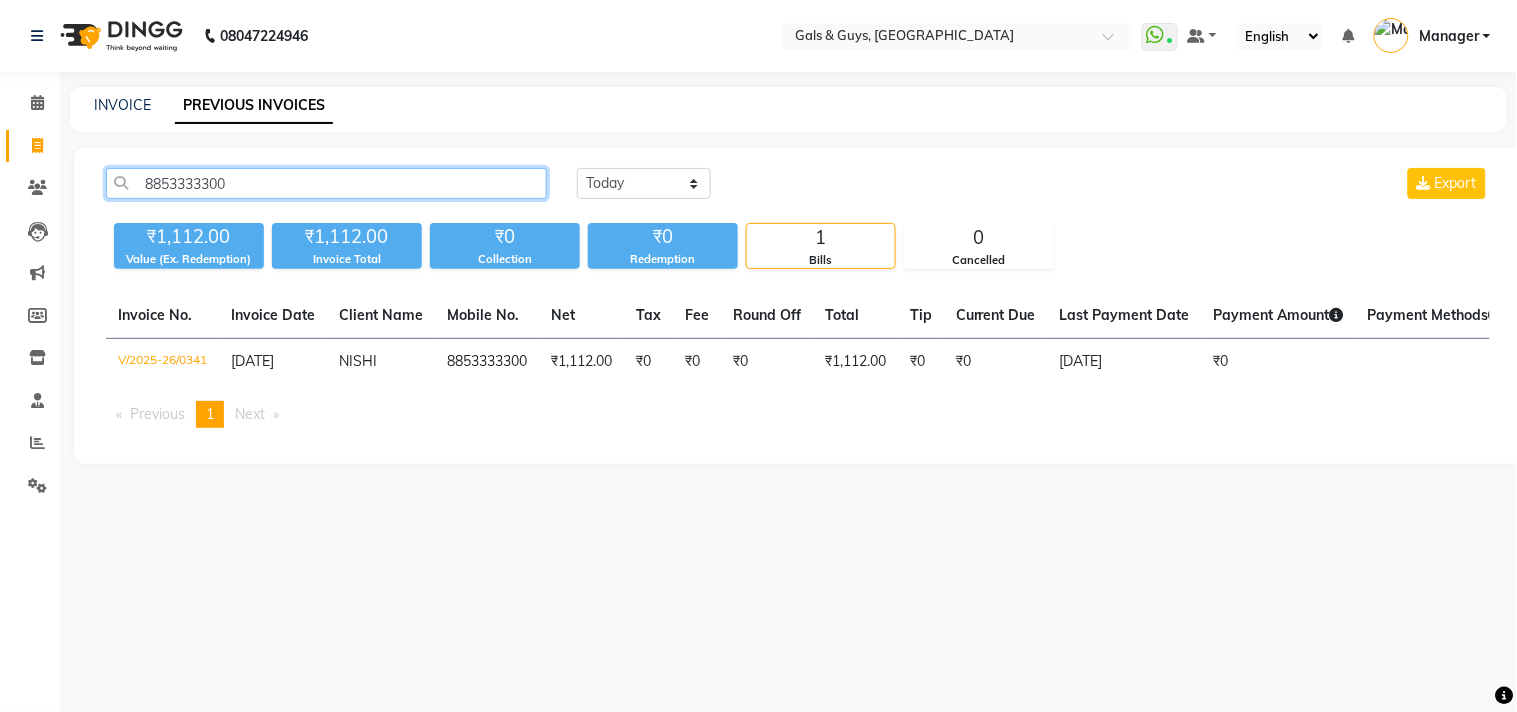 type on "8853333300" 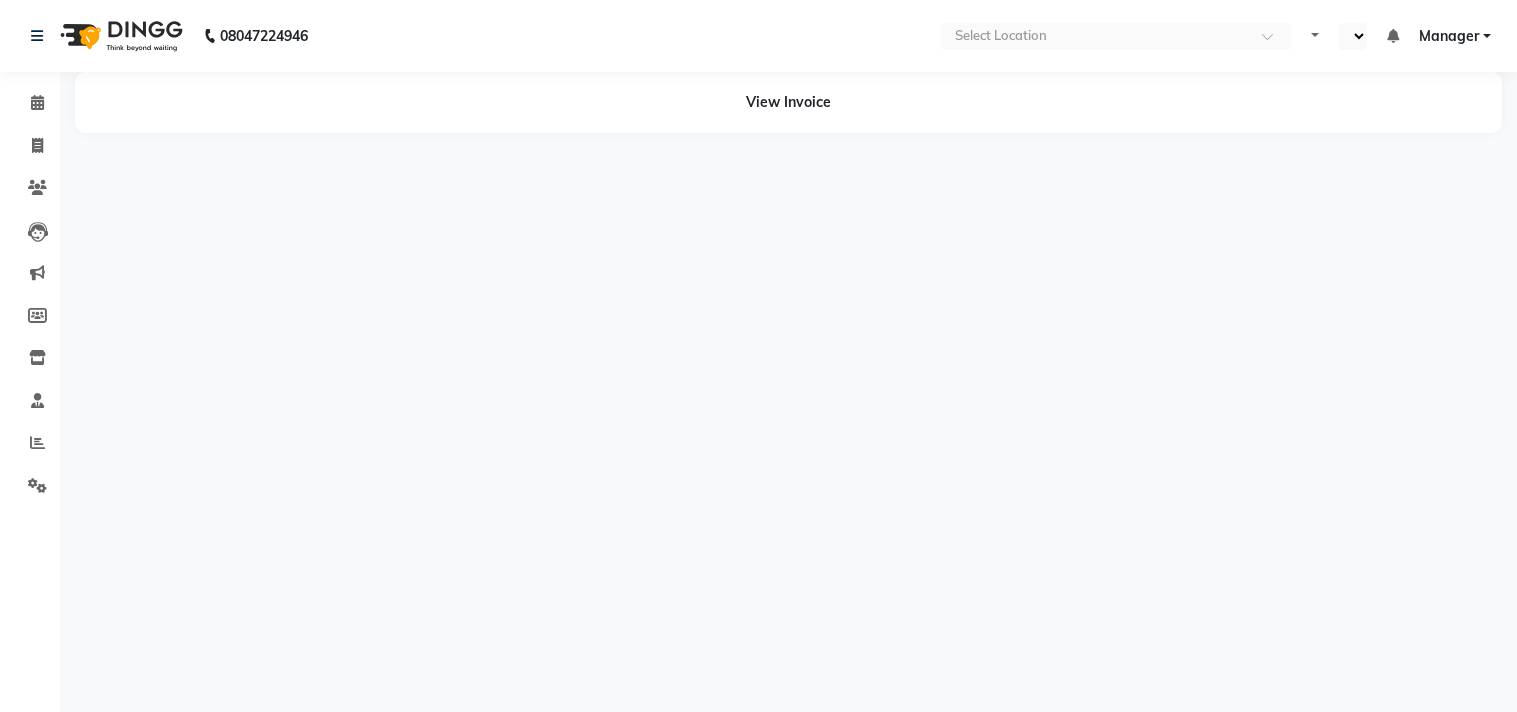 scroll, scrollTop: 0, scrollLeft: 0, axis: both 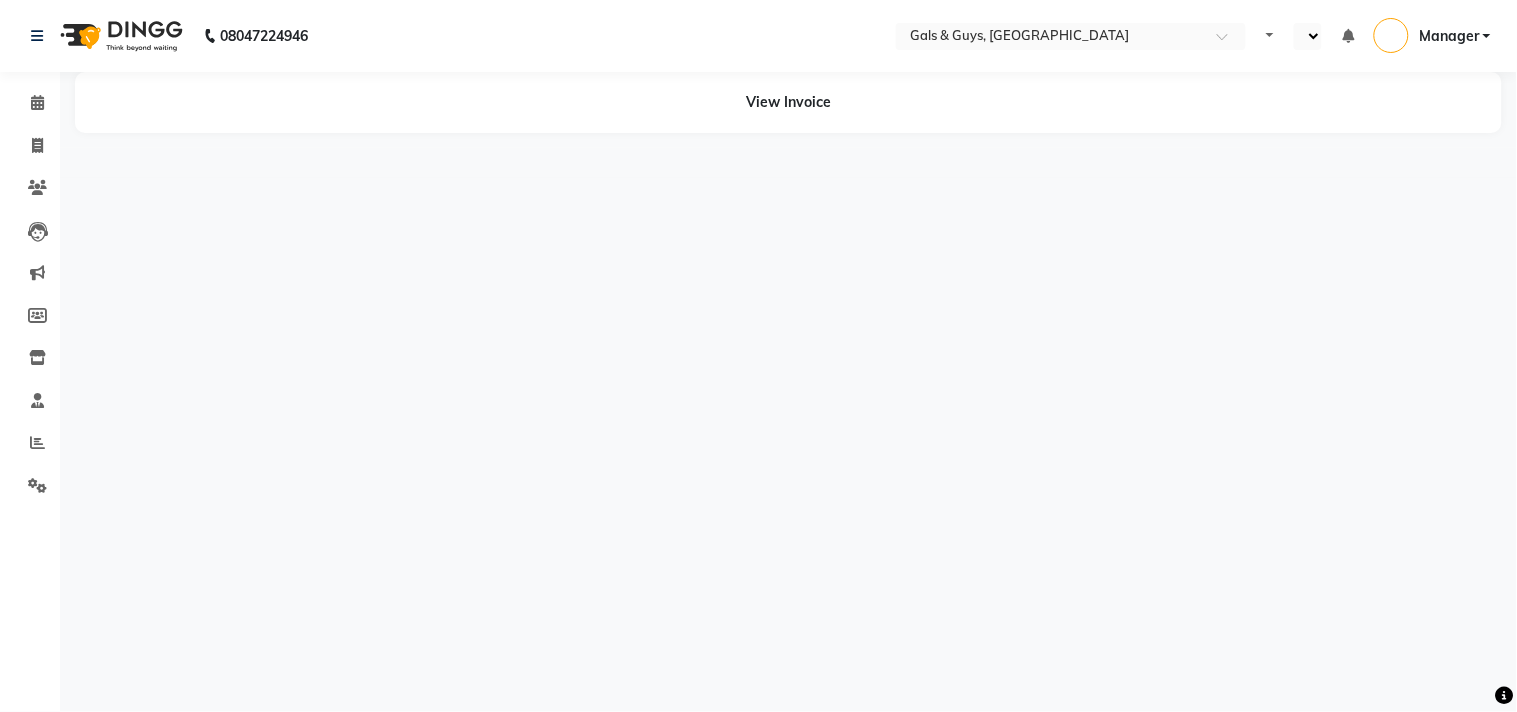 select on "en" 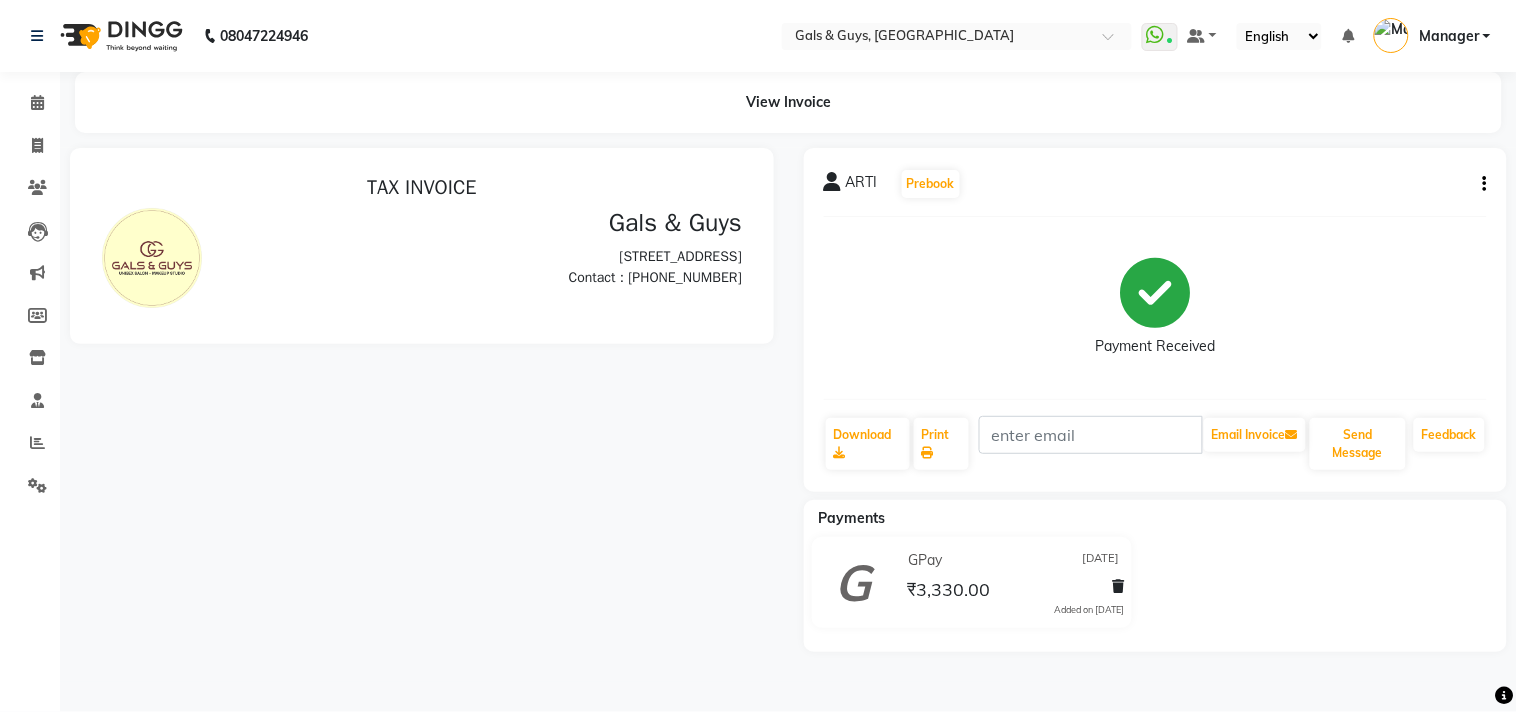 scroll, scrollTop: 0, scrollLeft: 0, axis: both 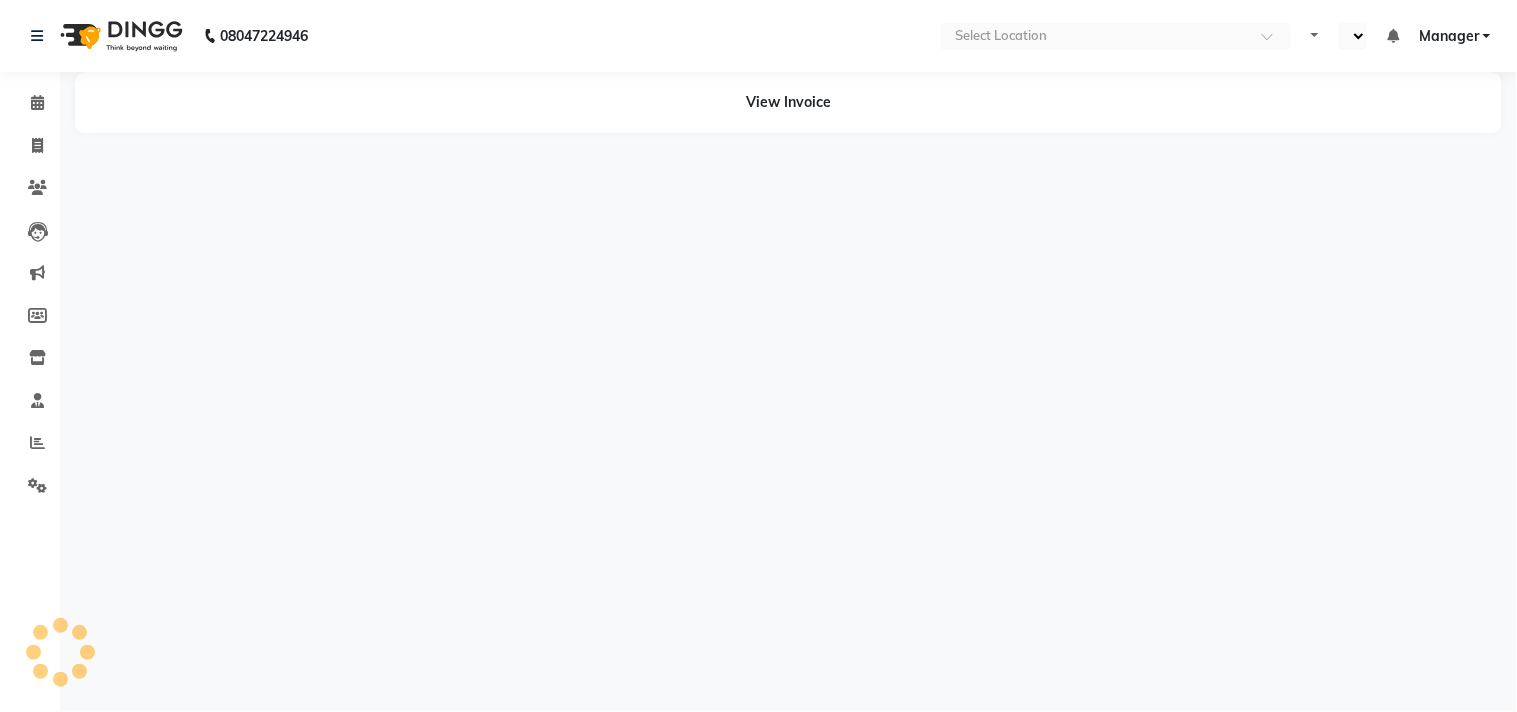 select on "en" 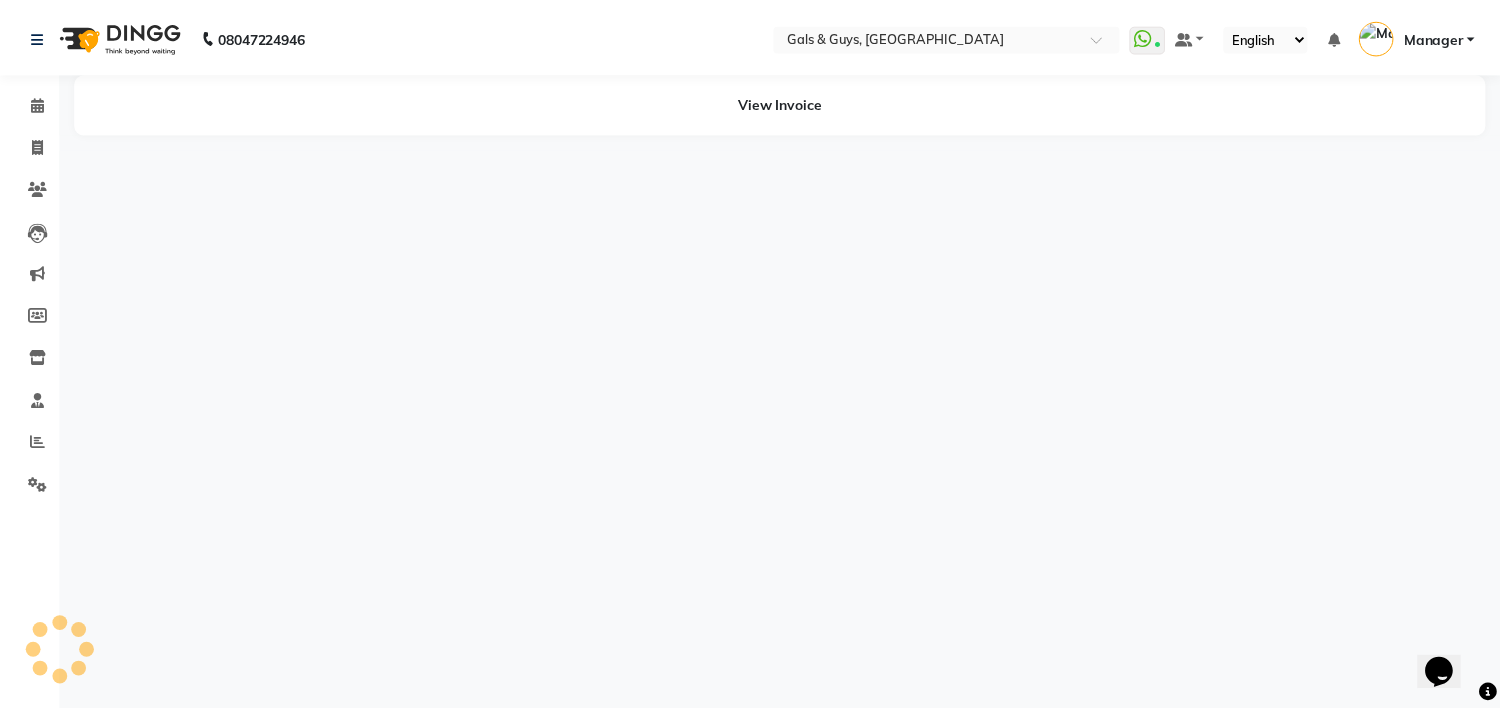 scroll, scrollTop: 0, scrollLeft: 0, axis: both 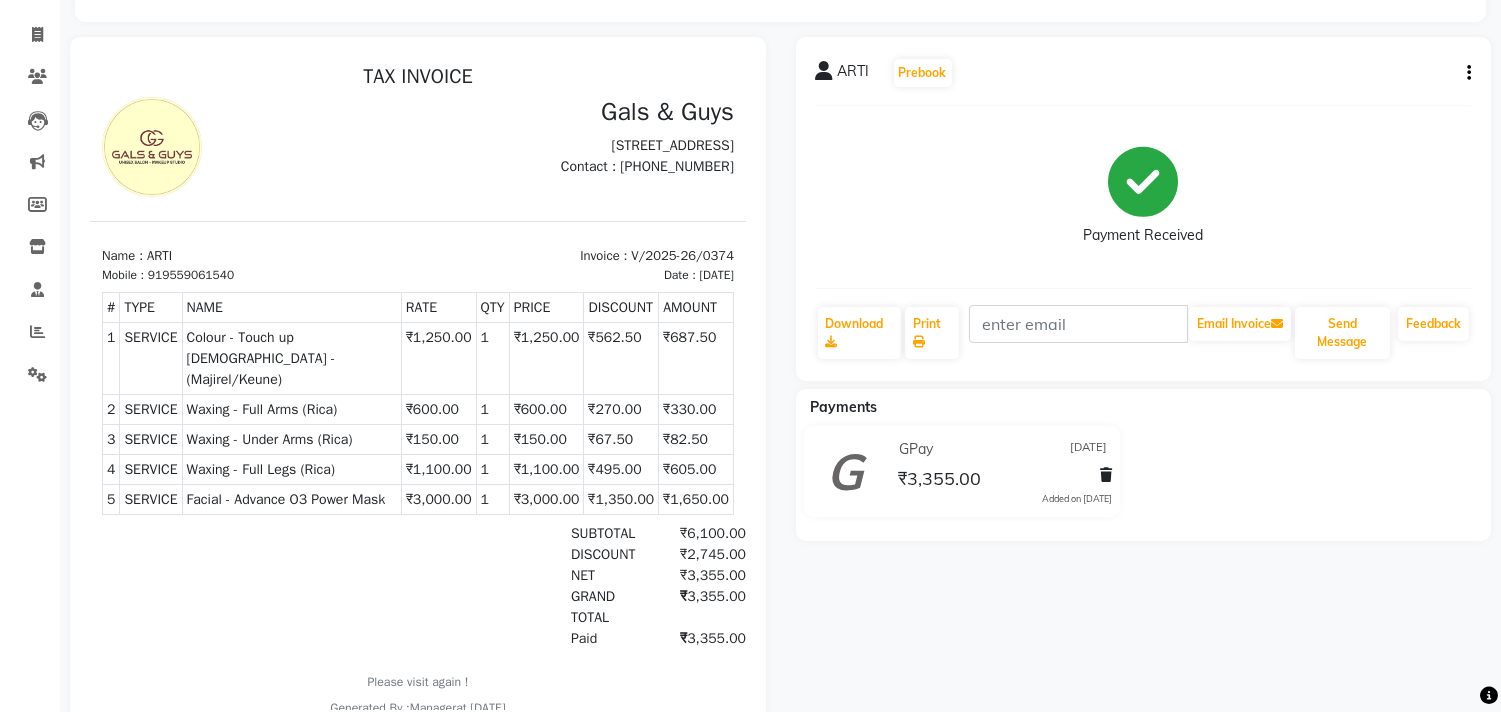 click on "ARTI   Prebook   Payment Received  Download  Print   Email Invoice   Send Message Feedback" 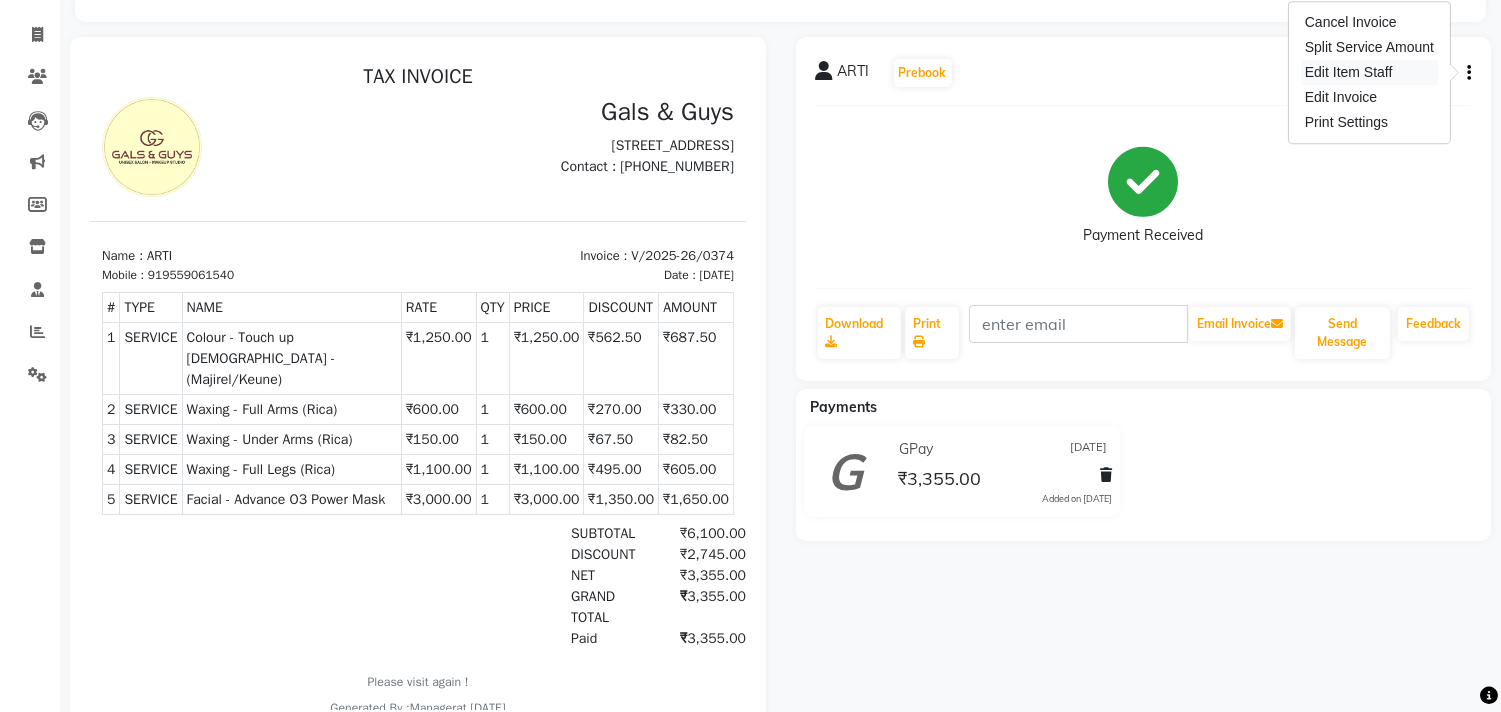click on "Edit Item Staff" at bounding box center [1369, 72] 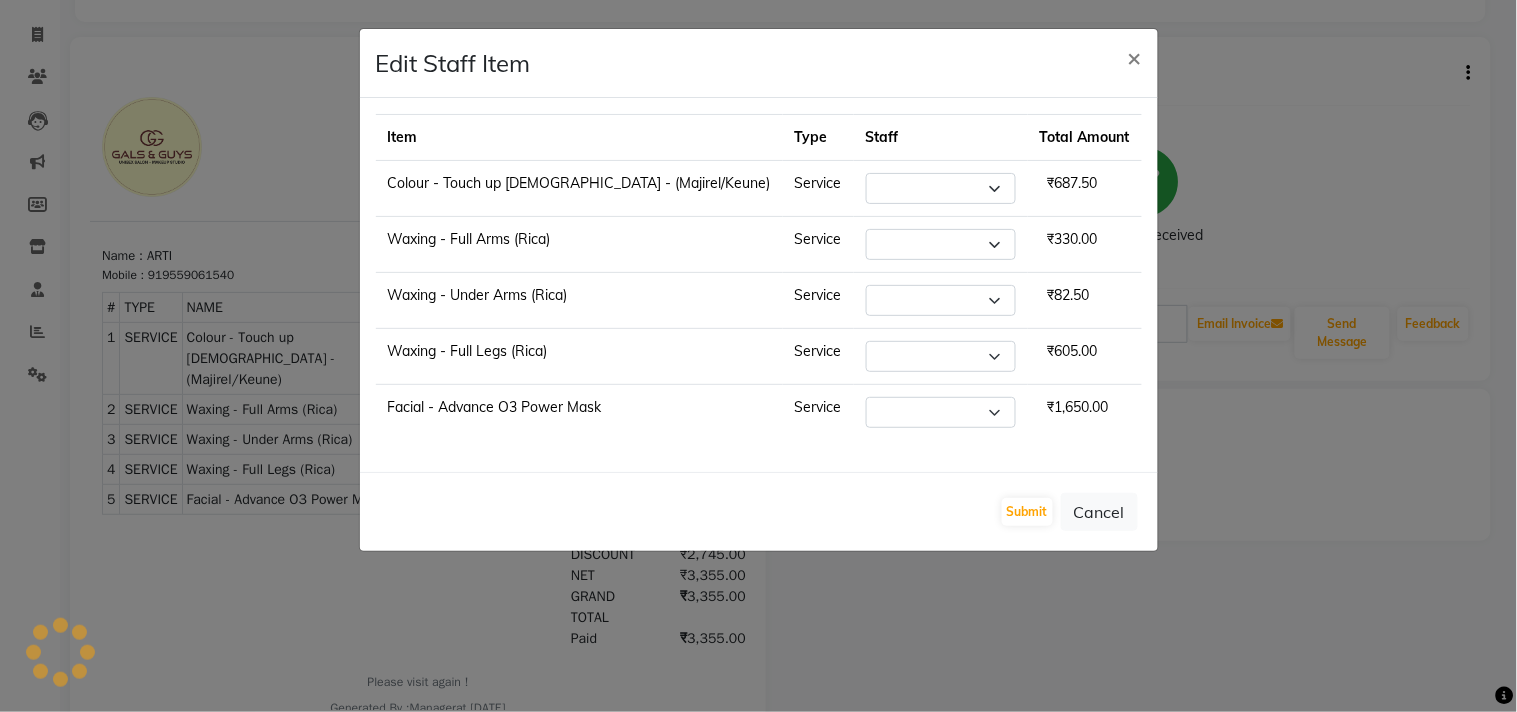 select on "74291" 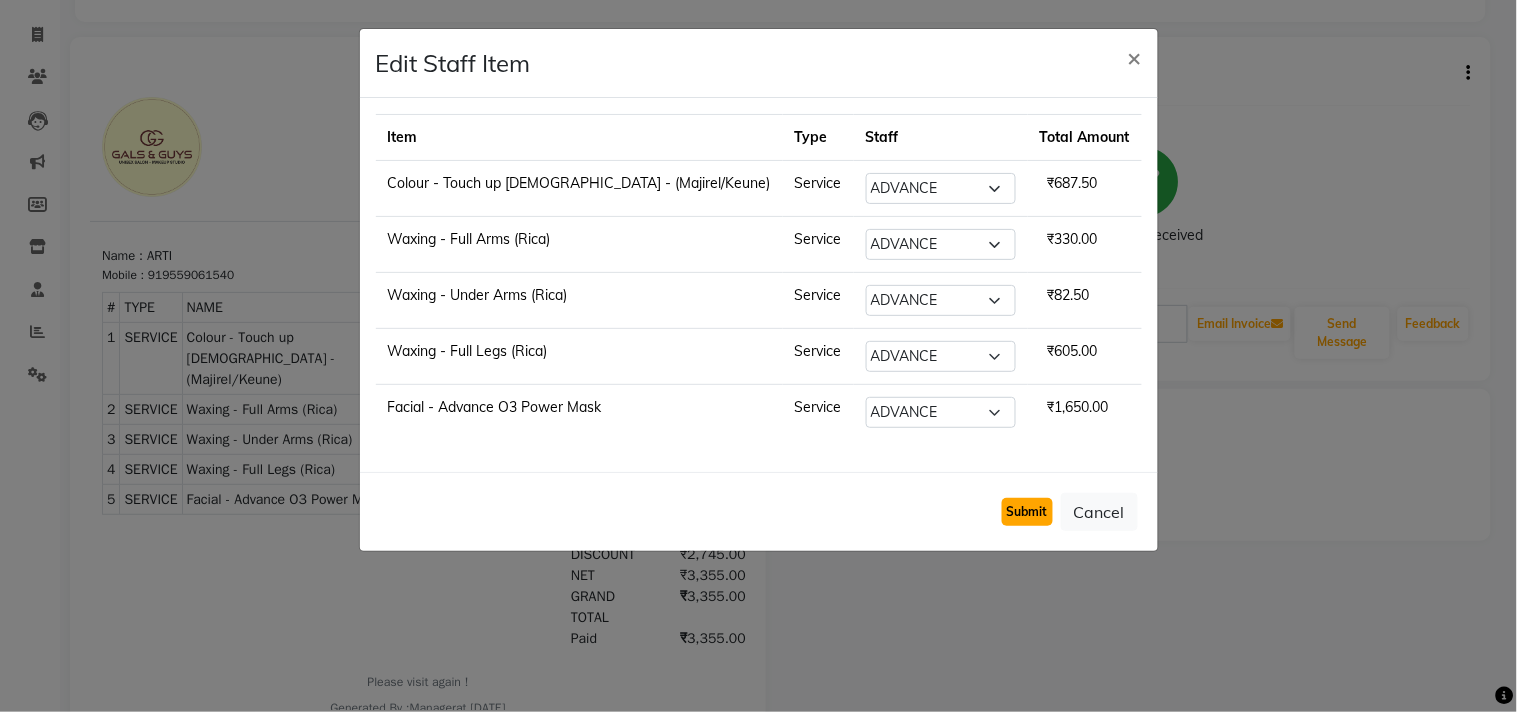 click on "Submit" 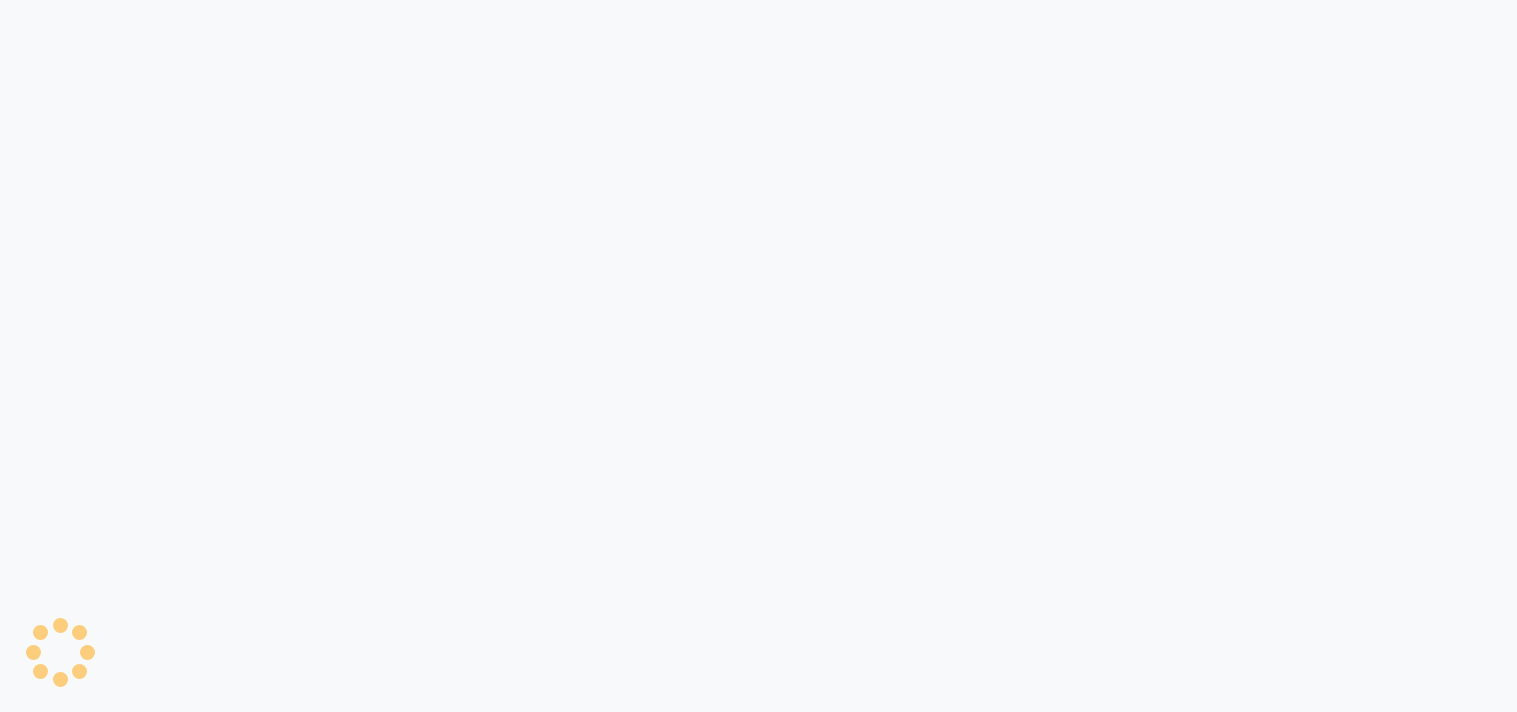 scroll, scrollTop: 0, scrollLeft: 0, axis: both 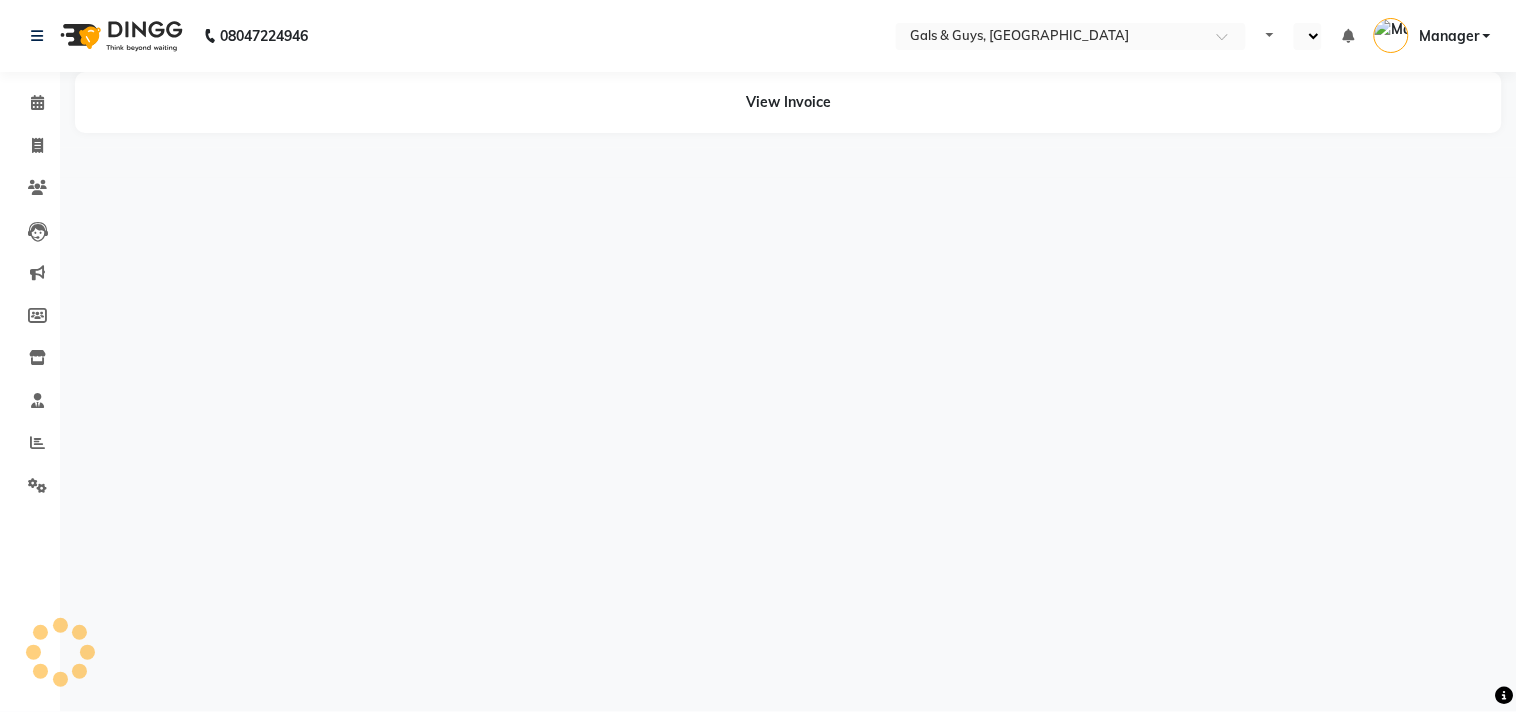 select on "en" 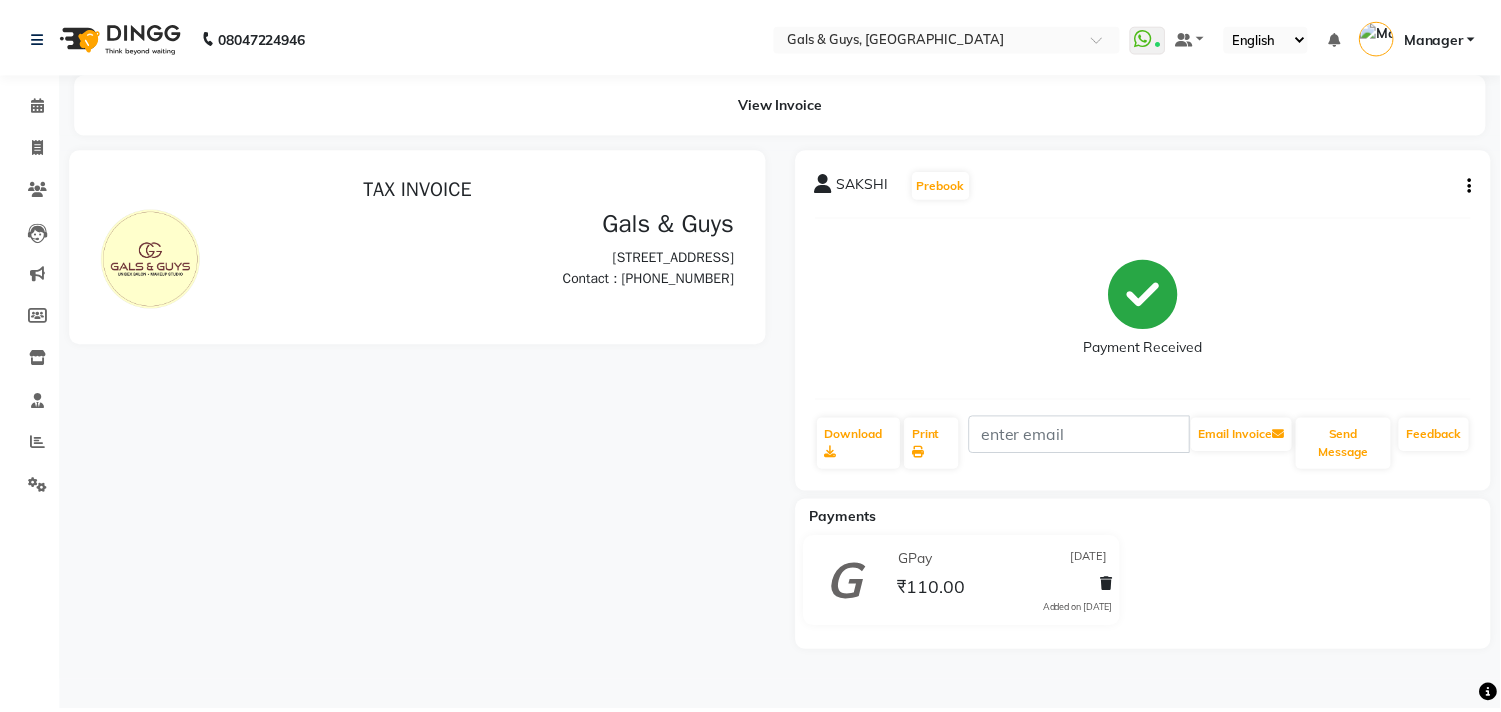 scroll, scrollTop: 0, scrollLeft: 0, axis: both 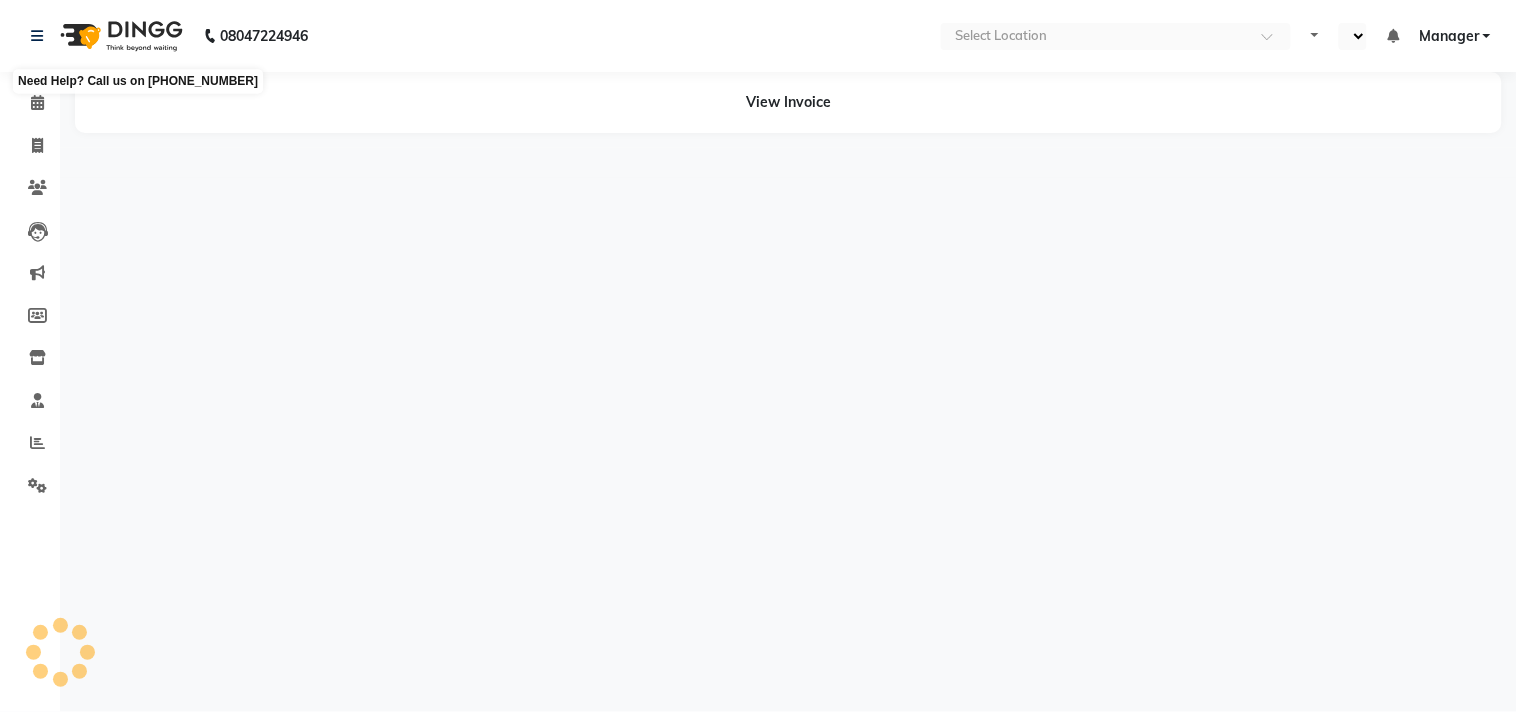 select on "en" 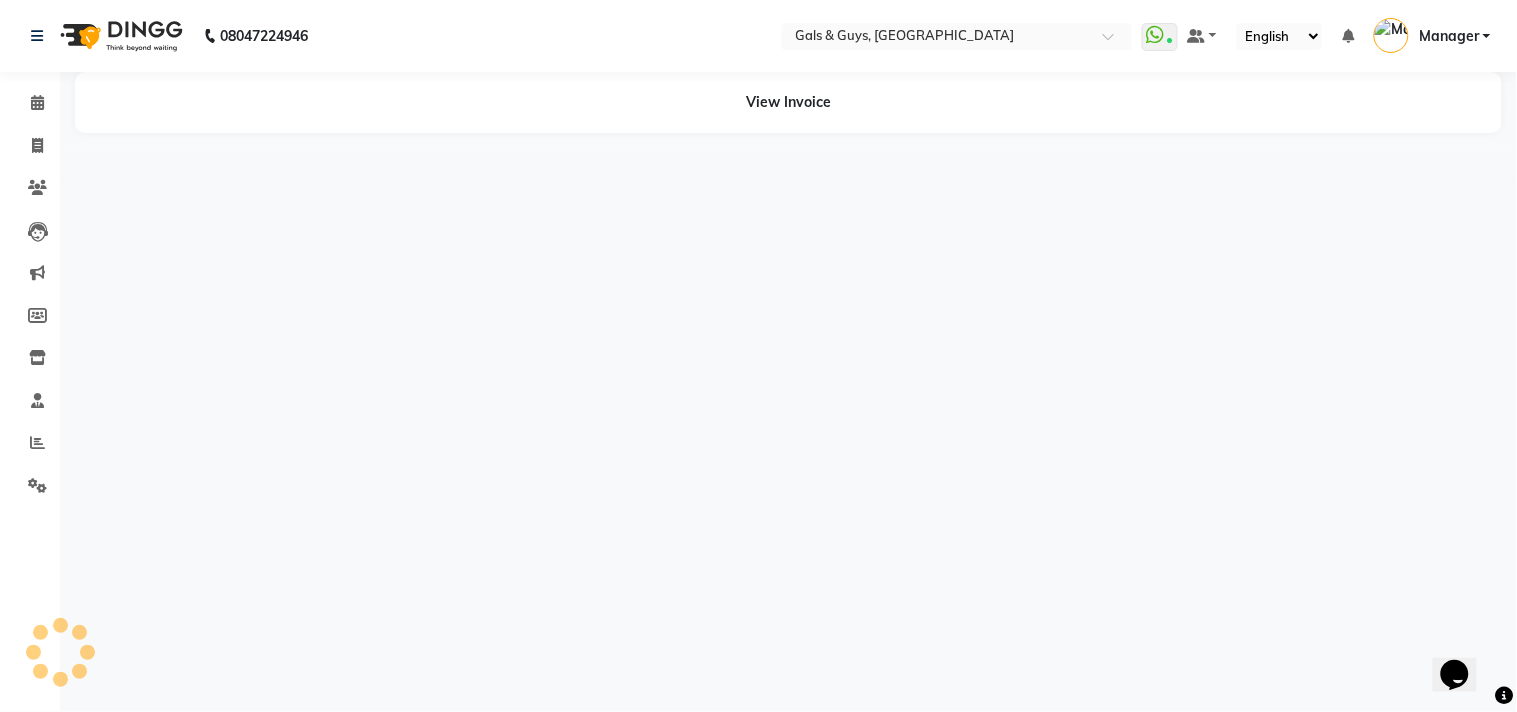 scroll, scrollTop: 0, scrollLeft: 0, axis: both 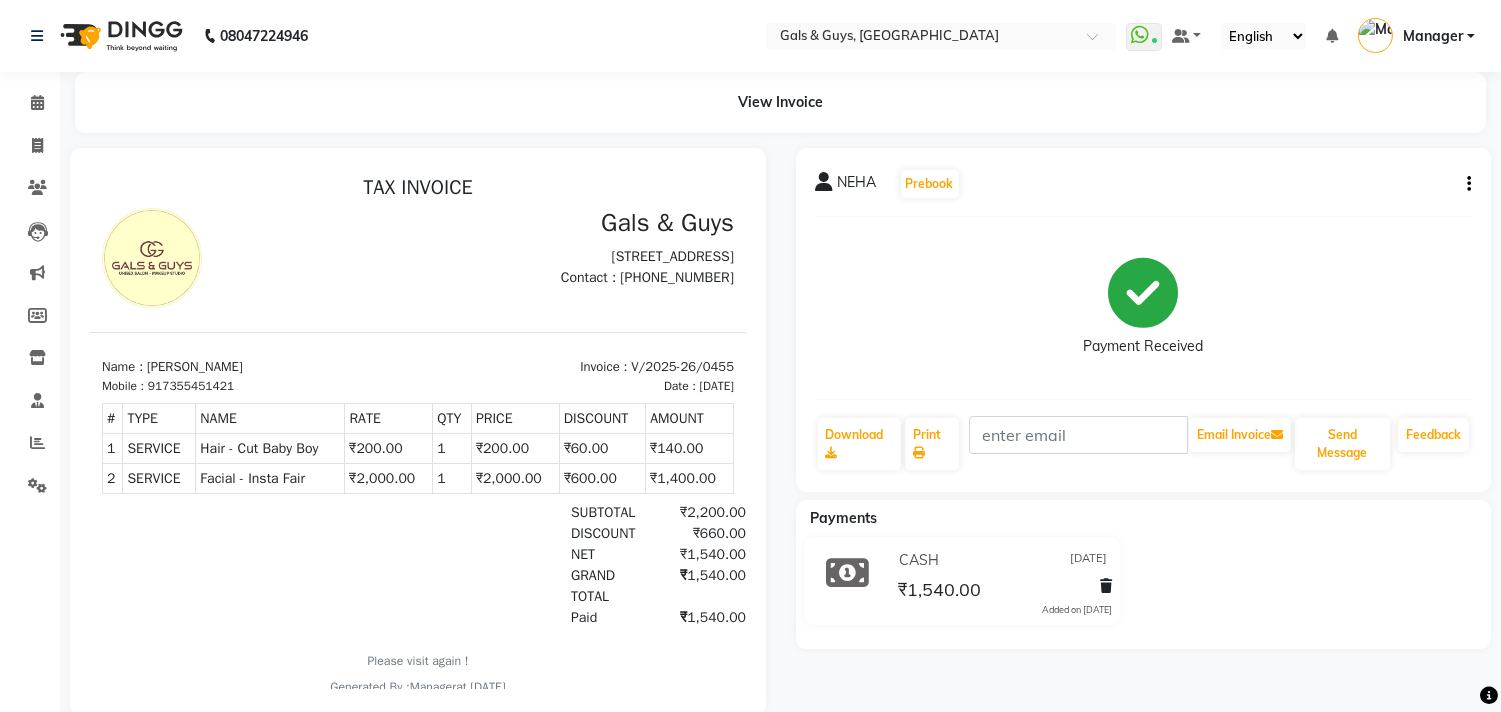 click 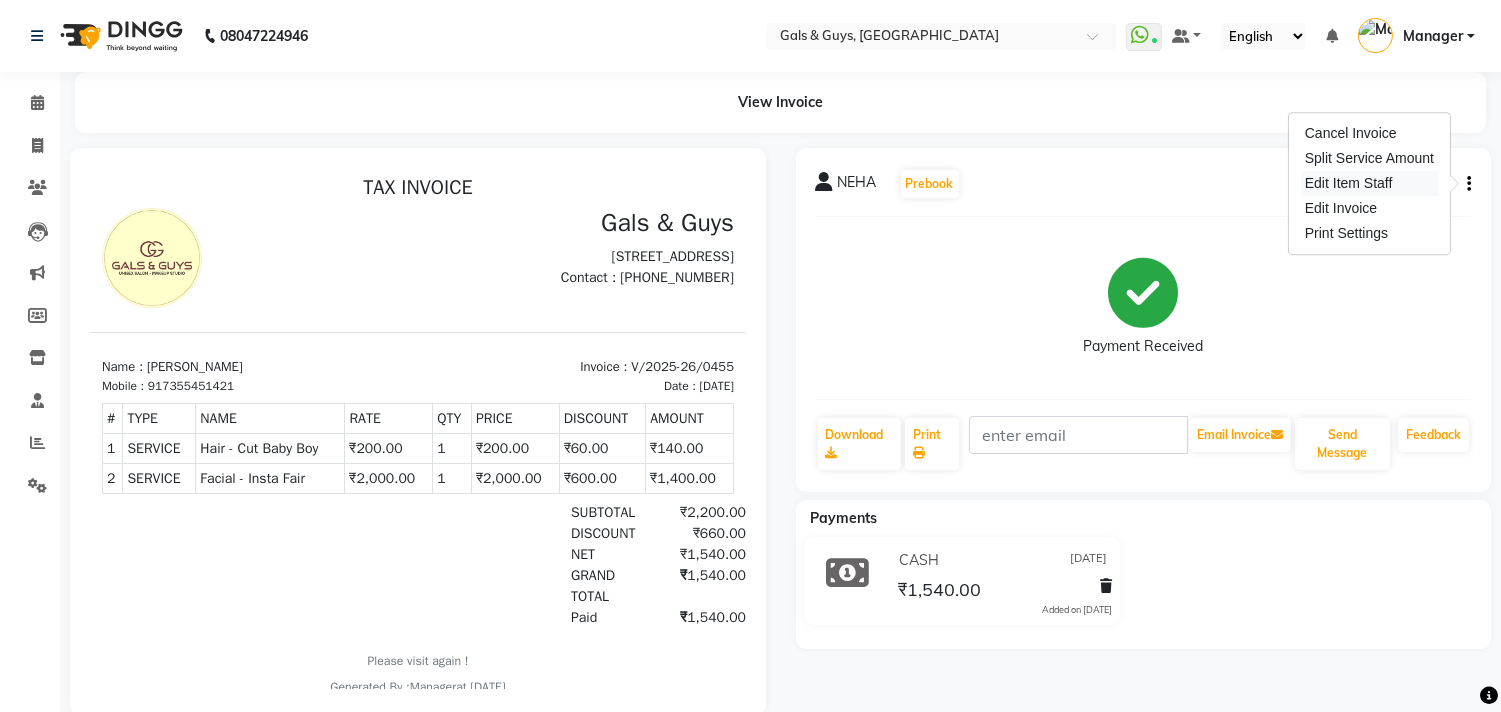 click on "Edit Item Staff" at bounding box center (1369, 183) 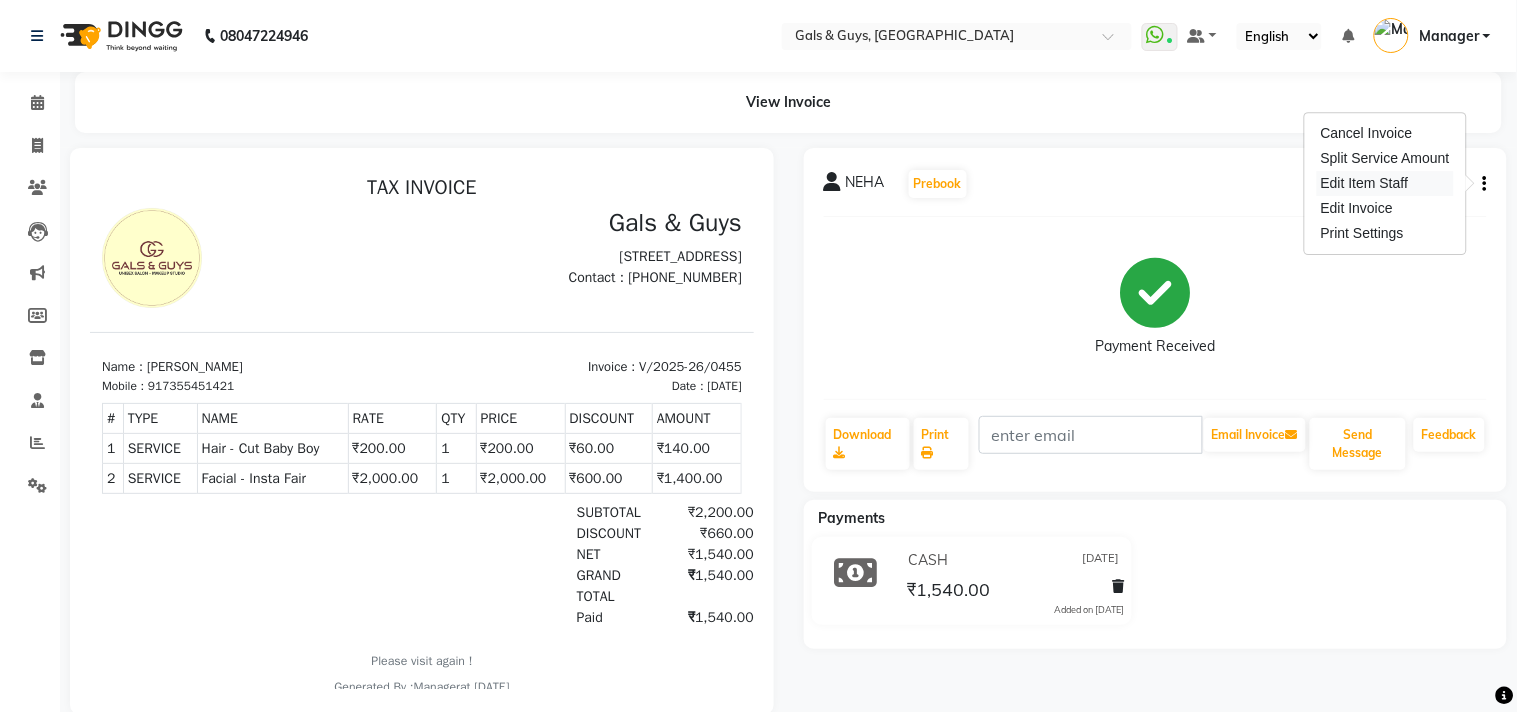 select 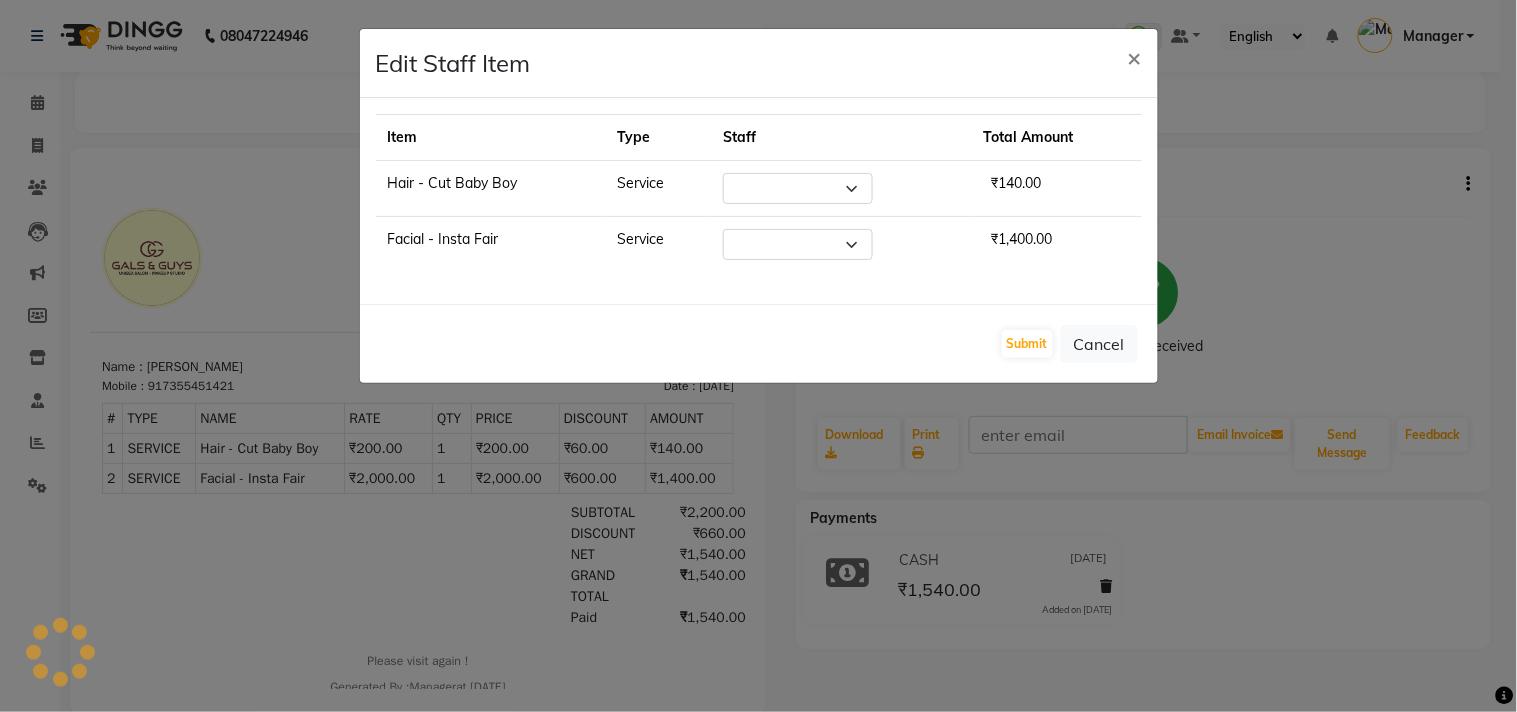 select on "66164" 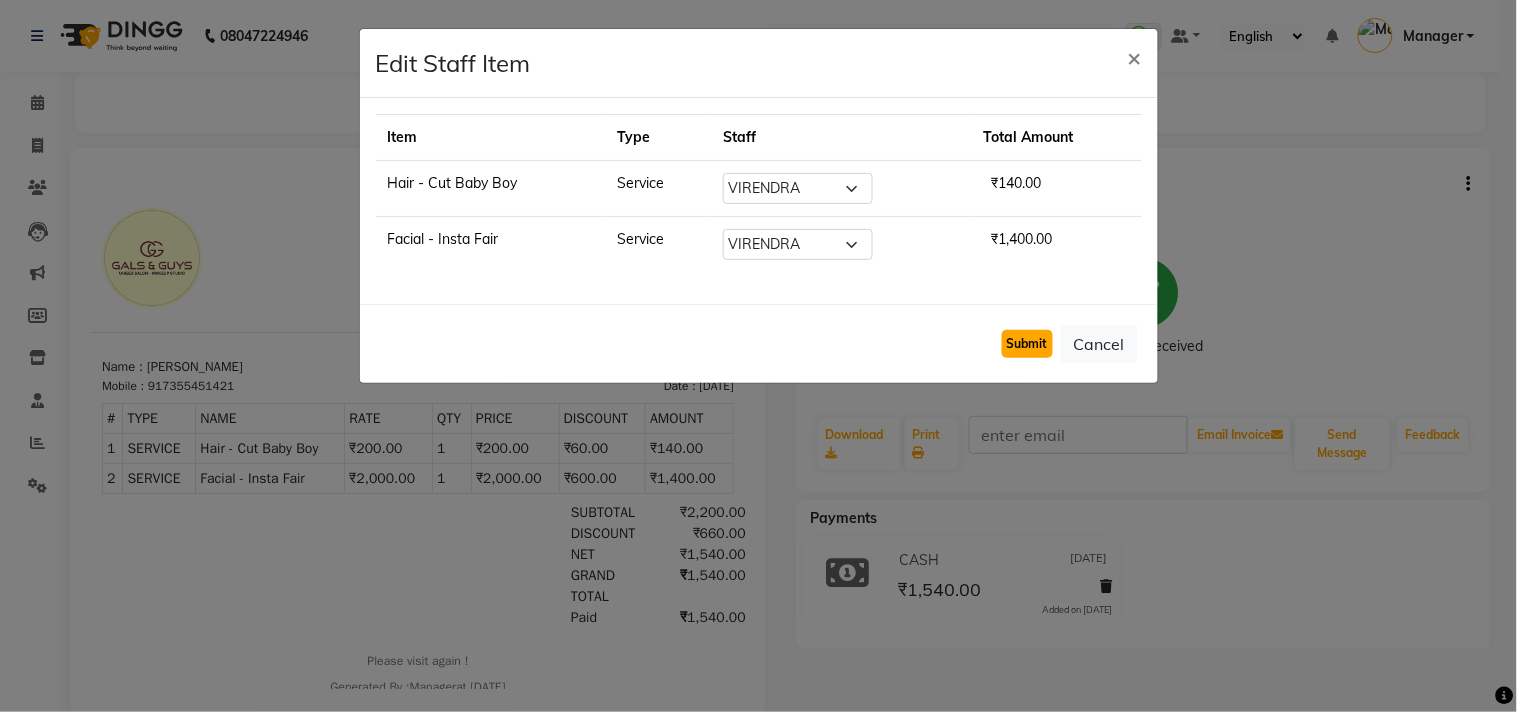 click on "Submit" 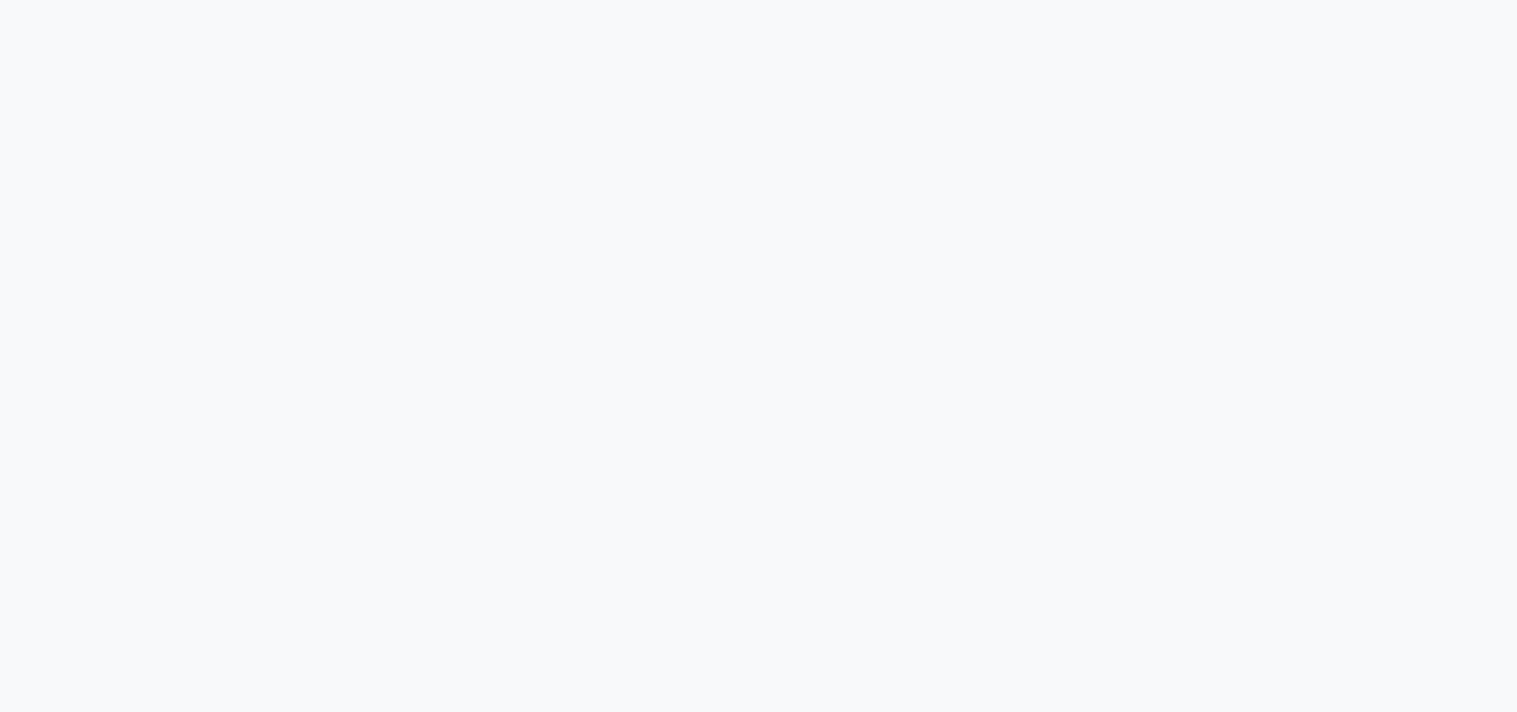 scroll, scrollTop: 0, scrollLeft: 0, axis: both 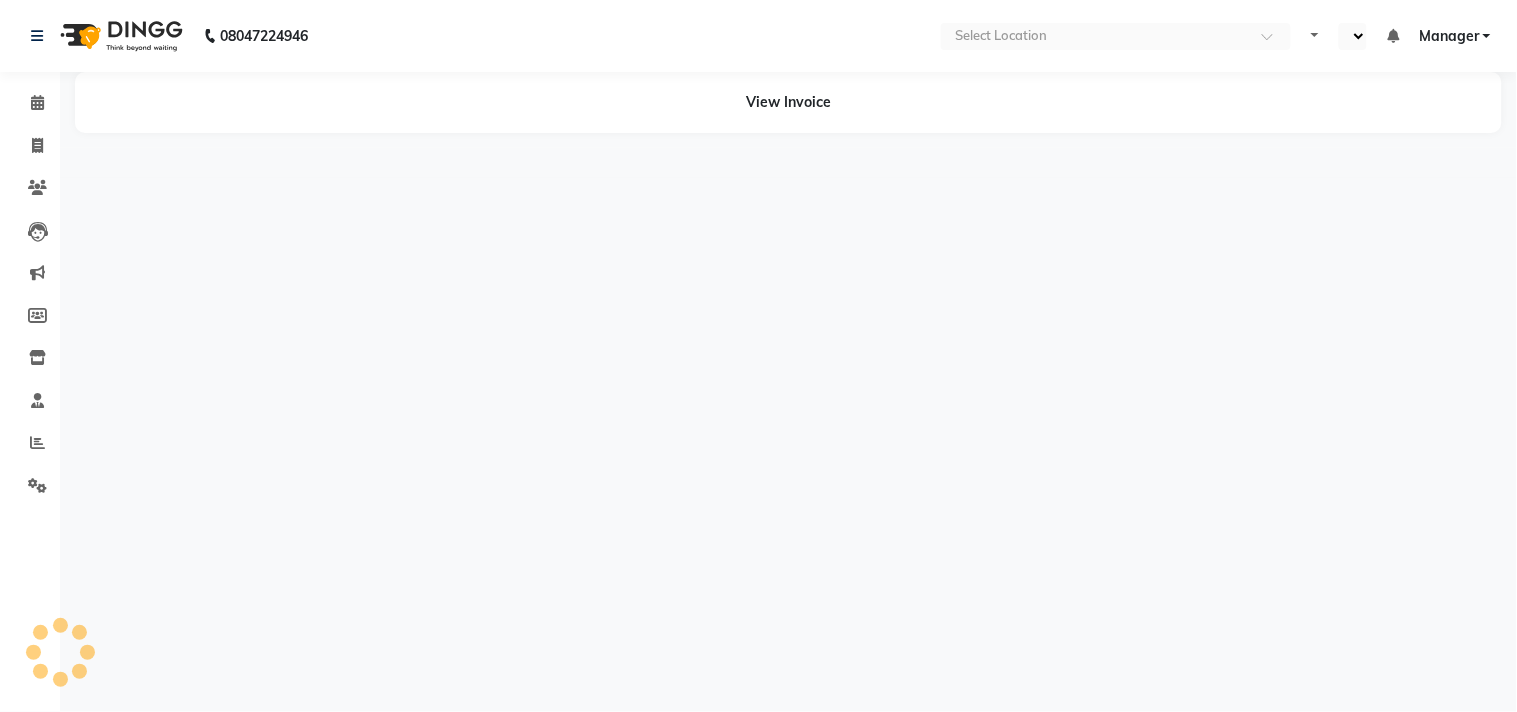 select on "en" 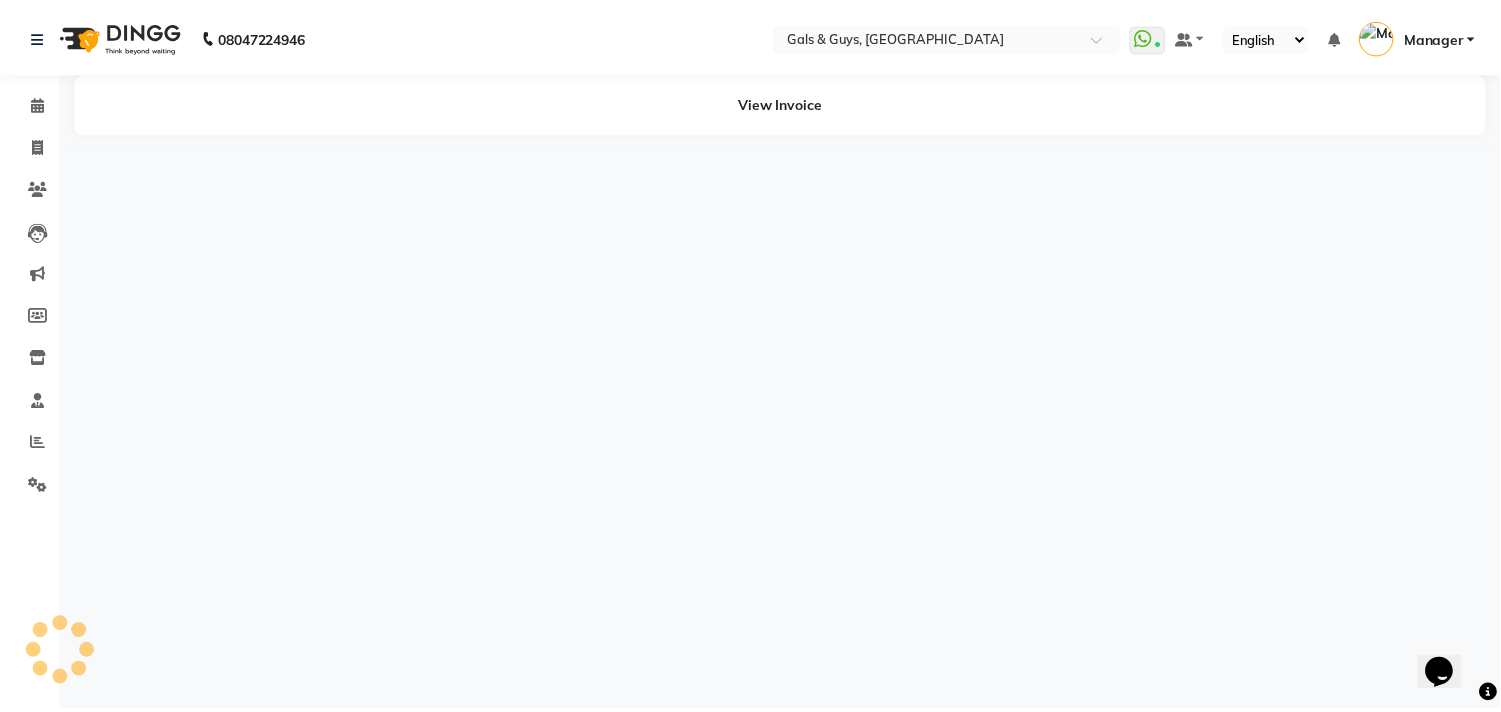 scroll, scrollTop: 0, scrollLeft: 0, axis: both 